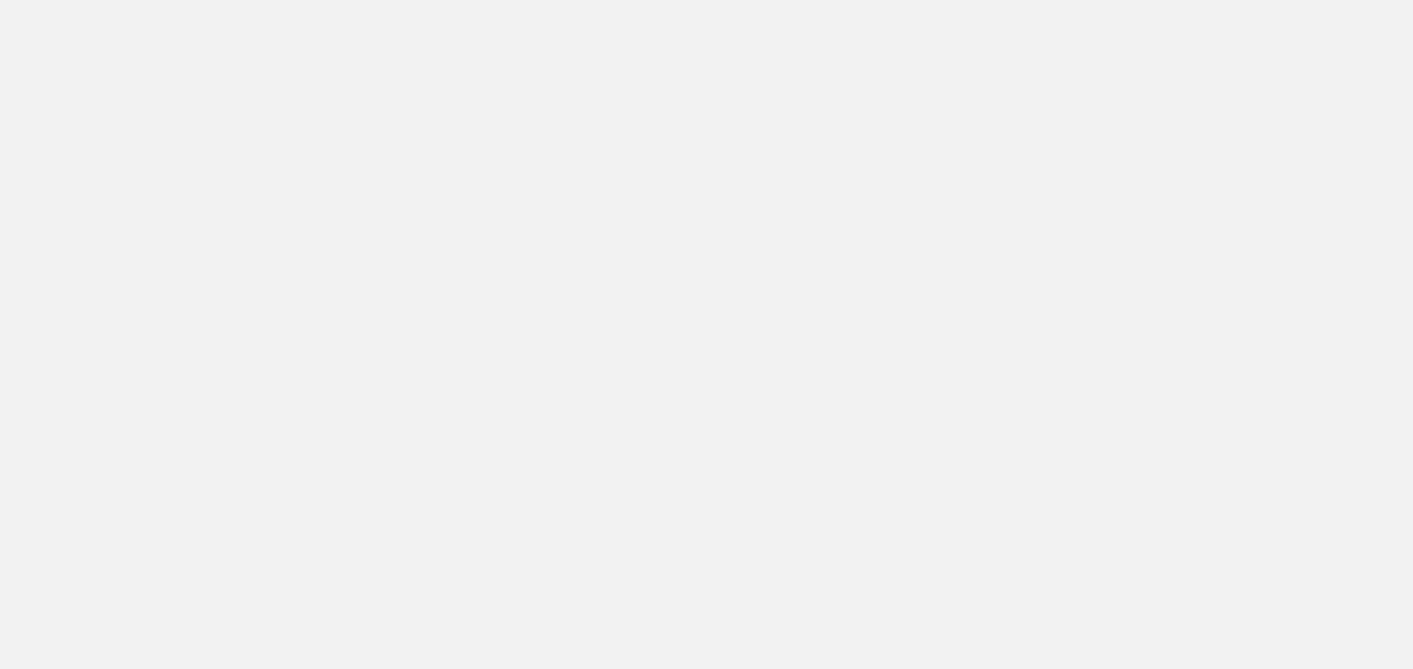 scroll, scrollTop: 0, scrollLeft: 0, axis: both 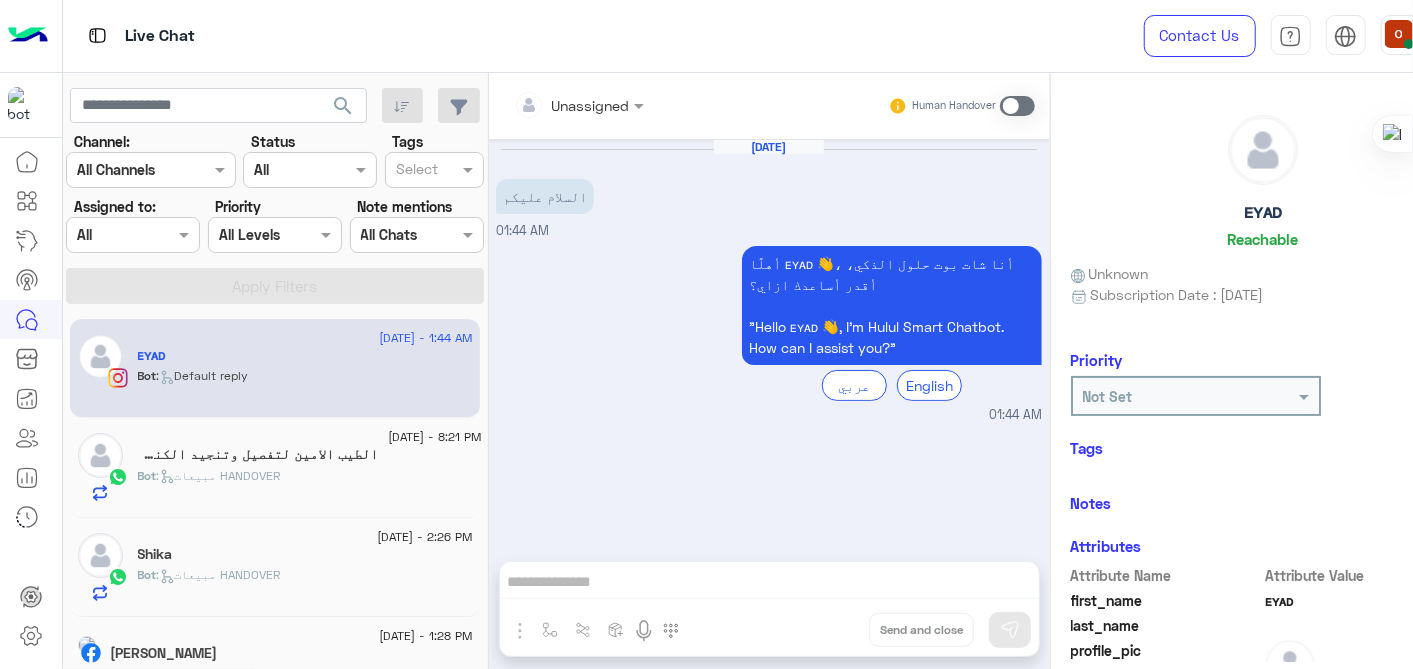click on "[DATE] - 8:21 PM" 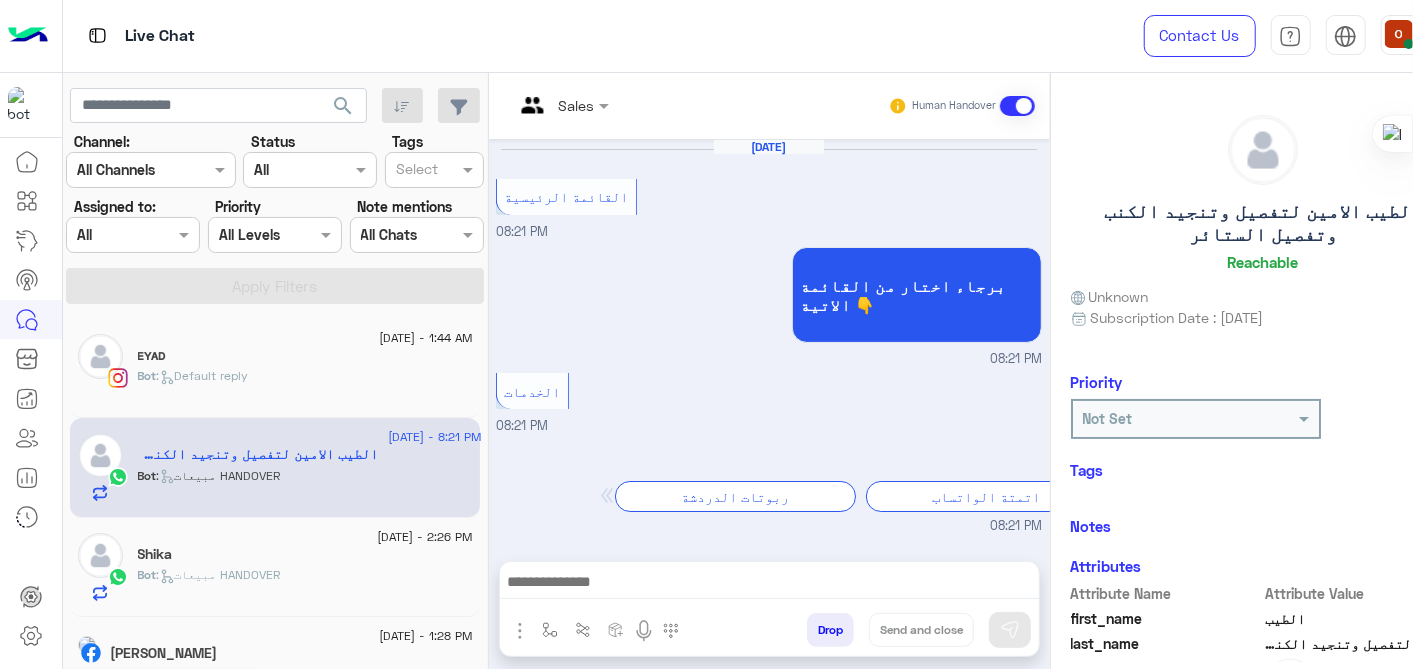 scroll, scrollTop: 415, scrollLeft: 0, axis: vertical 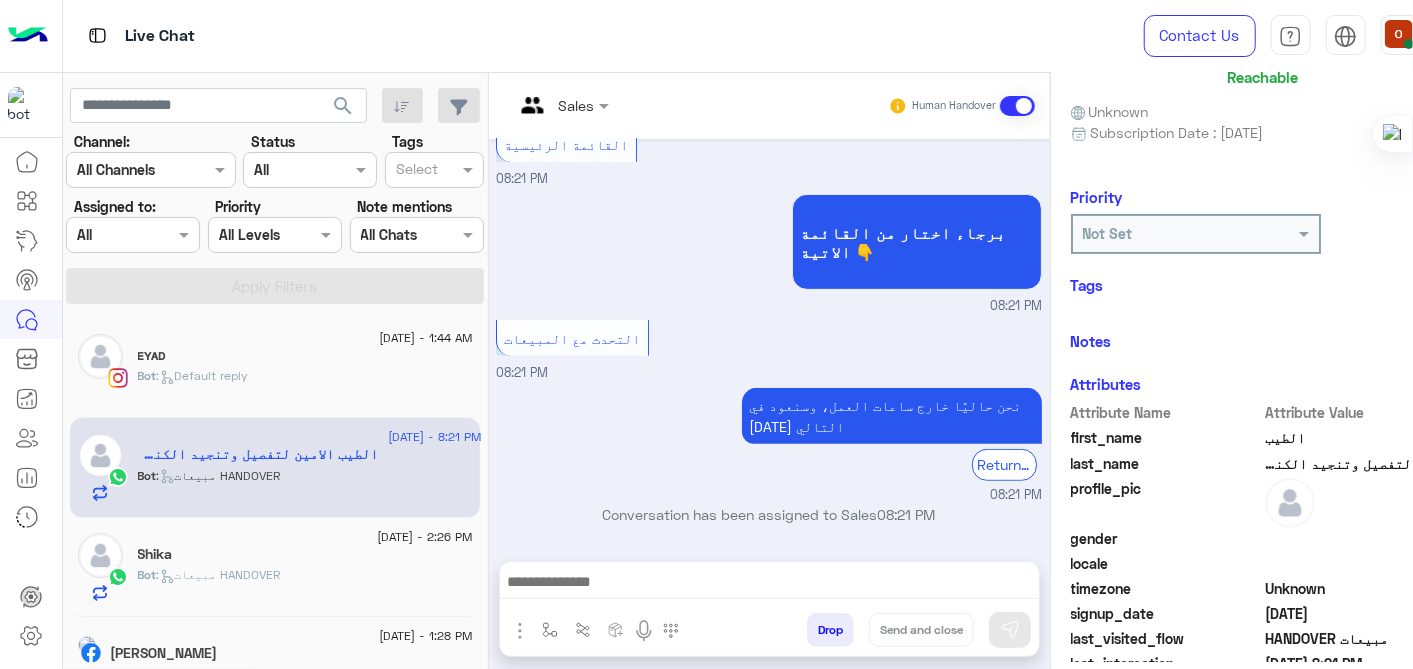 drag, startPoint x: 1367, startPoint y: 336, endPoint x: 1411, endPoint y: 717, distance: 383.53226 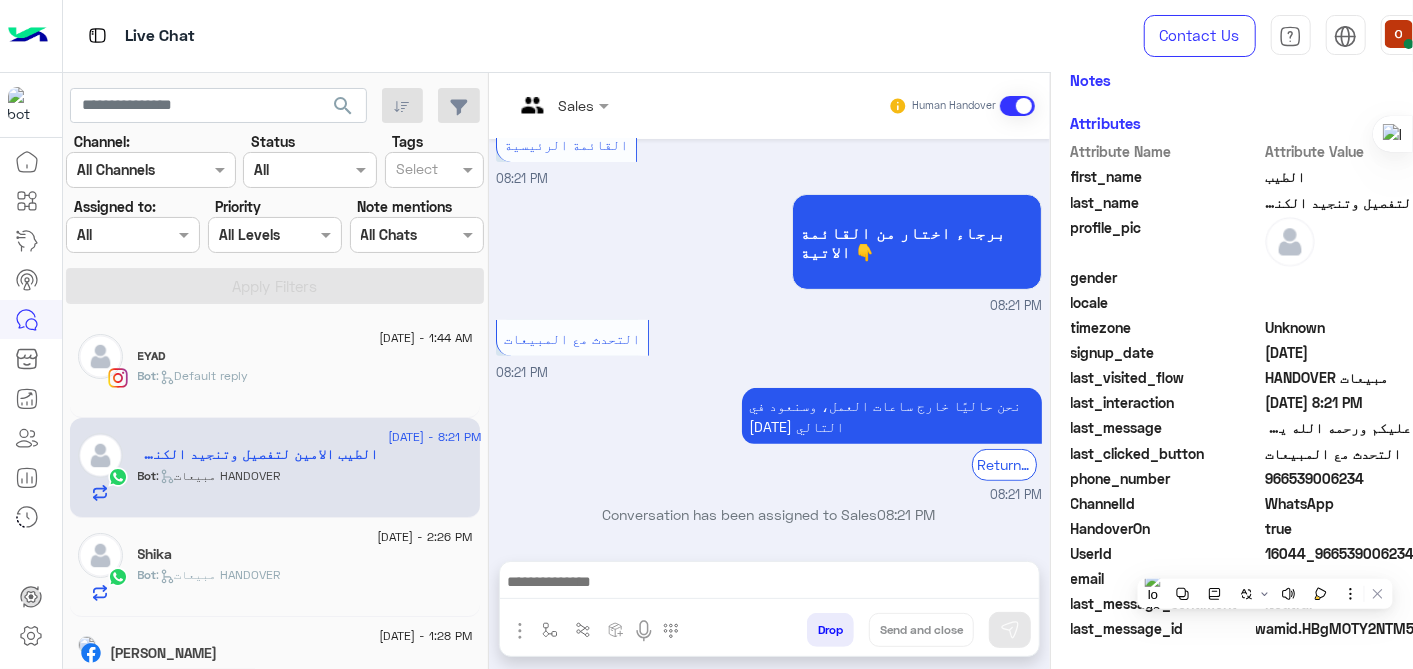 click on "locale" 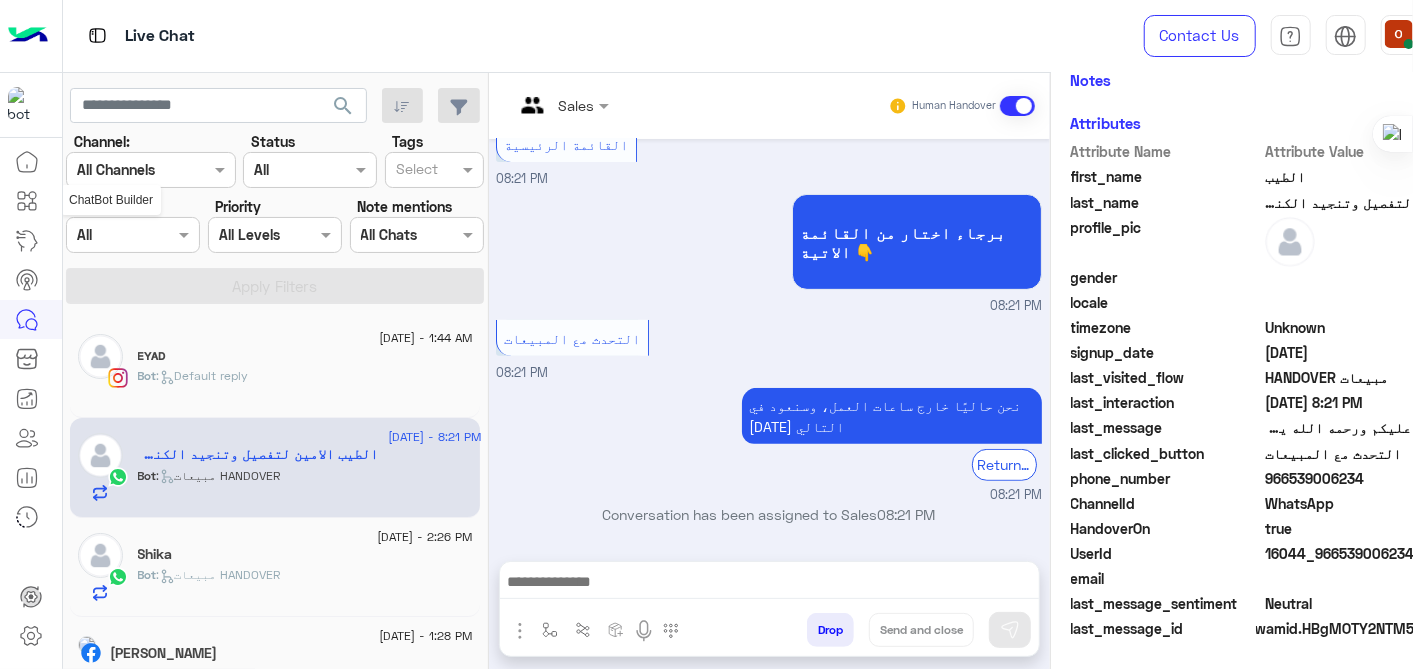 click 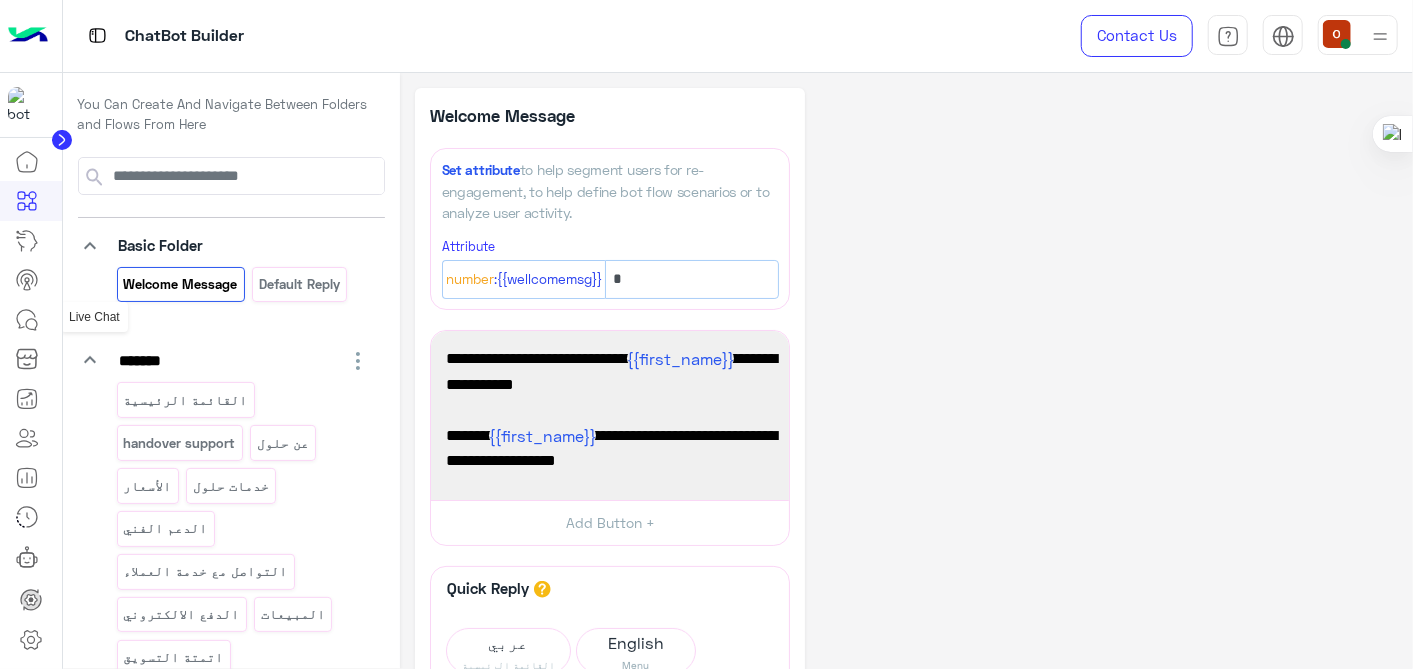 click 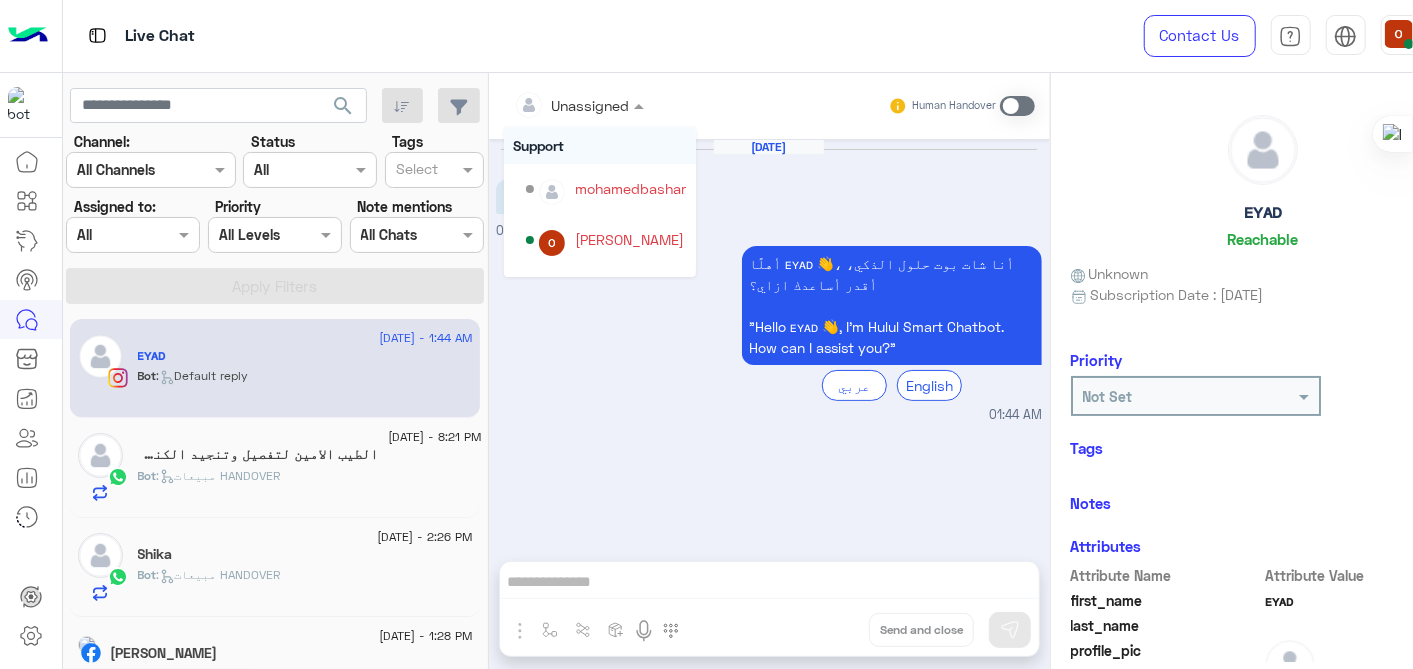 click at bounding box center (554, 105) 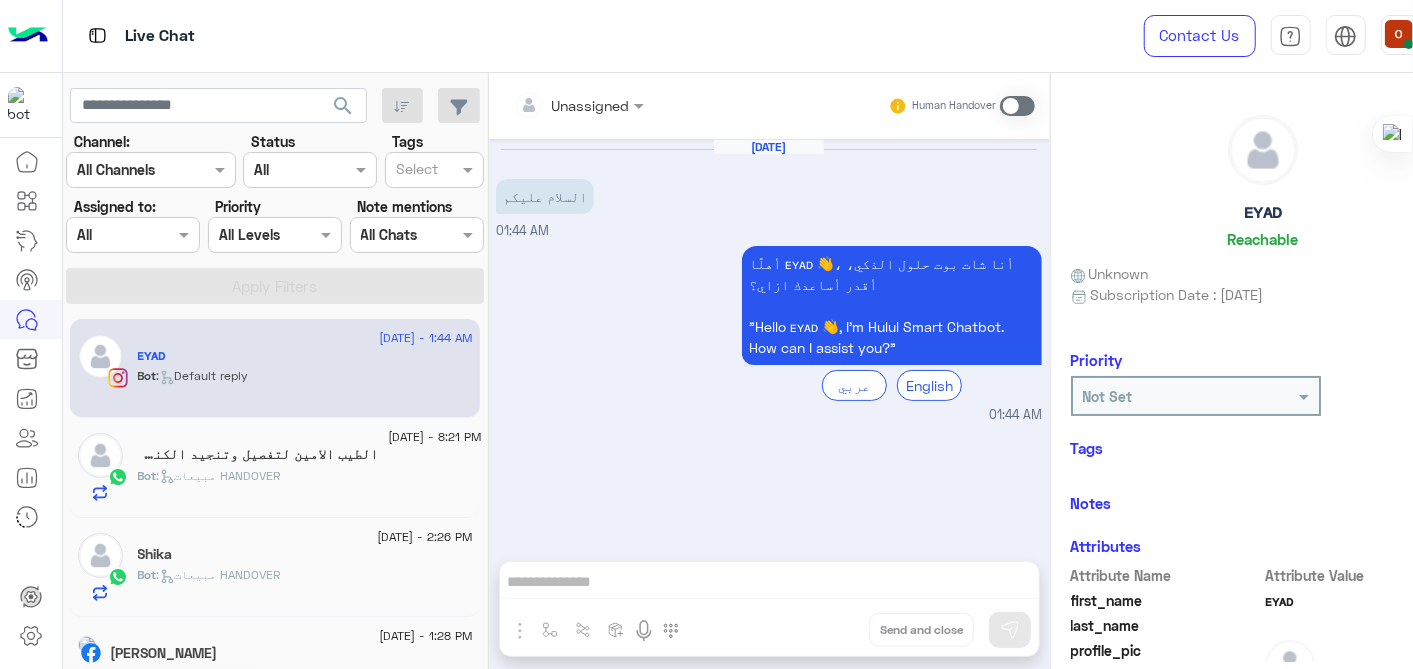 click at bounding box center [554, 105] 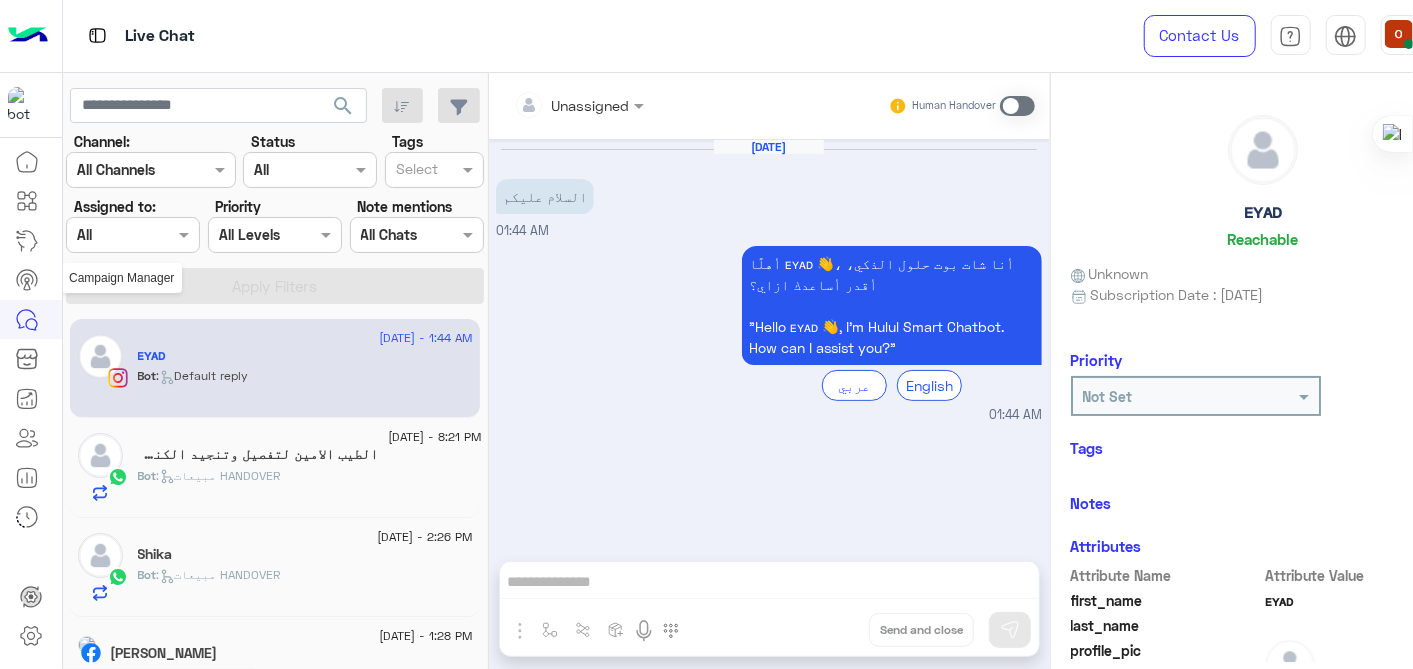 click 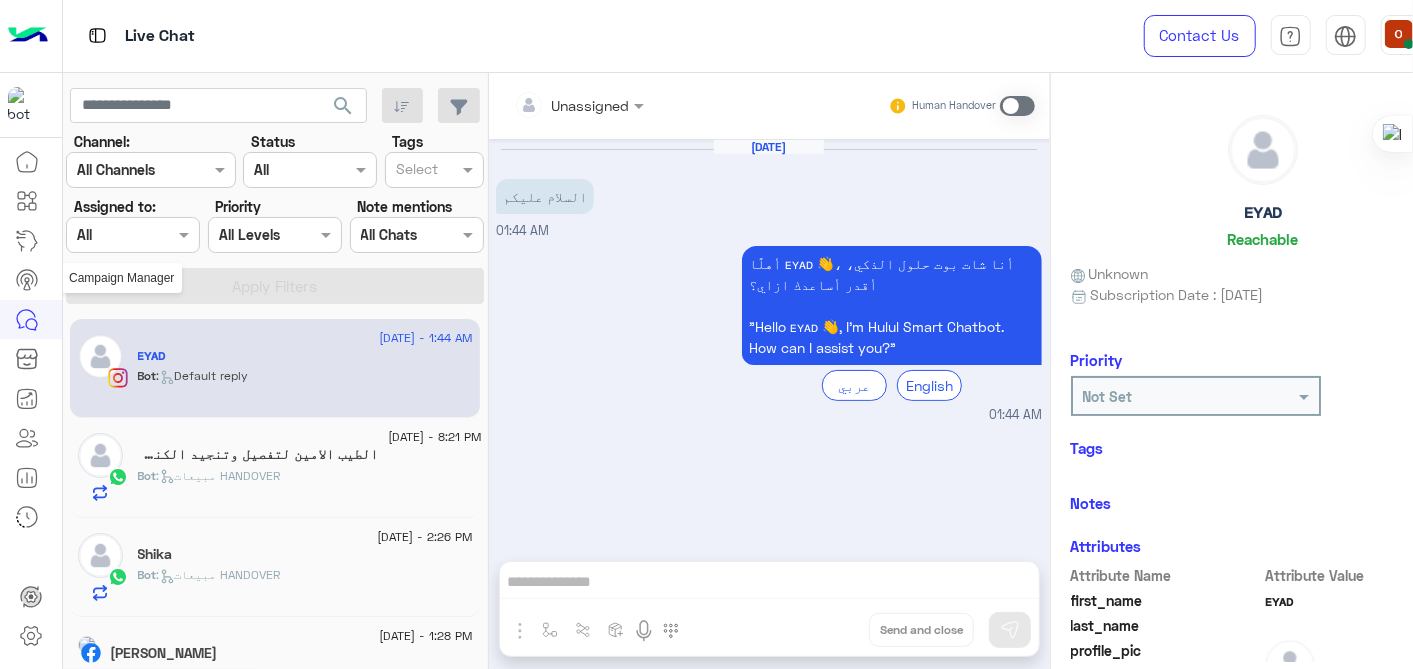 click 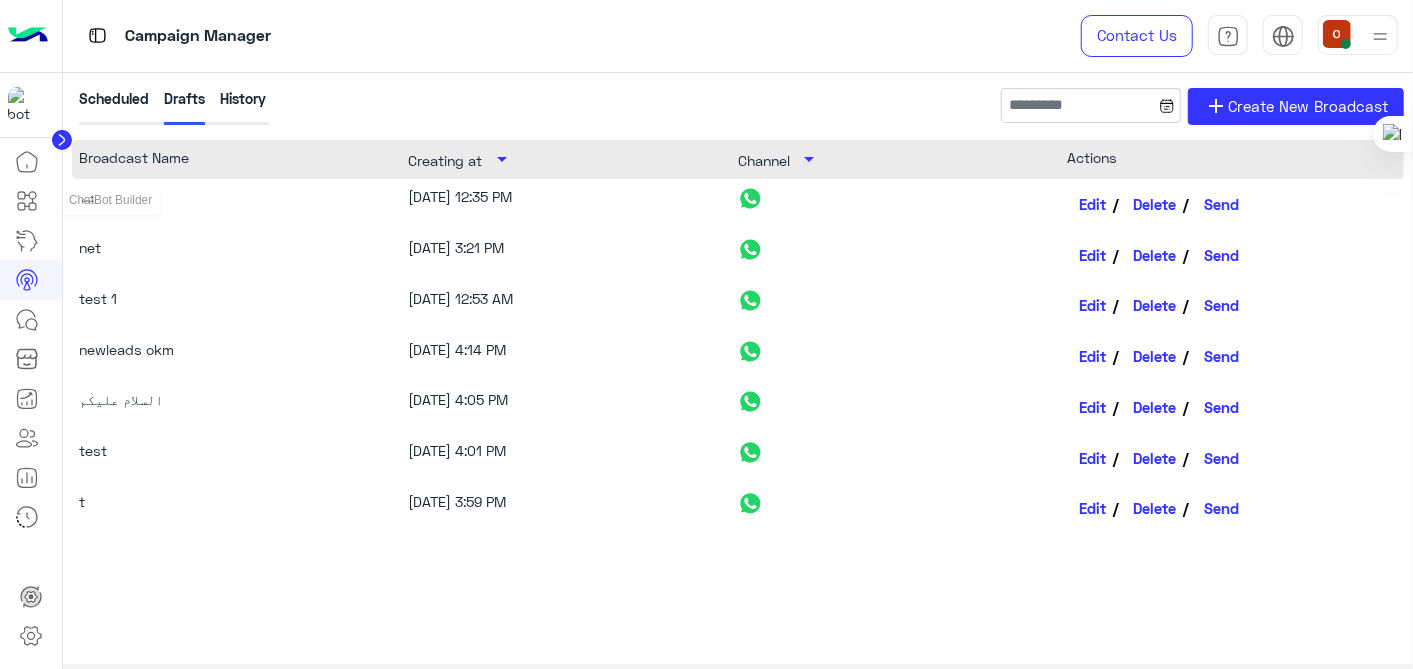 click 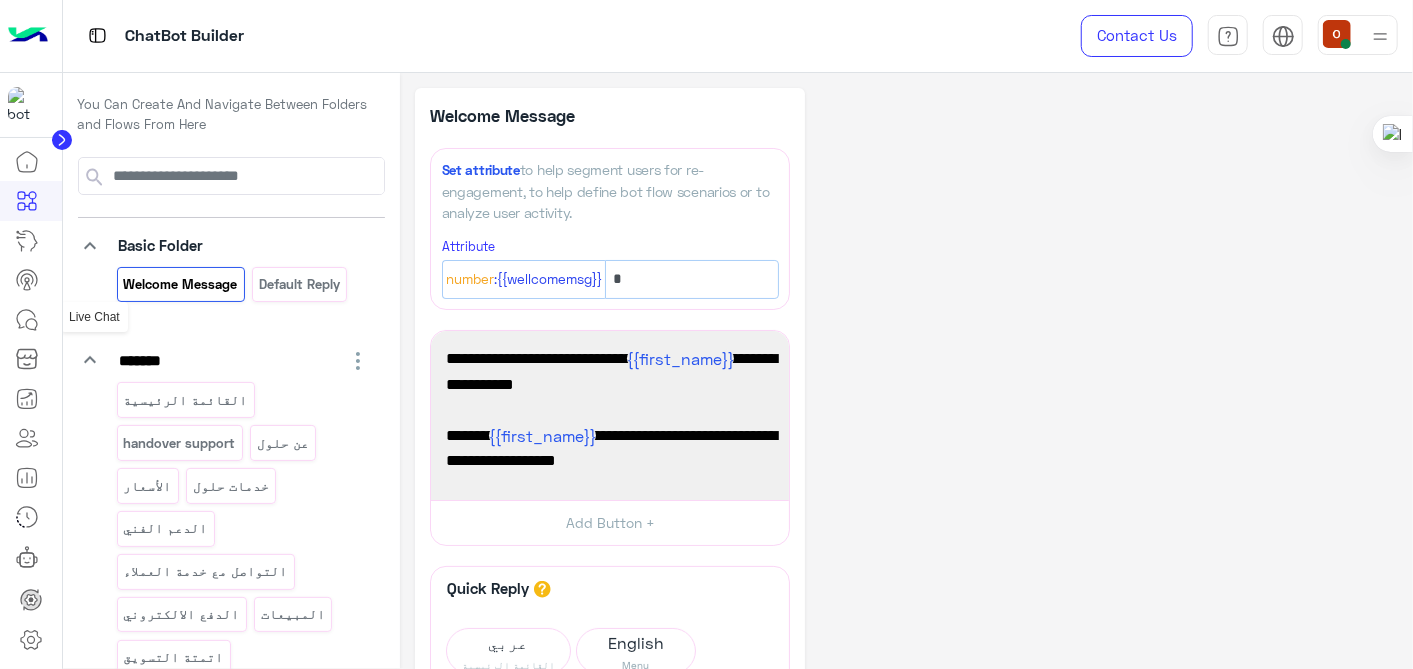 click 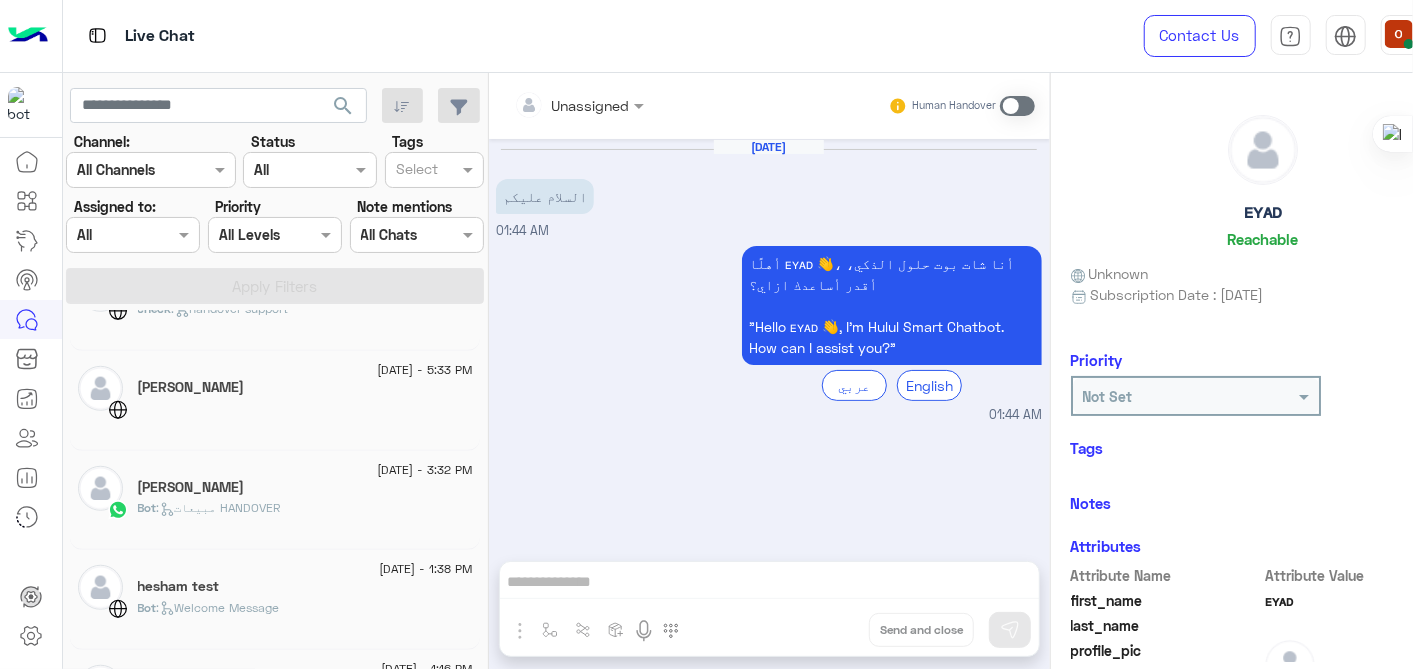 scroll, scrollTop: 857, scrollLeft: 0, axis: vertical 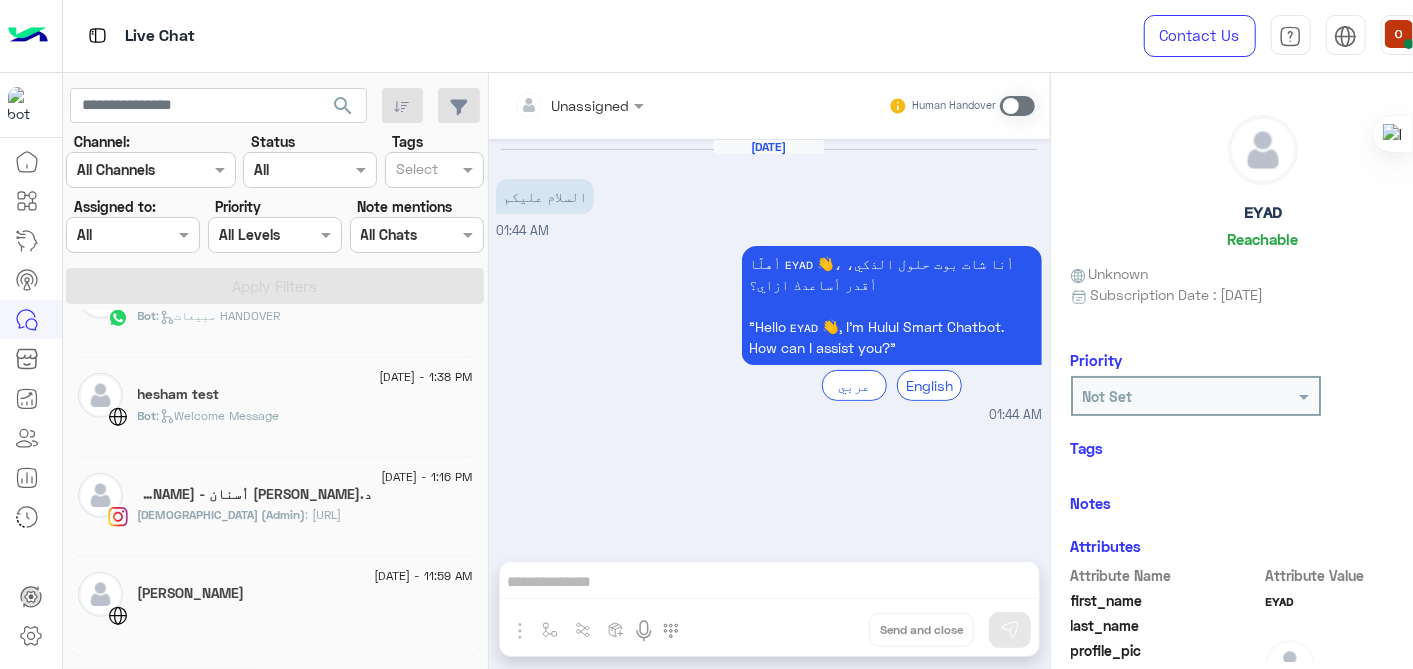 click on "[PERSON_NAME] (Admin)  : [URL]" 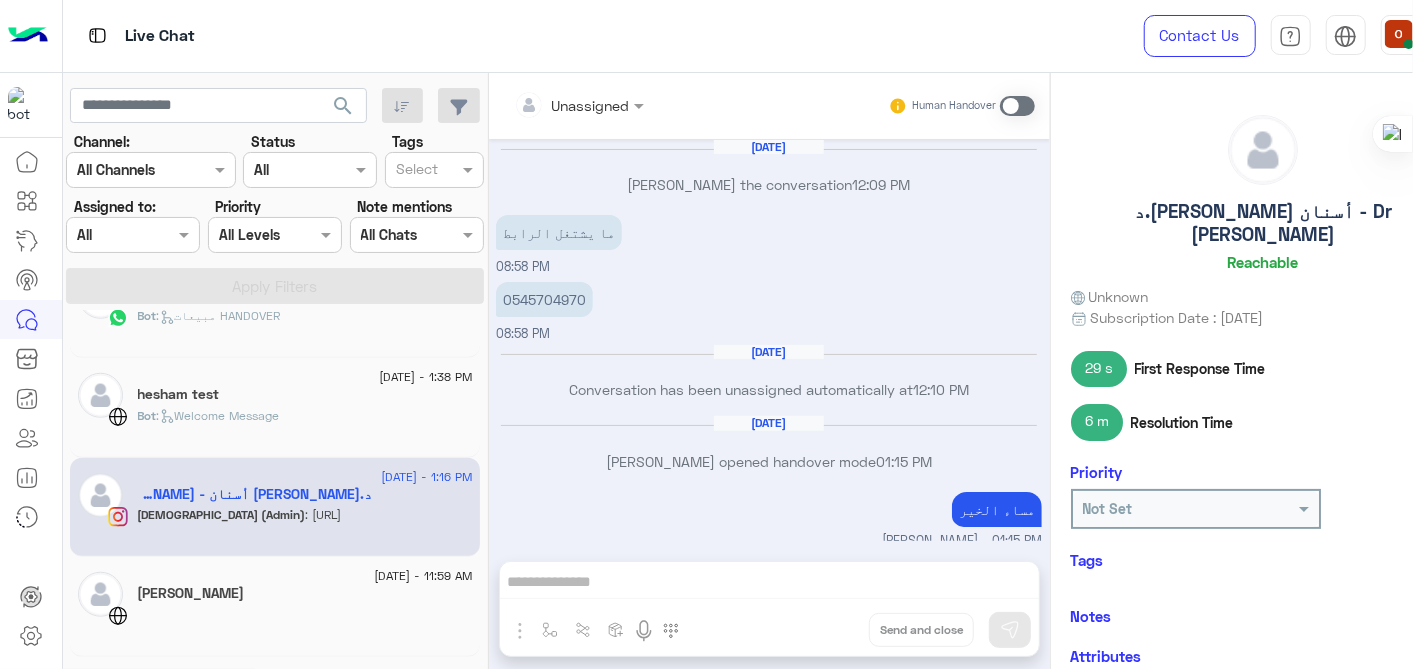 scroll, scrollTop: 208, scrollLeft: 0, axis: vertical 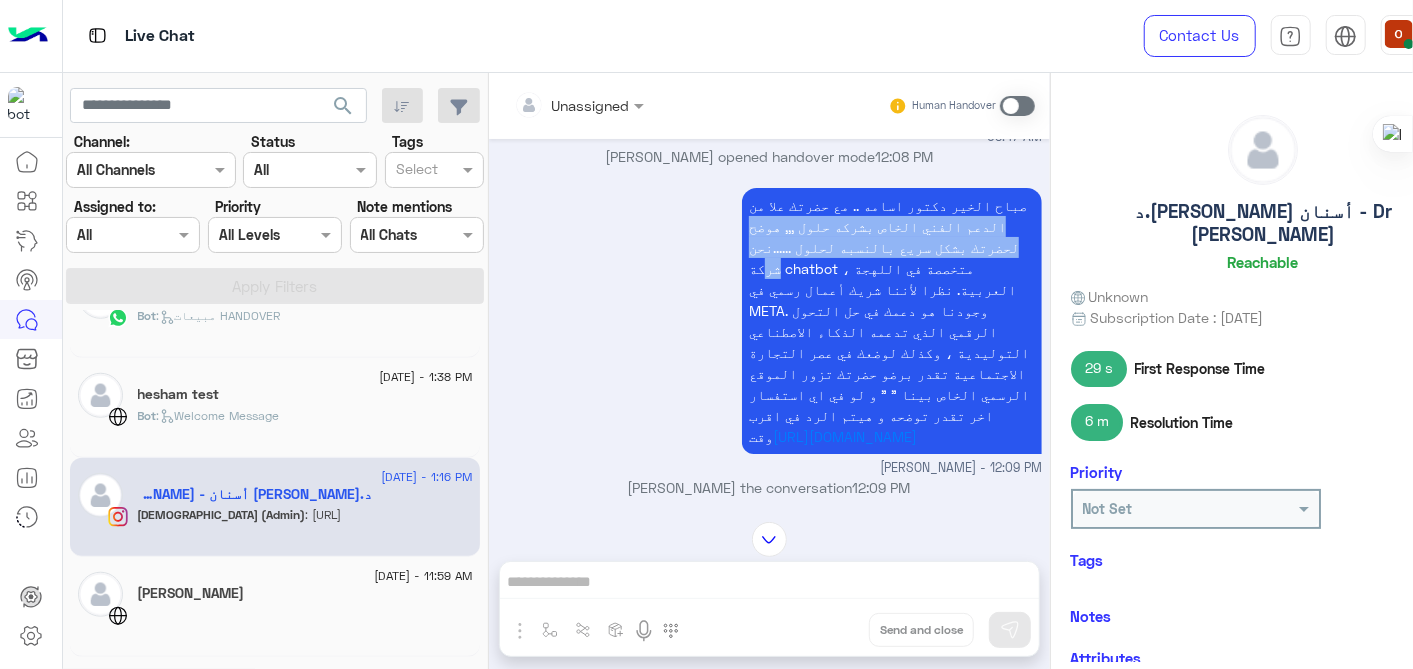 drag, startPoint x: 990, startPoint y: 197, endPoint x: 748, endPoint y: 251, distance: 247.95161 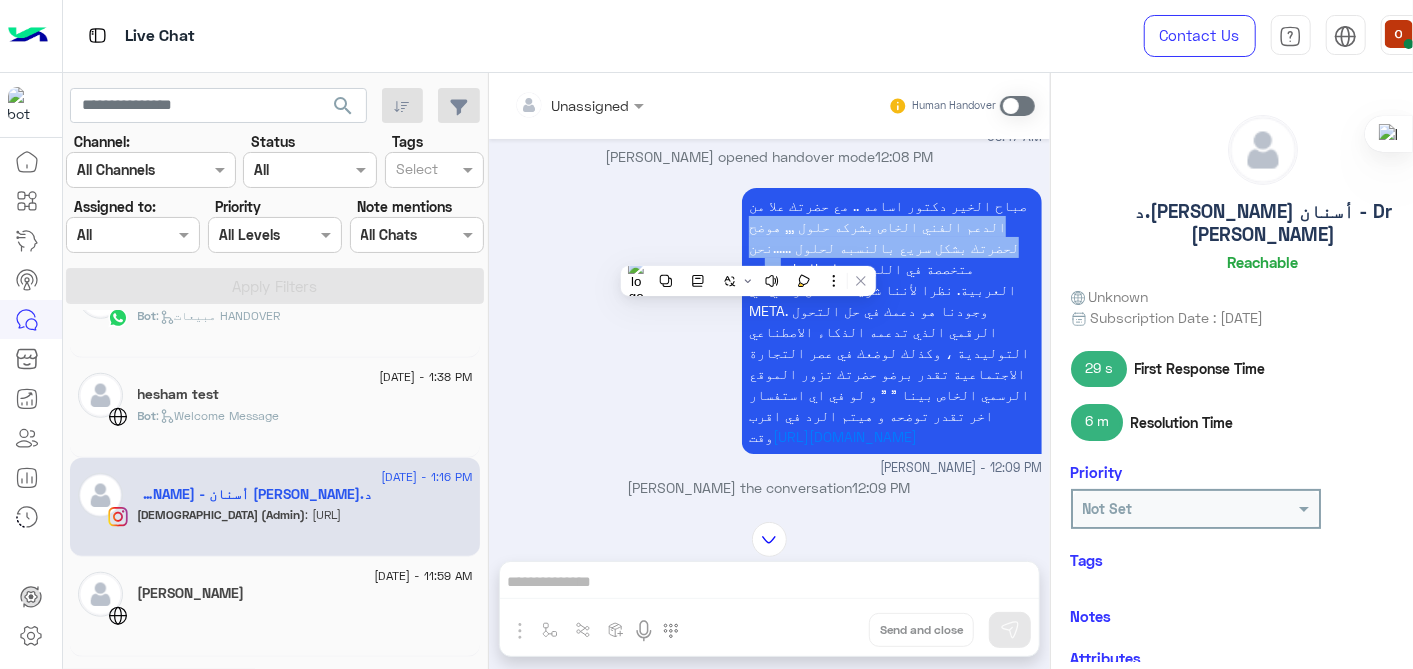 drag, startPoint x: 748, startPoint y: 251, endPoint x: 634, endPoint y: 228, distance: 116.297035 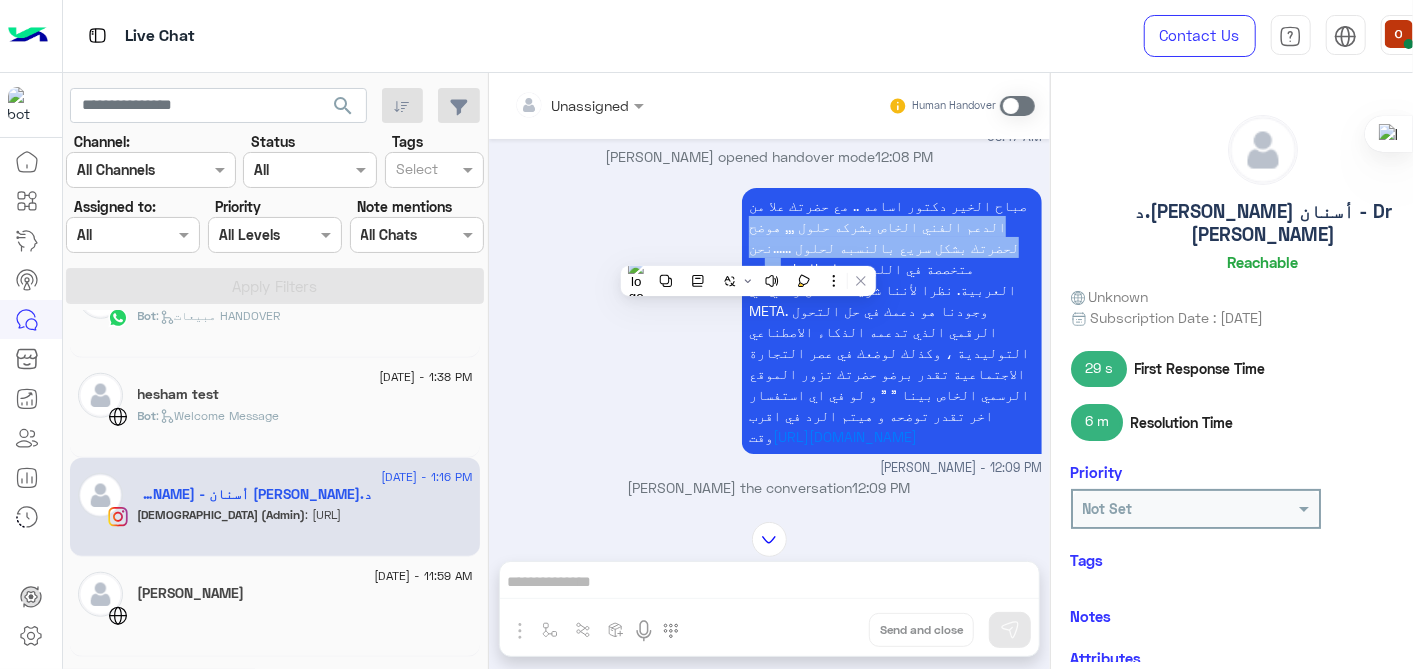 click on "صباح الخير دكتور اسامه  .. مع حضرتك علا من الدعم الفني الخاص بشركه حلول ,,, هوضح لحضرتك بشكل سريع بالنسبه لحلول ......نحن شركة chatbot ، متخصصة في اللهجة العربية. نظرا لأننا شريك أعمال رسمي في META. وجودنا هو دعمك في حل التحول الرقمي الذي تدعمه الذكاء الاصطناعي التوليدية ، وكذلك لوضعك في عصر التجارة الاجتماعية تقدر برضو حضرتك تزور الموقع الرسمي الخاص بينا " " و لو في اي استفسار اخر تقدر توضحه و هيتم الرد في اقرب وقت   [URL][DOMAIN_NAME]  ola mohsen -  12:09 PM" at bounding box center [769, 330] 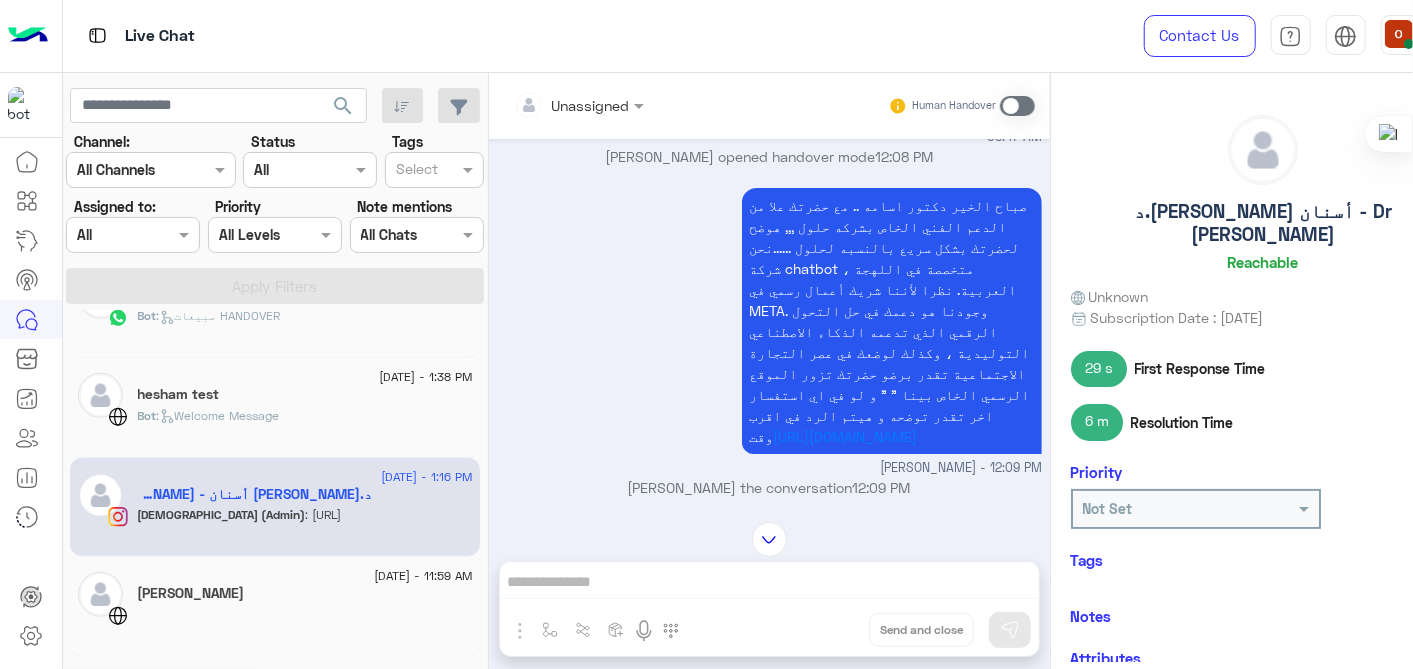 click on "صباح الخير دكتور اسامه  .. مع حضرتك علا من الدعم الفني الخاص بشركه حلول ,,, هوضح لحضرتك بشكل سريع بالنسبه لحلول ......نحن شركة chatbot ، متخصصة في اللهجة العربية. نظرا لأننا شريك أعمال رسمي في META. وجودنا هو دعمك في حل التحول الرقمي الذي تدعمه الذكاء الاصطناعي التوليدية ، وكذلك لوضعك في عصر التجارة الاجتماعية تقدر برضو حضرتك تزور الموقع الرسمي الخاص بينا " " و لو في اي استفسار اخر تقدر توضحه و هيتم الرد في اقرب وقت   [URL][DOMAIN_NAME]" at bounding box center [892, 321] 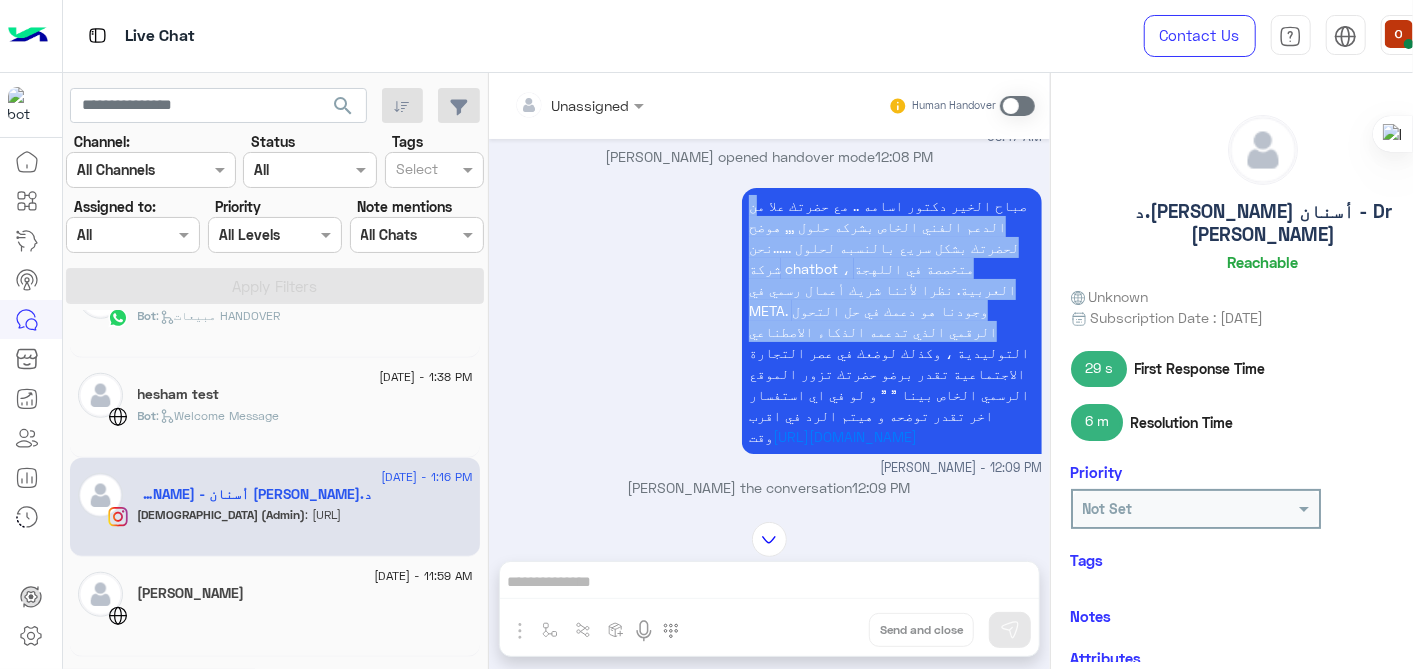 drag, startPoint x: 737, startPoint y: 186, endPoint x: 926, endPoint y: 322, distance: 232.84544 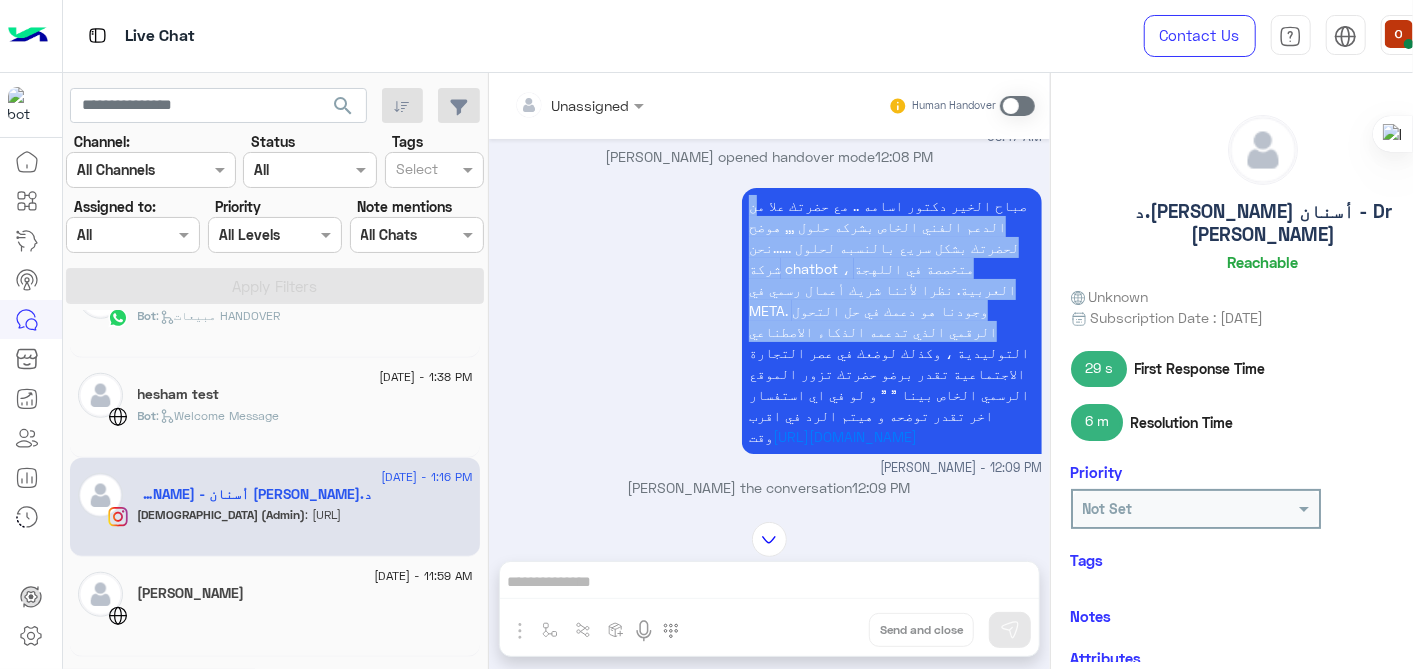 click on "صباح الخير دكتور اسامه  .. مع حضرتك علا من الدعم الفني الخاص بشركه حلول ,,, هوضح لحضرتك بشكل سريع بالنسبه لحلول ......نحن شركة chatbot ، متخصصة في اللهجة العربية. نظرا لأننا شريك أعمال رسمي في META. وجودنا هو دعمك في حل التحول الرقمي الذي تدعمه الذكاء الاصطناعي التوليدية ، وكذلك لوضعك في عصر التجارة الاجتماعية تقدر برضو حضرتك تزور الموقع الرسمي الخاص بينا " " و لو في اي استفسار اخر تقدر توضحه و هيتم الرد في اقرب وقت   [URL][DOMAIN_NAME]" at bounding box center (892, 321) 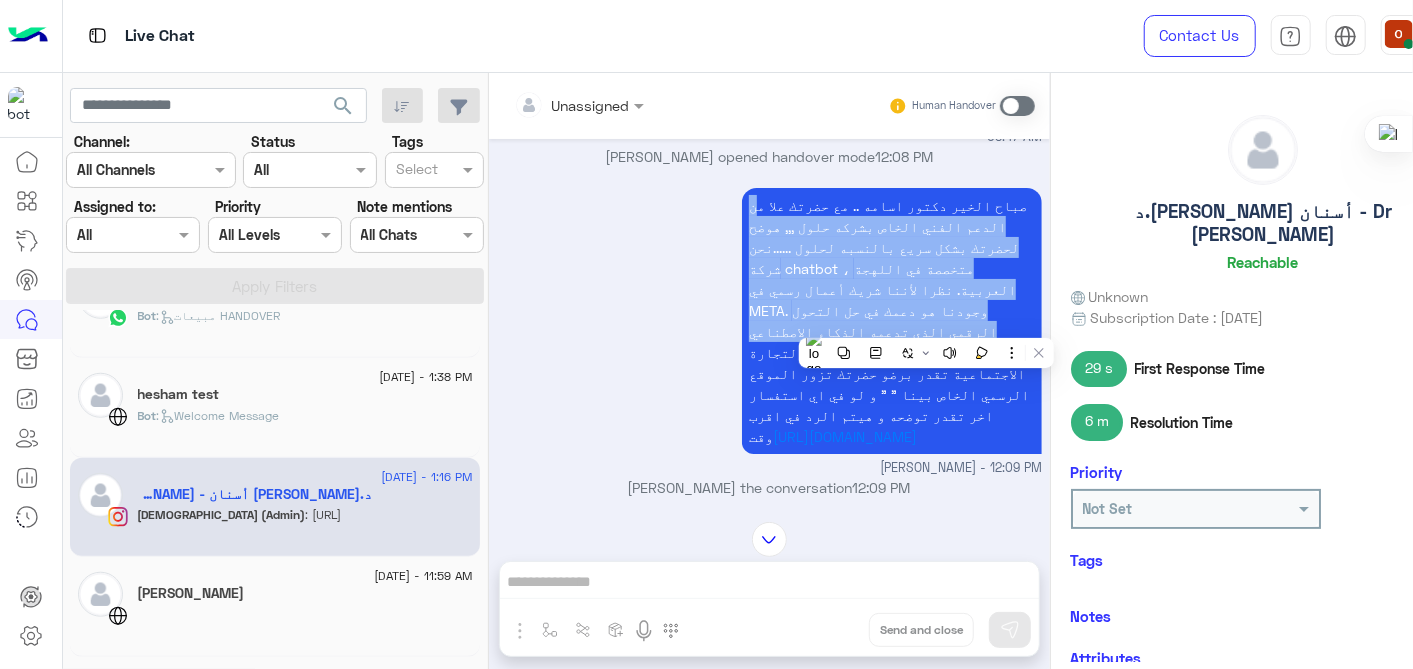 click on "صباح الخير دكتور اسامه  .. مع حضرتك علا من الدعم الفني الخاص بشركه حلول ,,, هوضح لحضرتك بشكل سريع بالنسبه لحلول ......نحن شركة chatbot ، متخصصة في اللهجة العربية. نظرا لأننا شريك أعمال رسمي في META. وجودنا هو دعمك في حل التحول الرقمي الذي تدعمه الذكاء الاصطناعي التوليدية ، وكذلك لوضعك في عصر التجارة الاجتماعية تقدر برضو حضرتك تزور الموقع الرسمي الخاص بينا " " و لو في اي استفسار اخر تقدر توضحه و هيتم الرد في اقرب وقت   [URL][DOMAIN_NAME]  ola mohsen -  12:09 PM" at bounding box center [769, 330] 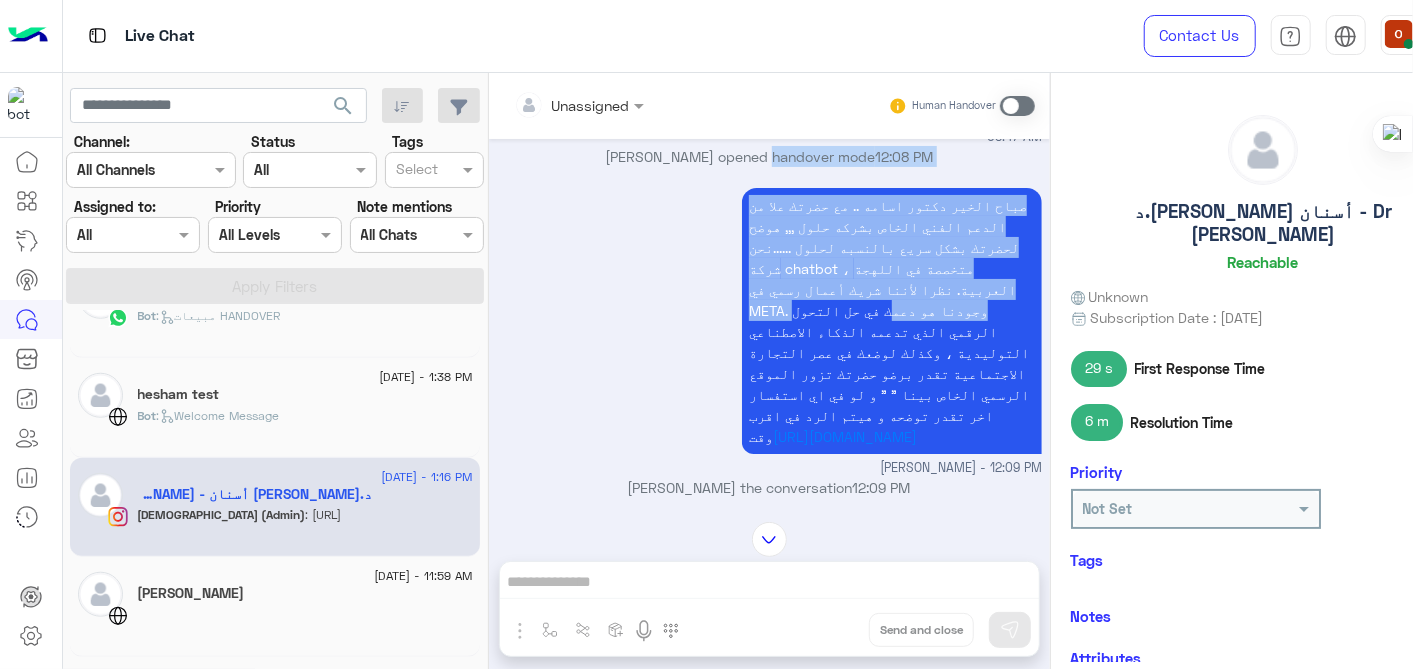 drag, startPoint x: 753, startPoint y: 166, endPoint x: 737, endPoint y: 251, distance: 86.492775 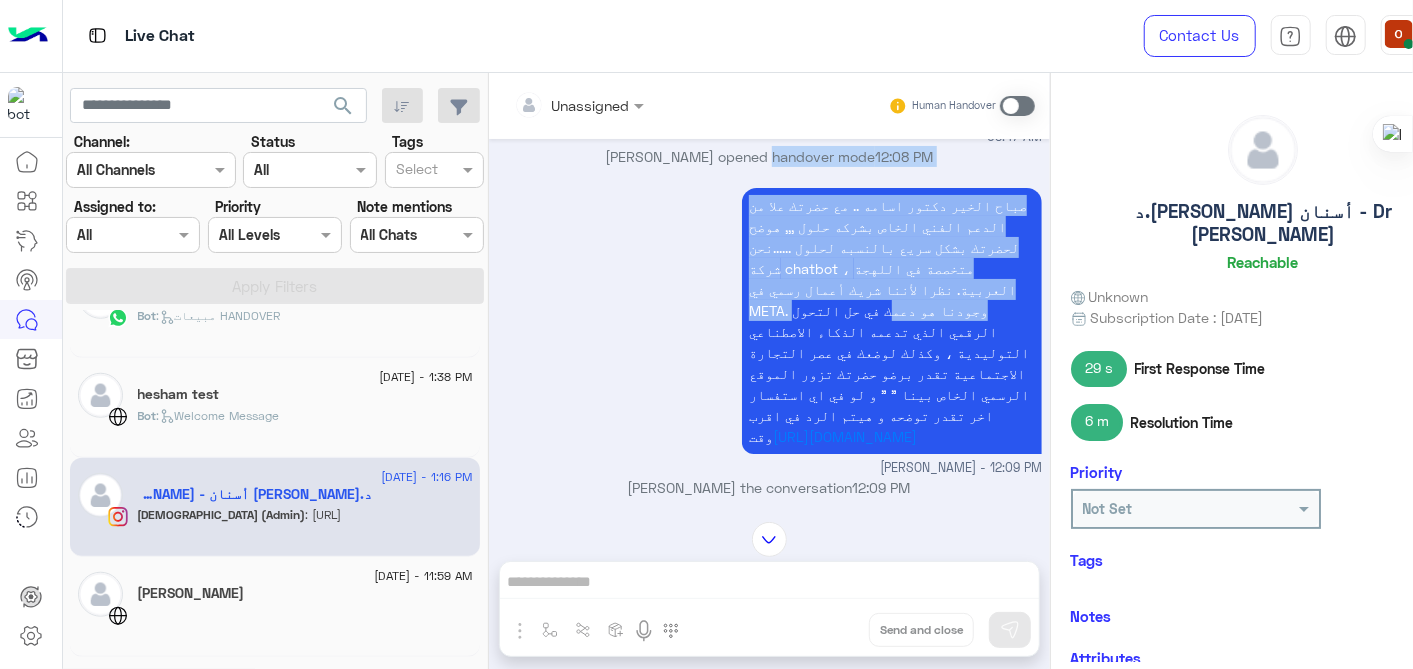 click on "[DATE]  Salam   08:47 AM  شكرًا لتواصلك مع حلول، هنكلمك في أقرب وقت وبنتمنالك يوم سعيد✨    08:47 AM   [PERSON_NAME] opened handover mode   12:08 PM      صباح الخير دكتور اسامه  .. مع حضرتك علا من الدعم الفني الخاص بشركه حلول ,,, هوضح لحضرتك بشكل سريع بالنسبه لحلول ......نحن شركة chatbot ، متخصصة في اللهجة العربية. نظرا لأننا شريك أعمال رسمي في META. وجودنا هو دعمك في حل التحول الرقمي الذي تدعمه الذكاء الاصطناعي التوليدية ، وكذلك لوضعك في عصر التجارة الاجتماعية تقدر برضو حضرتك تزور الموقع الرسمي الخاص بينا " " و لو في اي استفسار اخر تقدر توضحه و هيتم الرد في اقرب وقت   [URL][DOMAIN_NAME]  ola mohsen -  12:09 PM   [PERSON_NAME] the conversation" at bounding box center (769, 320) 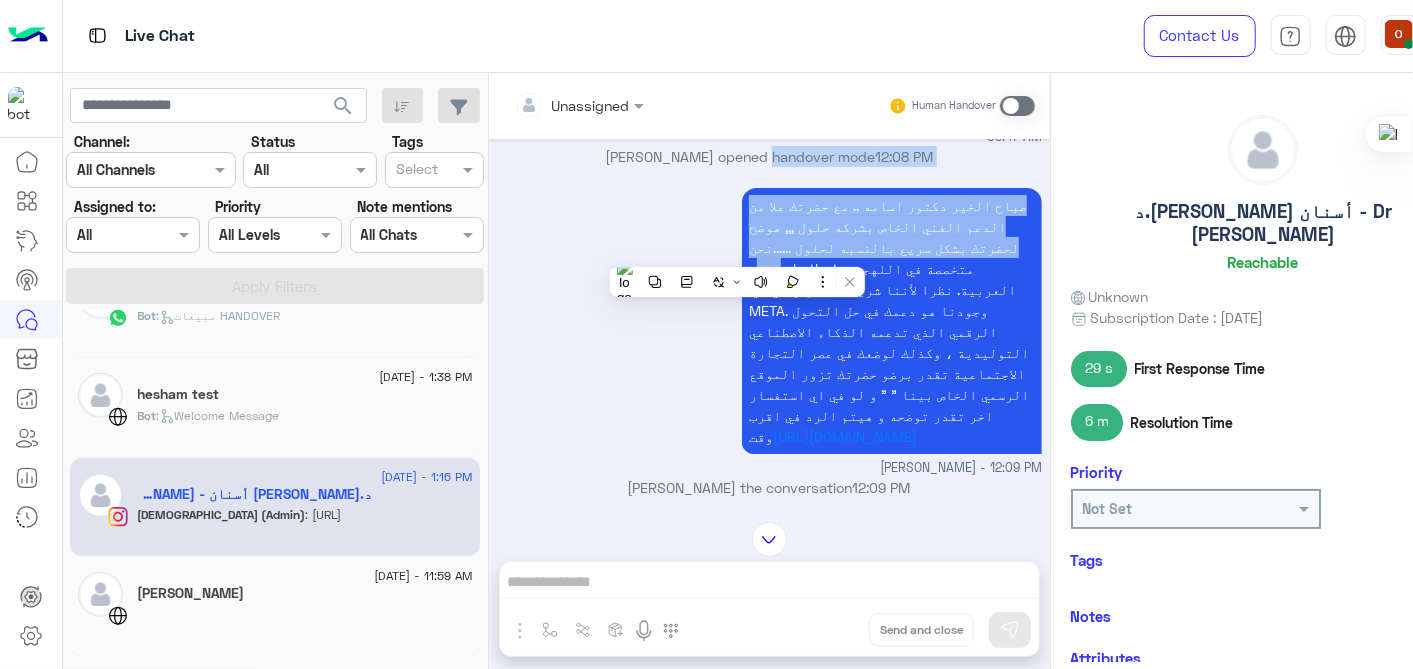 drag, startPoint x: 737, startPoint y: 251, endPoint x: 663, endPoint y: 246, distance: 74.168724 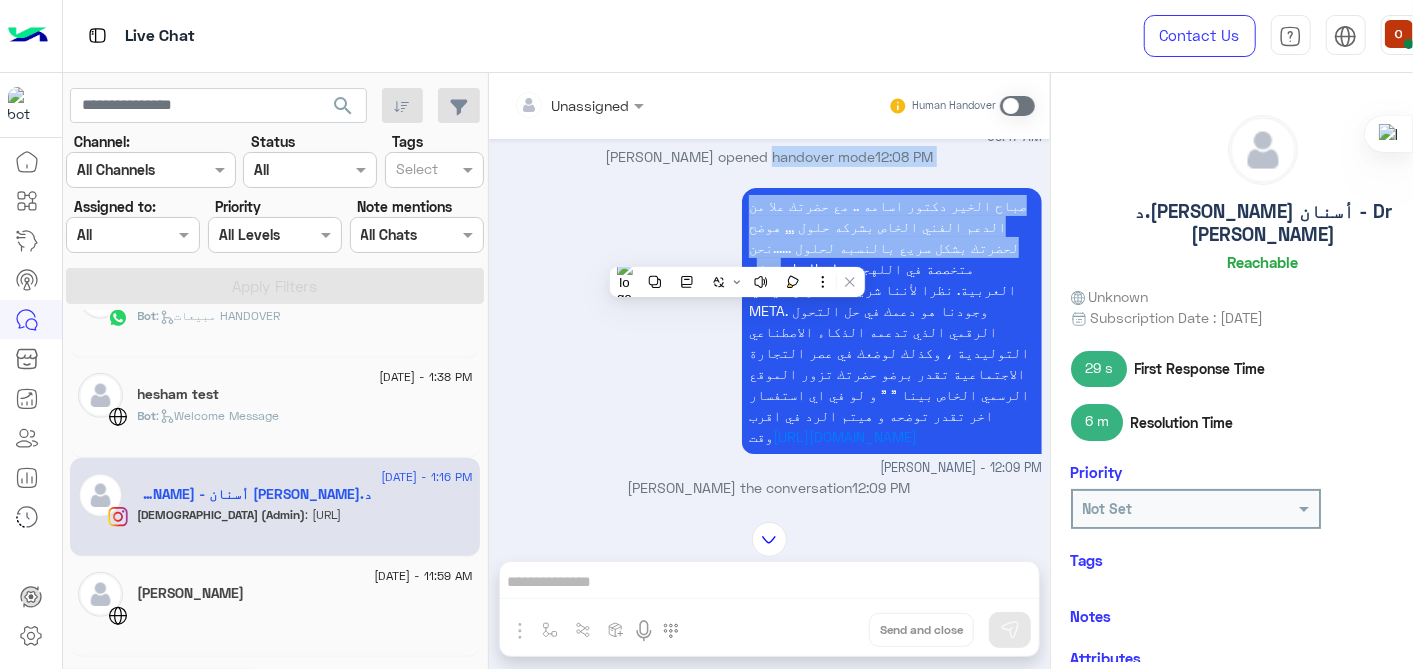 click on "صباح الخير دكتور اسامه  .. مع حضرتك علا من الدعم الفني الخاص بشركه حلول ,,, هوضح لحضرتك بشكل سريع بالنسبه لحلول ......نحن شركة chatbot ، متخصصة في اللهجة العربية. نظرا لأننا شريك أعمال رسمي في META. وجودنا هو دعمك في حل التحول الرقمي الذي تدعمه الذكاء الاصطناعي التوليدية ، وكذلك لوضعك في عصر التجارة الاجتماعية تقدر برضو حضرتك تزور الموقع الرسمي الخاص بينا " " و لو في اي استفسار اخر تقدر توضحه و هيتم الرد في اقرب وقت   [URL][DOMAIN_NAME]  ola mohsen -  12:09 PM" at bounding box center [769, 330] 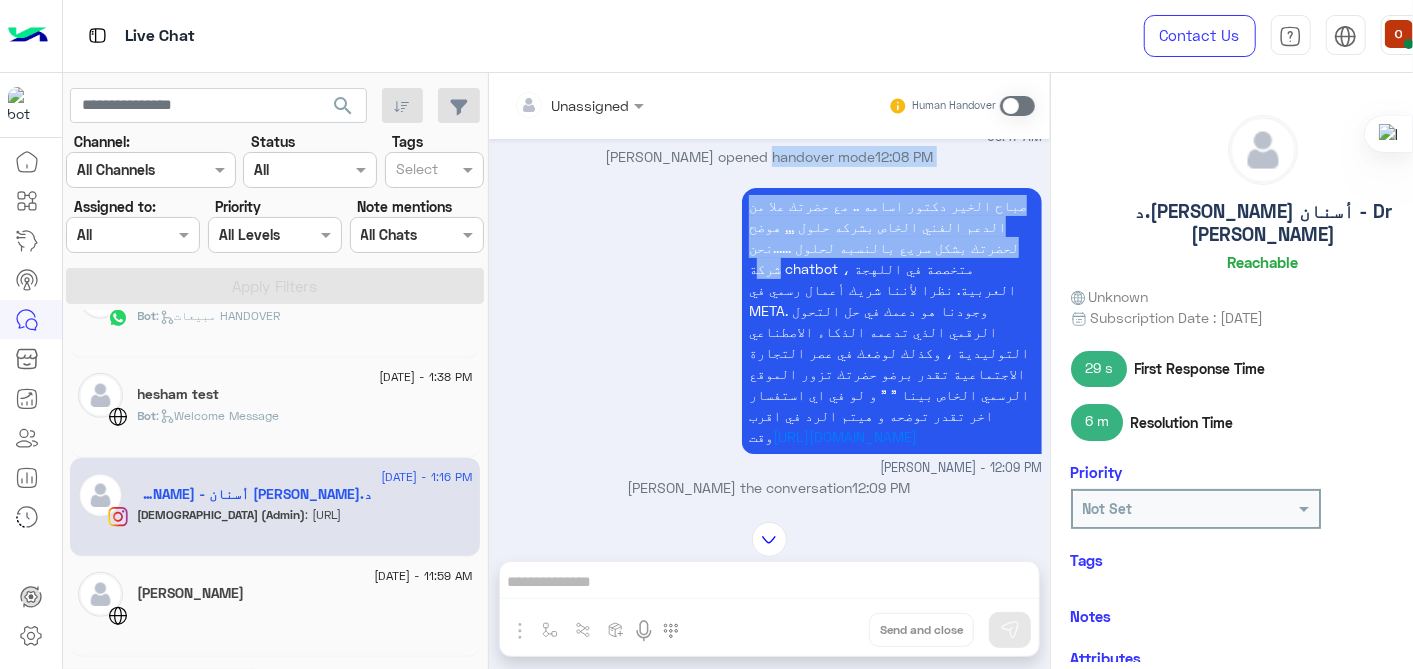 click on "صباح الخير دكتور اسامه  .. مع حضرتك علا من الدعم الفني الخاص بشركه حلول ,,, هوضح لحضرتك بشكل سريع بالنسبه لحلول ......نحن شركة chatbot ، متخصصة في اللهجة العربية. نظرا لأننا شريك أعمال رسمي في META. وجودنا هو دعمك في حل التحول الرقمي الذي تدعمه الذكاء الاصطناعي التوليدية ، وكذلك لوضعك في عصر التجارة الاجتماعية تقدر برضو حضرتك تزور الموقع الرسمي الخاص بينا " " و لو في اي استفسار اخر تقدر توضحه و هيتم الرد في اقرب وقت   [URL][DOMAIN_NAME]  ola mohsen -  12:09 PM" at bounding box center (769, 330) 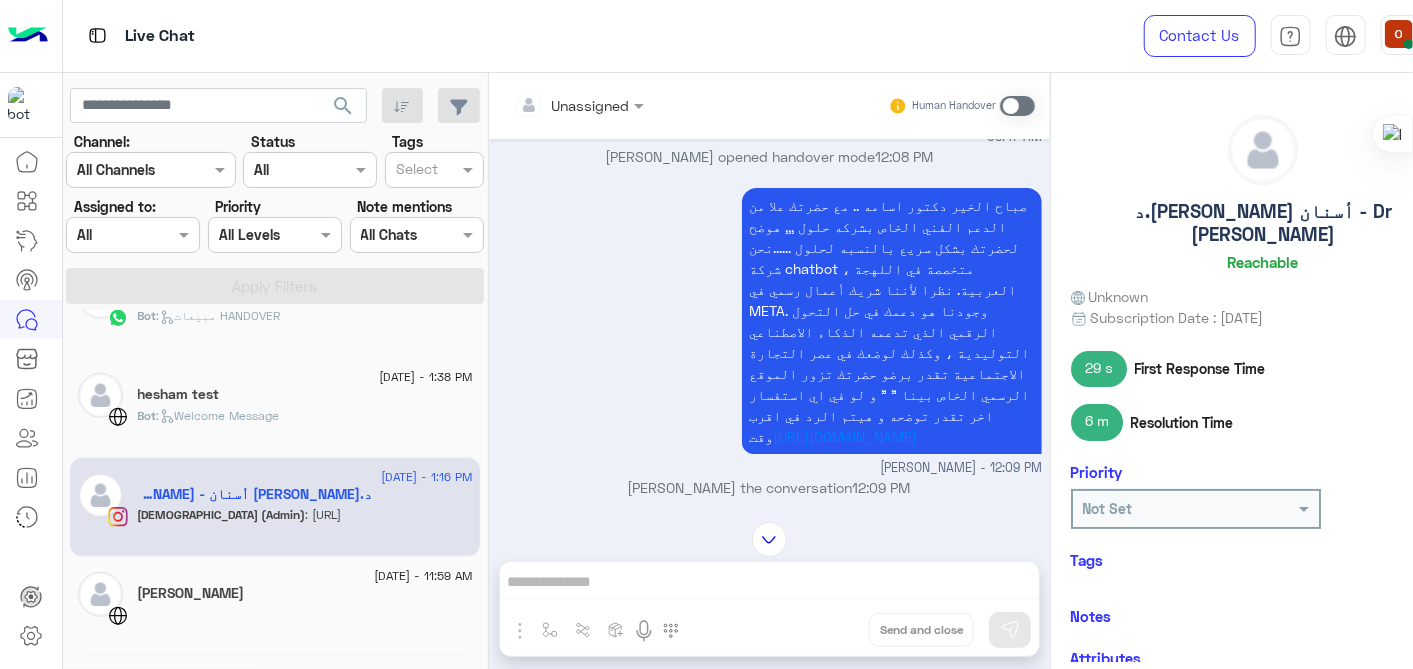 drag, startPoint x: 712, startPoint y: 194, endPoint x: 724, endPoint y: 408, distance: 214.33618 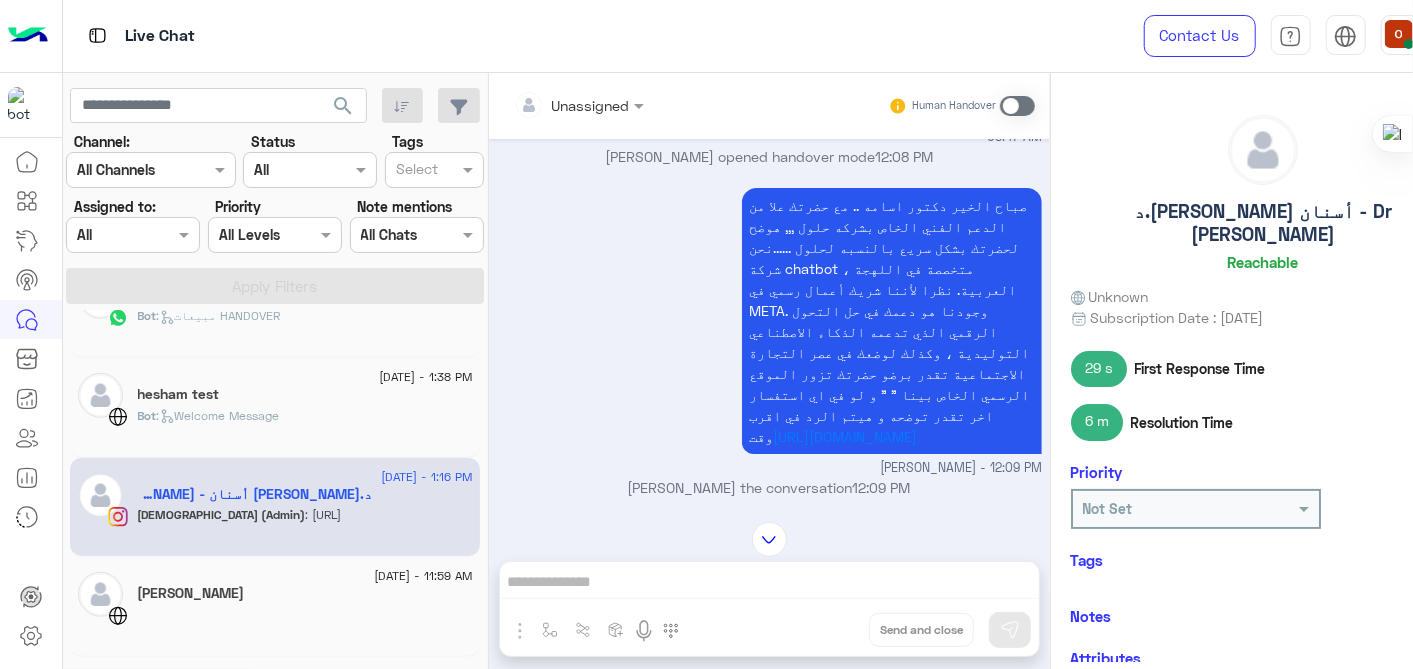 click on "صباح الخير دكتور اسامه  .. مع حضرتك علا من الدعم الفني الخاص بشركه حلول ,,, هوضح لحضرتك بشكل سريع بالنسبه لحلول ......نحن شركة chatbot ، متخصصة في اللهجة العربية. نظرا لأننا شريك أعمال رسمي في META. وجودنا هو دعمك في حل التحول الرقمي الذي تدعمه الذكاء الاصطناعي التوليدية ، وكذلك لوضعك في عصر التجارة الاجتماعية تقدر برضو حضرتك تزور الموقع الرسمي الخاص بينا " " و لو في اي استفسار اخر تقدر توضحه و هيتم الرد في اقرب وقت   [URL][DOMAIN_NAME]  ola mohsen -  12:09 PM" at bounding box center (769, 330) 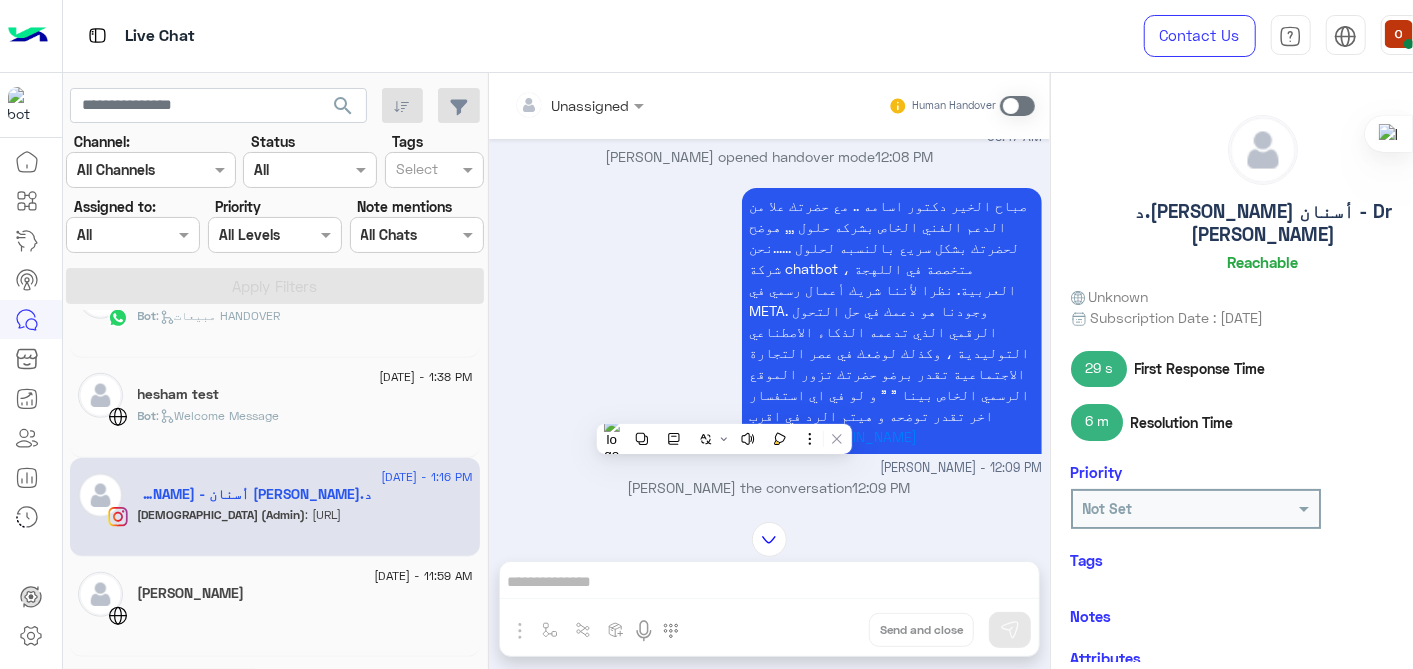 copy on "صباح الخير دكتور اسامه  .. مع حضرتك علا من الدعم الفني الخاص بشركه حلول ,,, هوضح لحضرتك بشكل سريع بالنسبه لحلول ......نحن شركة chatbot ، متخصصة في اللهجة العربية. نظرا لأننا شريك أعمال رسمي في META. وجودنا هو دعمك في حل التحول الرقمي الذي تدعمه الذكاء الاصطناعي التوليدية ، وكذلك لوضعك في عصر التجارة الاجتماعية تقدر برضو حضرتك تزور الموقع الرسمي الخاص بينا " " و لو في اي استفسار اخر تقدر توضحه و هيتم الرد في اقرب وقت" 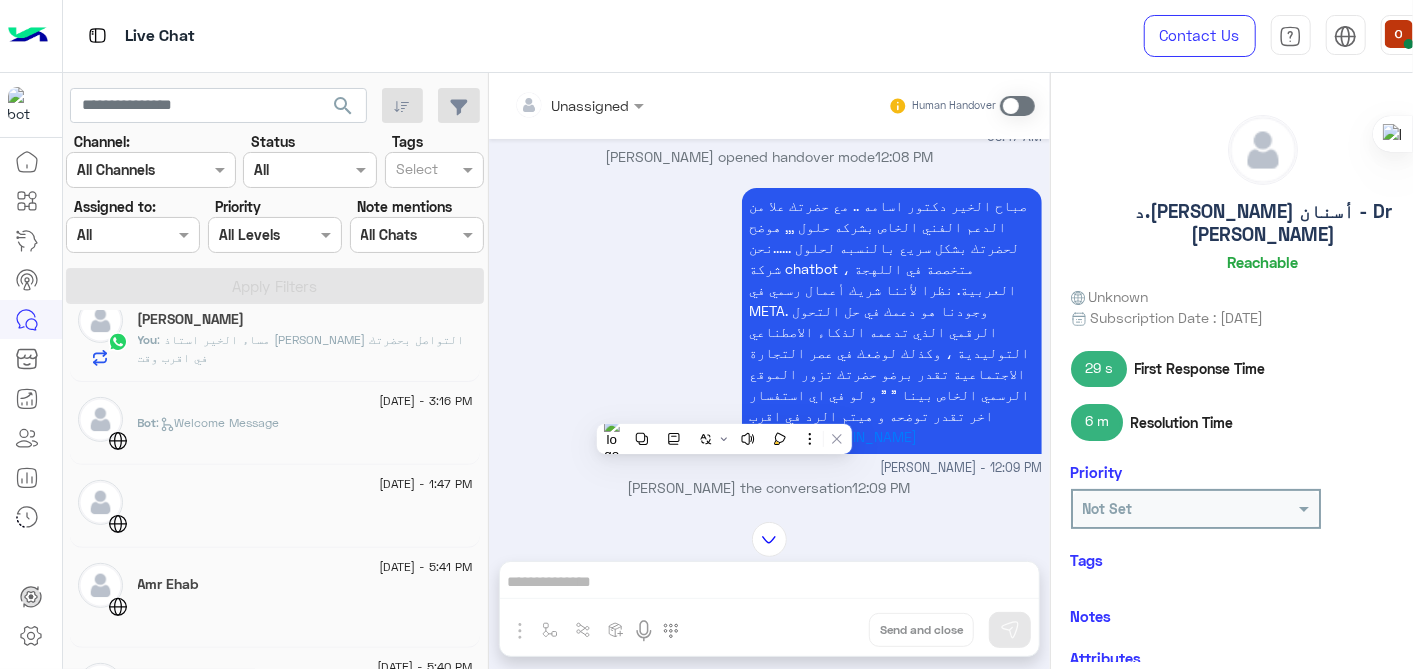 scroll, scrollTop: 0, scrollLeft: 0, axis: both 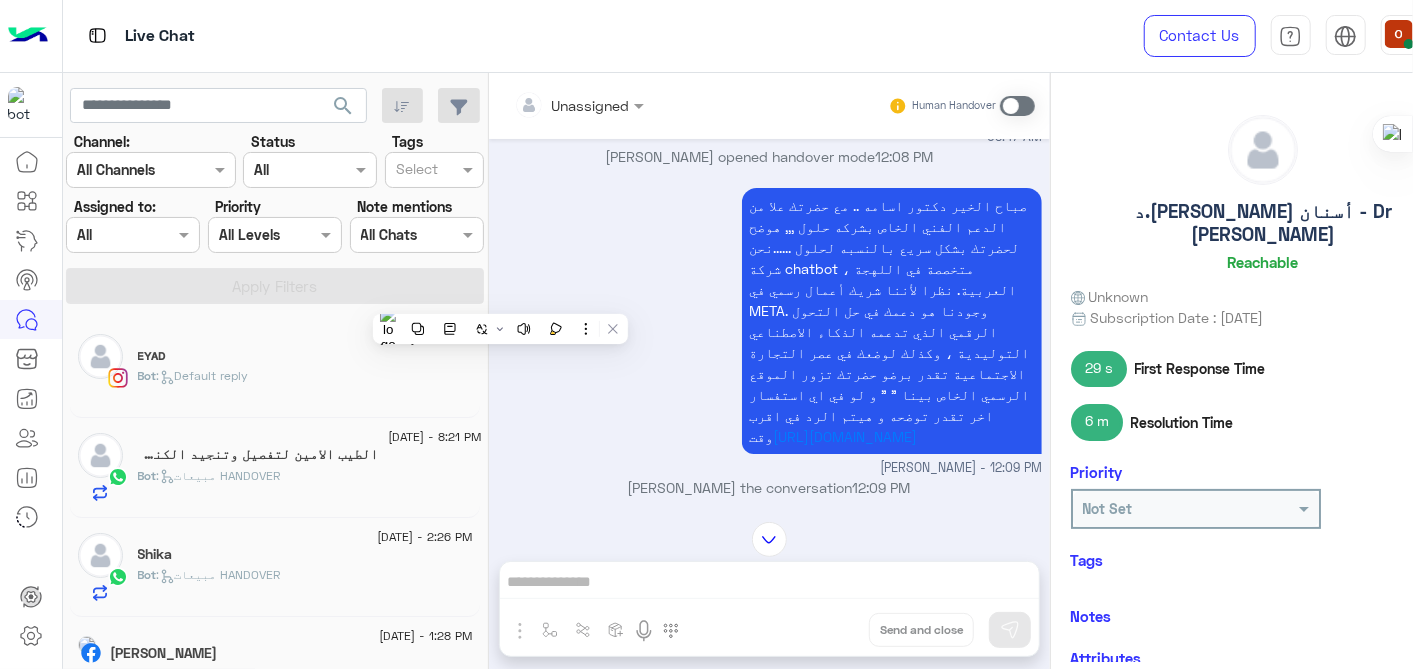 click on ":   Default reply" 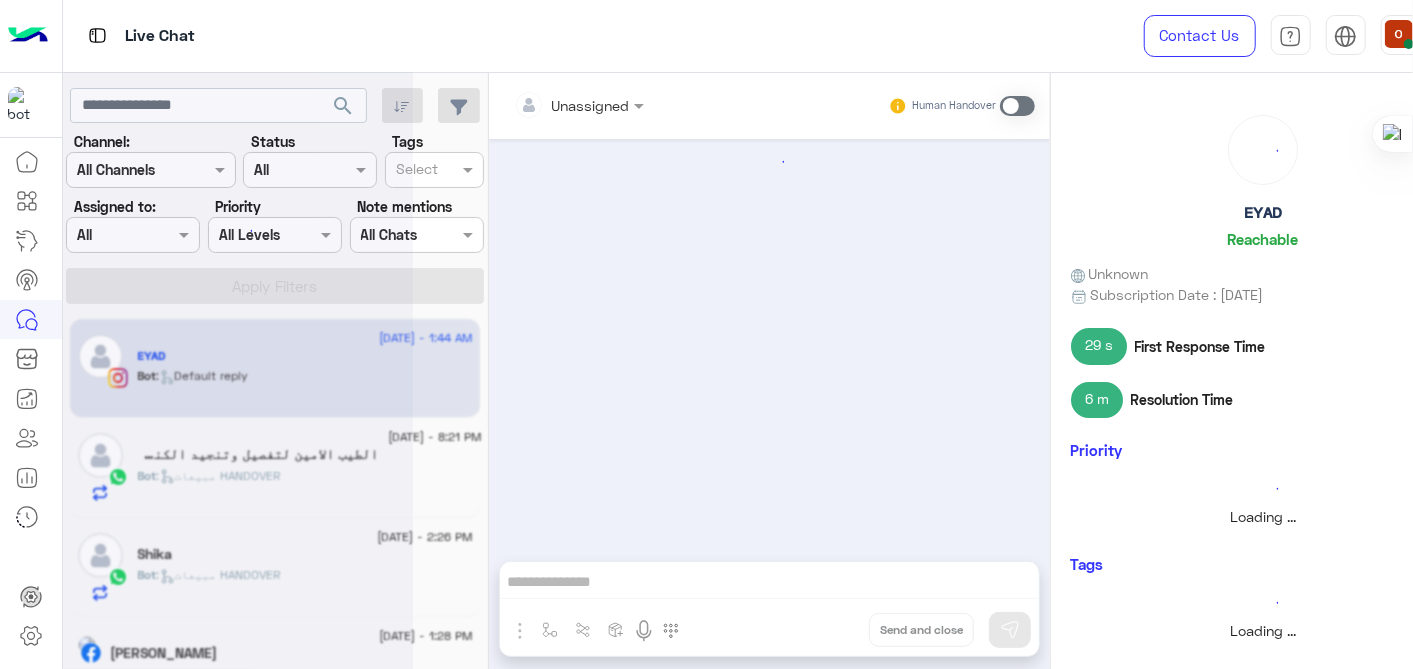 scroll, scrollTop: 0, scrollLeft: 0, axis: both 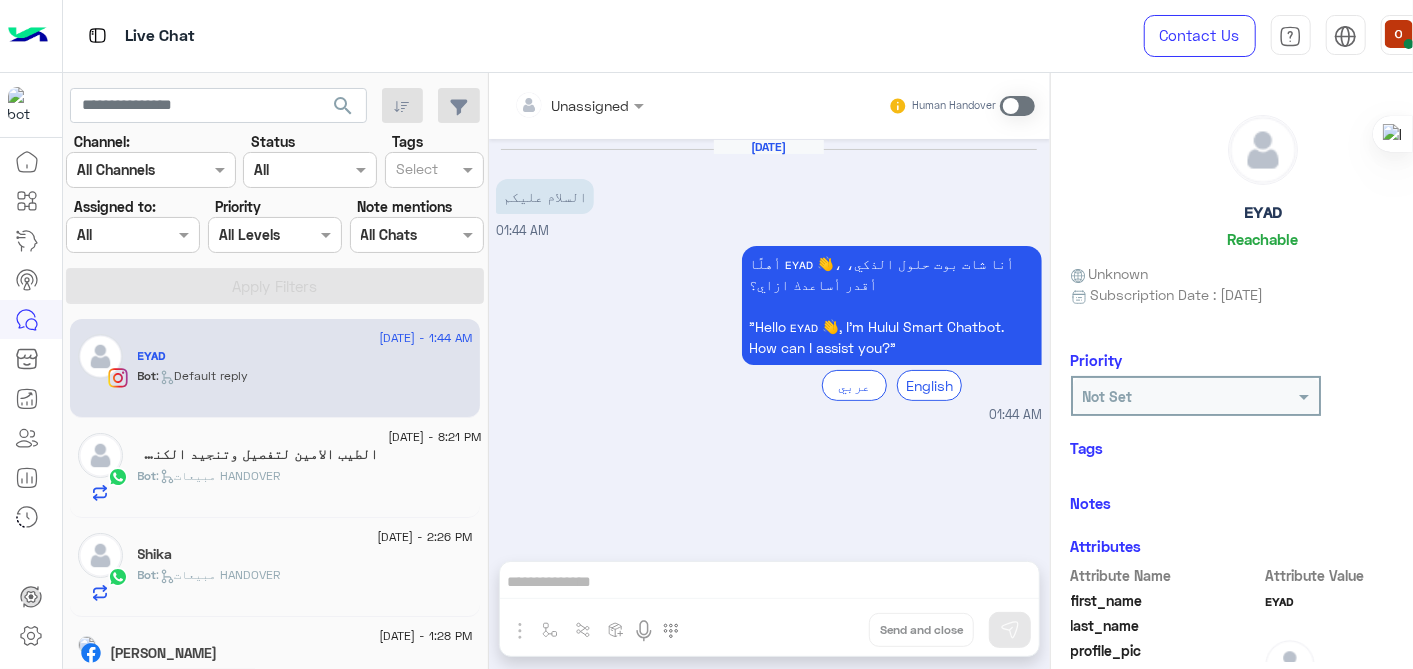 click at bounding box center (1017, 106) 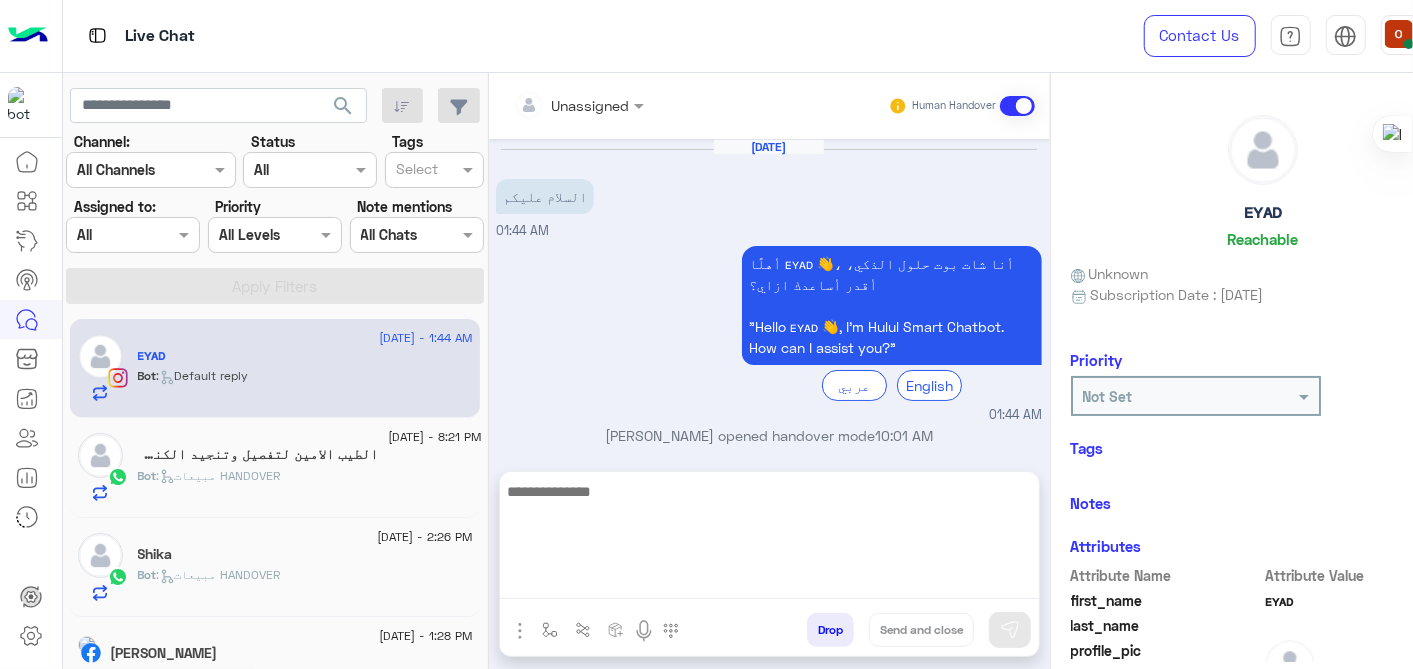 click at bounding box center (769, 539) 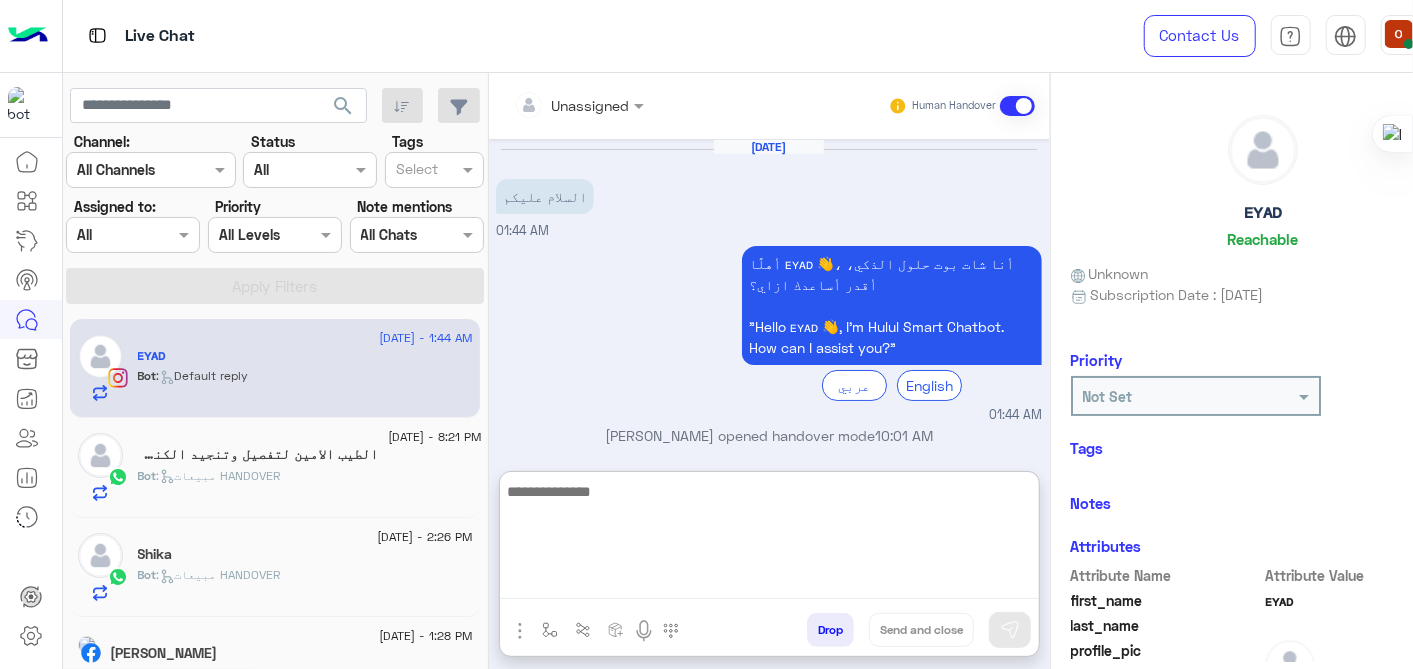 paste on "**********" 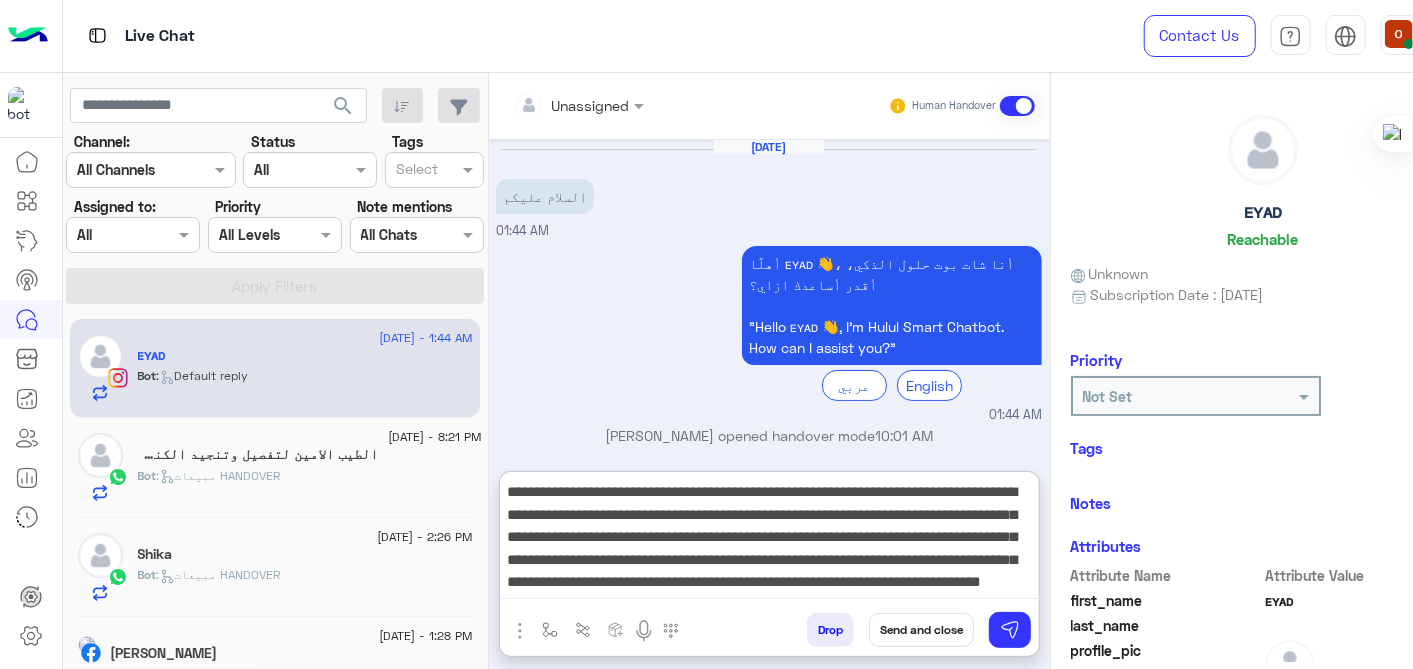scroll, scrollTop: 0, scrollLeft: 0, axis: both 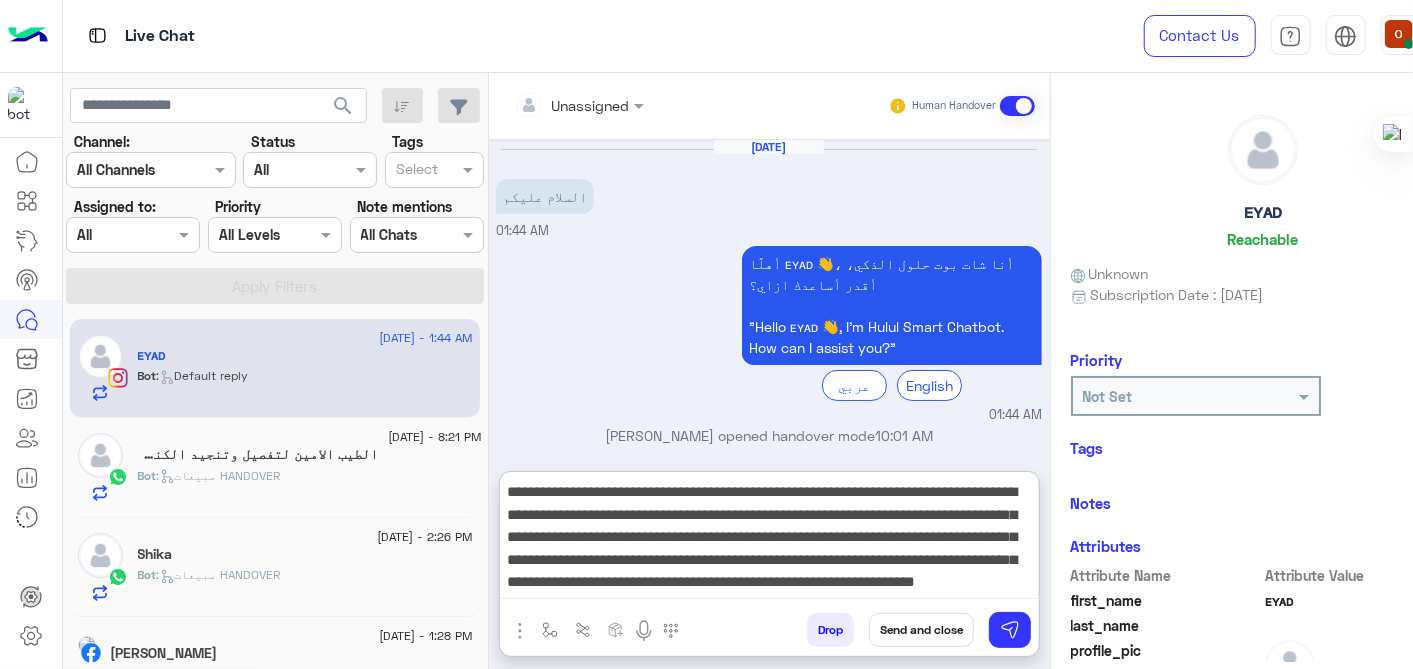 click on "**********" at bounding box center [770, 539] 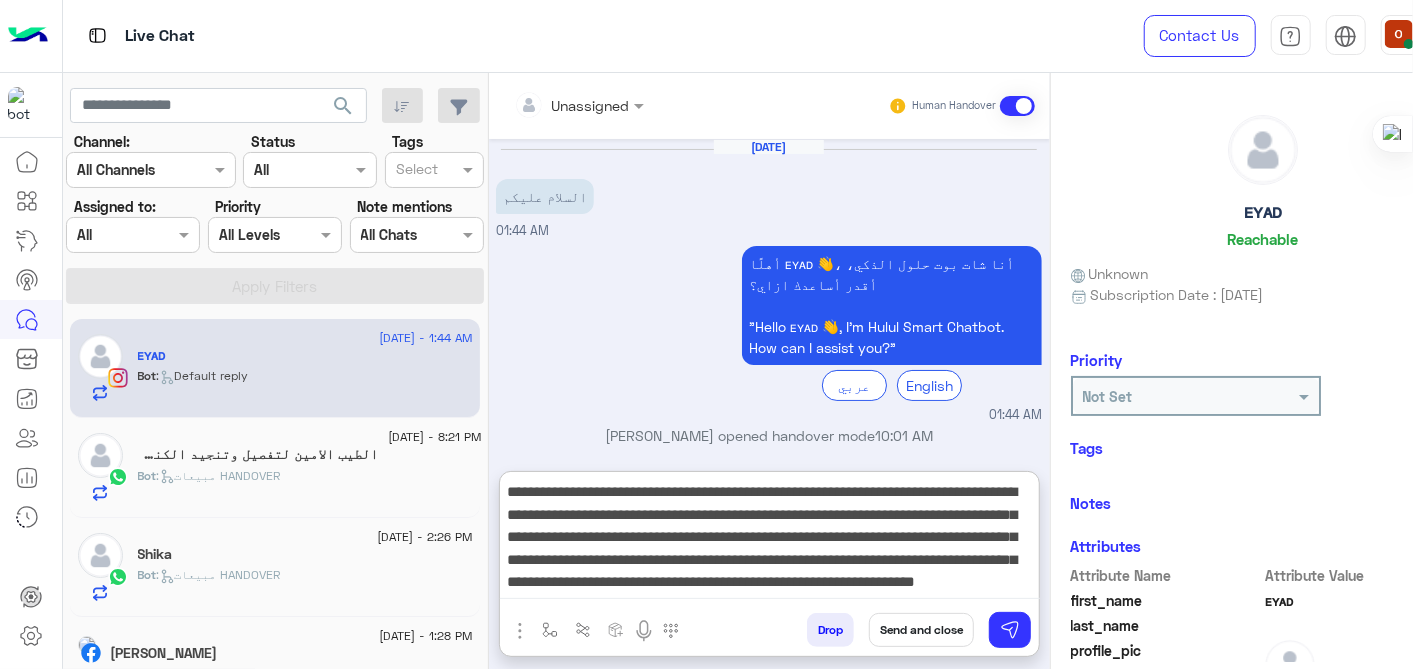 drag, startPoint x: 664, startPoint y: 594, endPoint x: 621, endPoint y: 586, distance: 43.737854 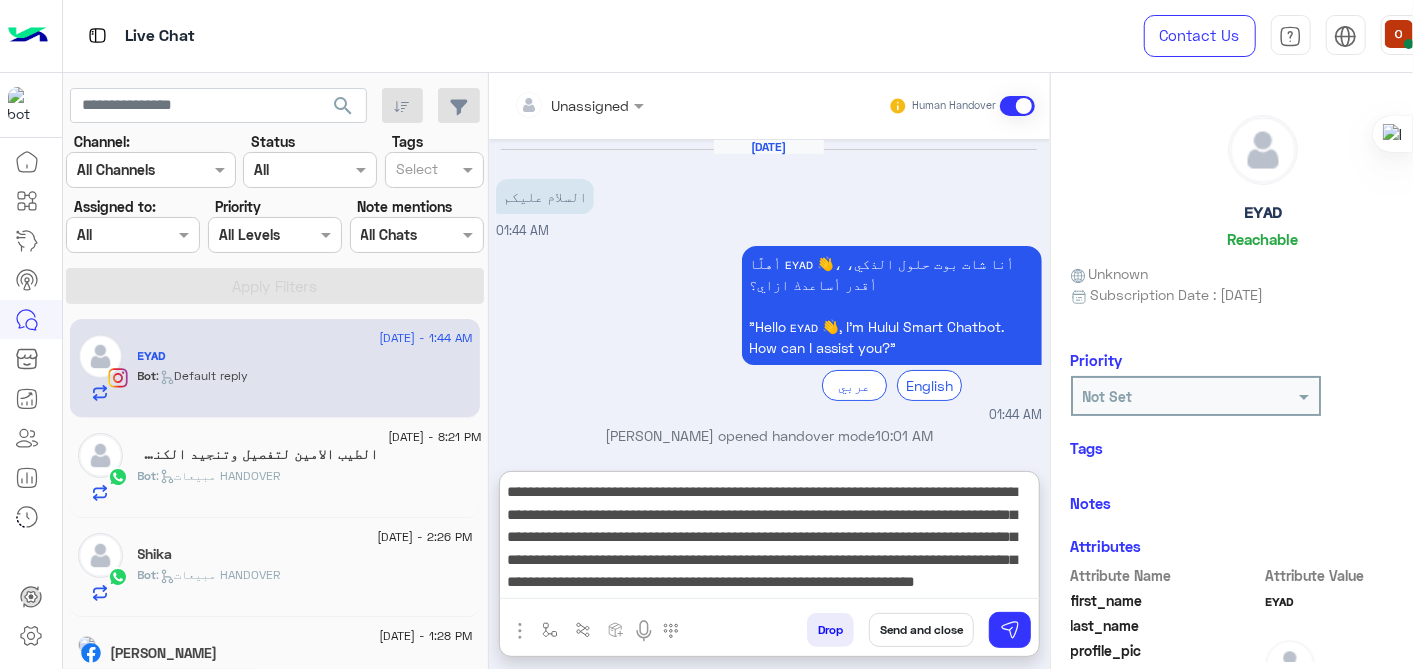 paste on "**********" 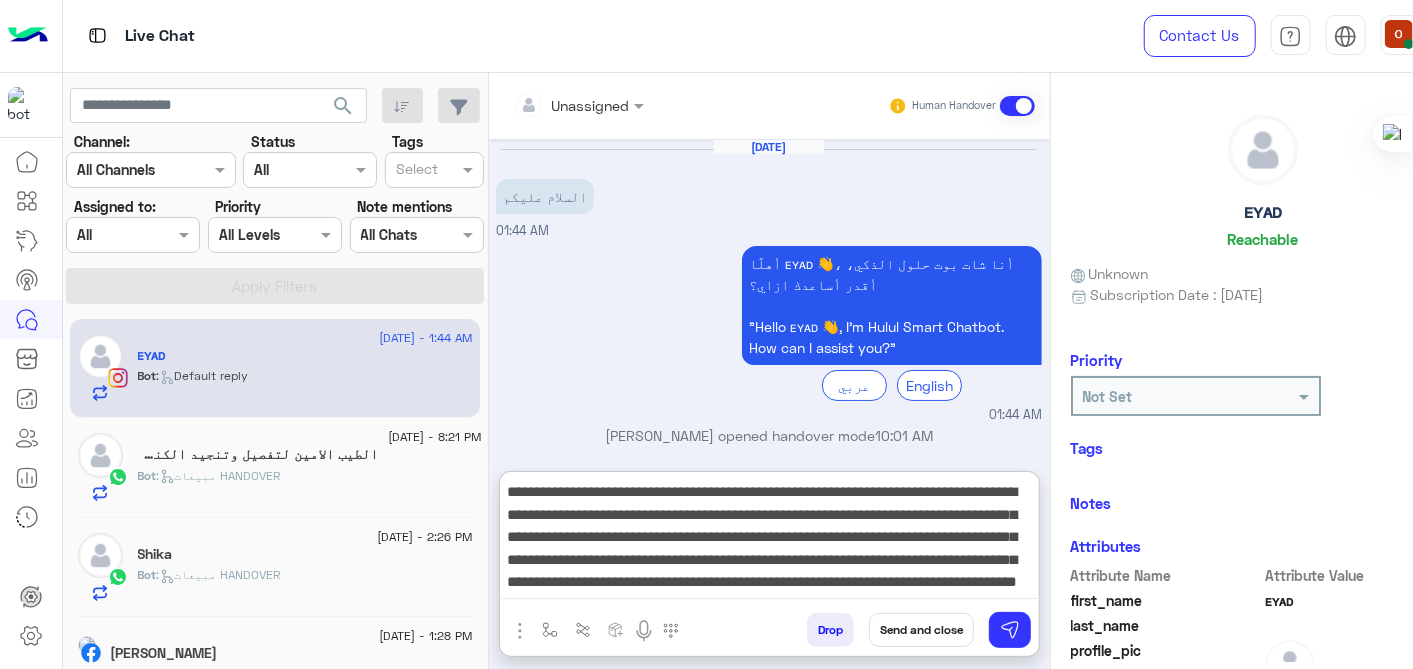 scroll, scrollTop: 19, scrollLeft: 0, axis: vertical 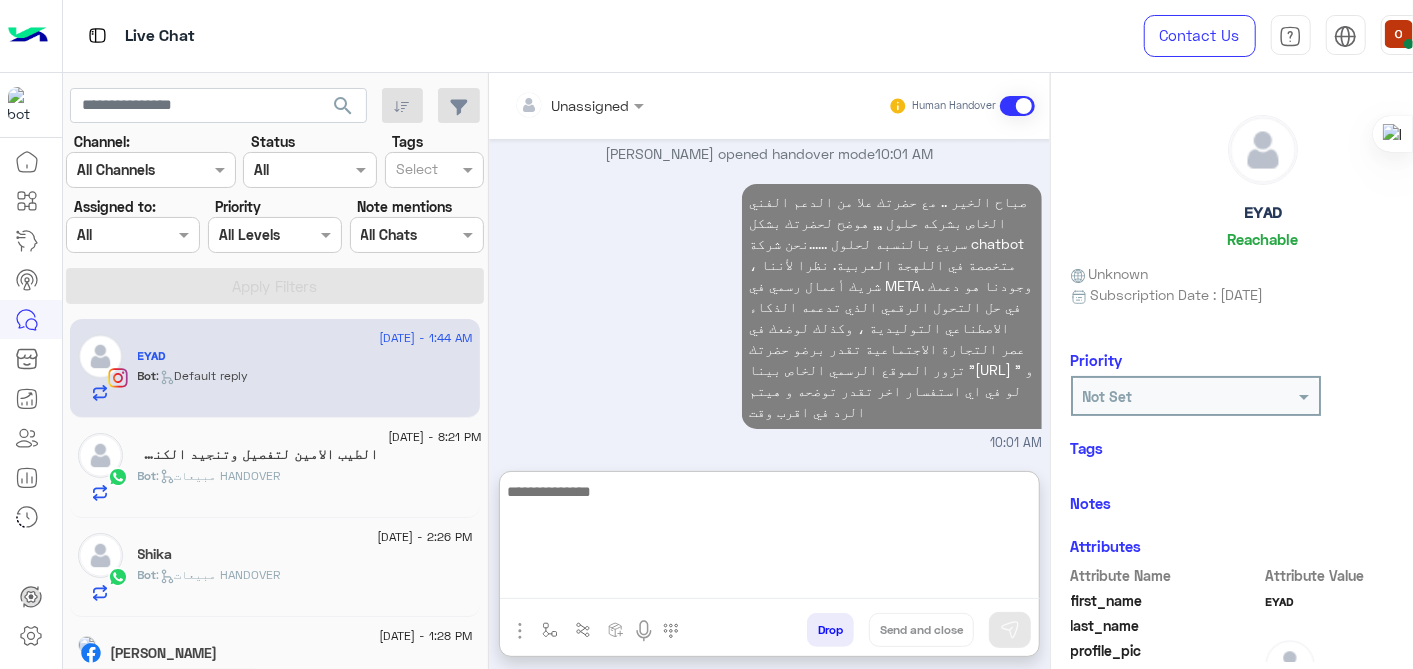 click at bounding box center (770, 539) 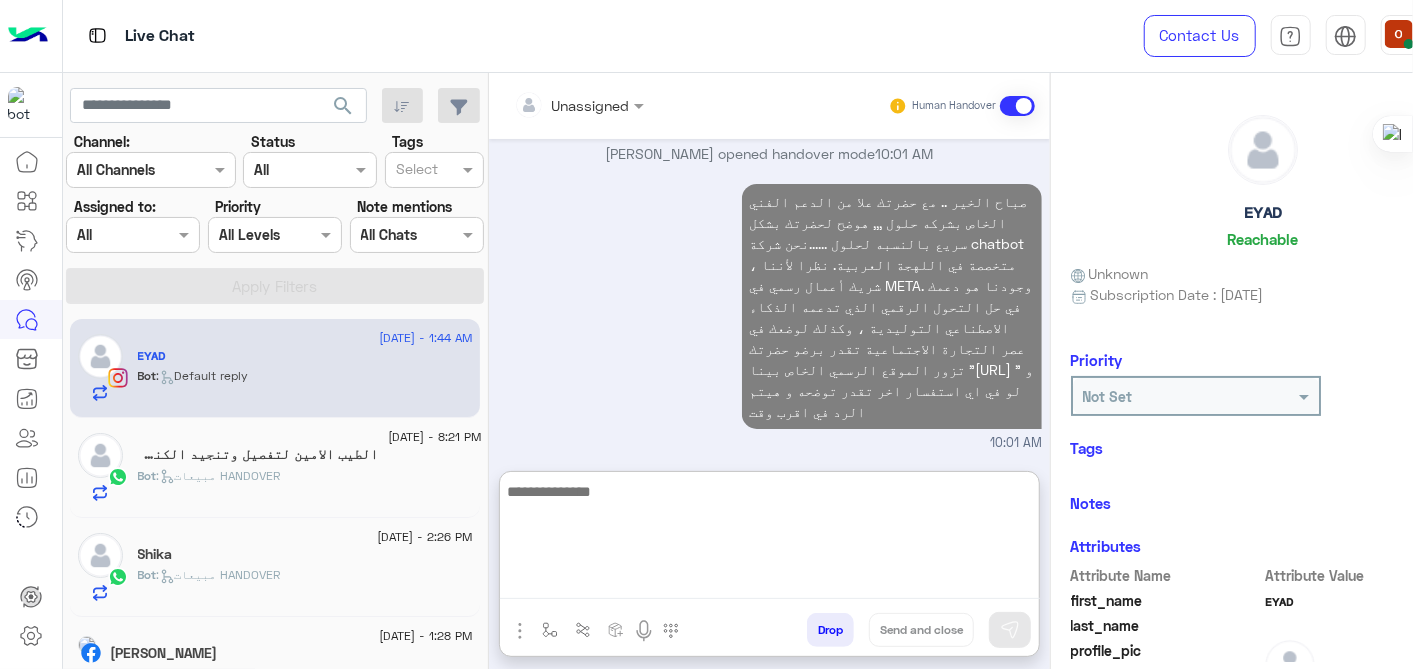scroll, scrollTop: 318, scrollLeft: 0, axis: vertical 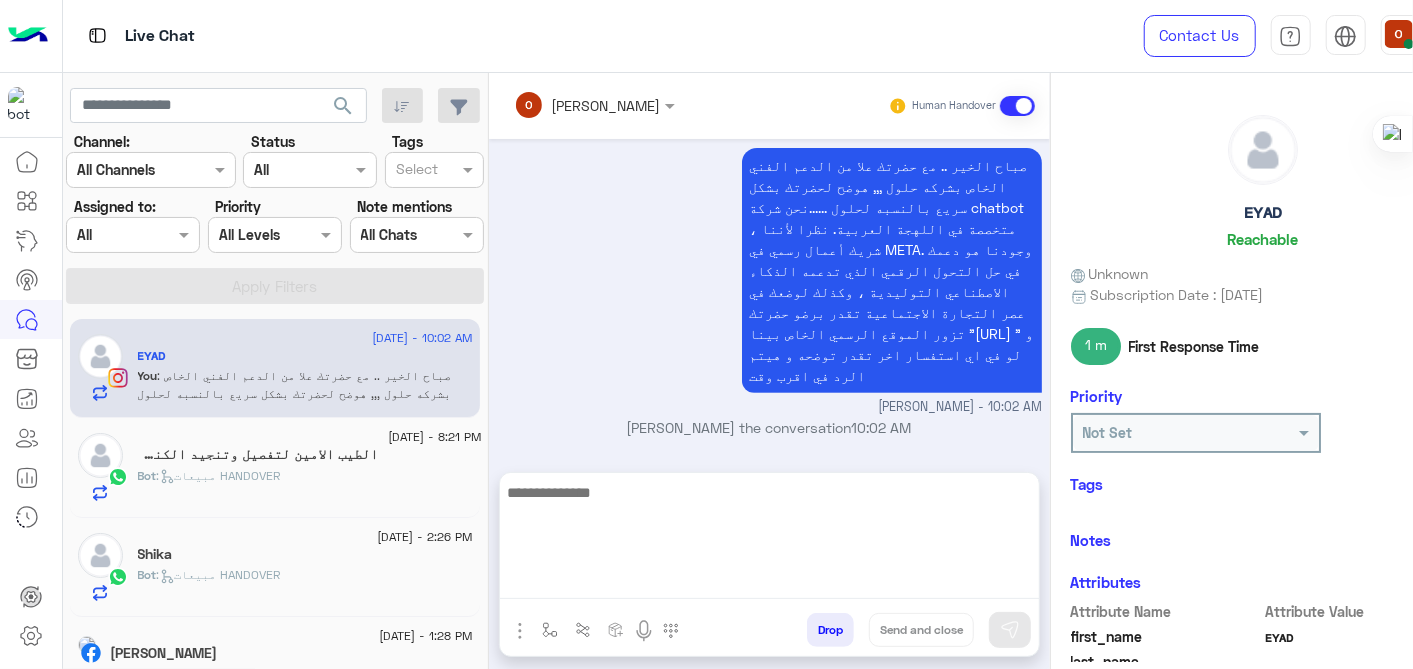 click on "صباح الخير  .. مع حضرتك علا من الدعم الفني الخاص بشركه حلول ,,, هوضح لحضرتك بشكل سريع بالنسبه لحلول ......نحن شركة chatbot ، متخصصة في اللهجة العربية. نظرا لأننا شريك أعمال رسمي في META. وجودنا هو دعمك في حل التحول الرقمي الذي تدعمه الذكاء الاصطناعي التوليدية ، وكذلك لوضعك في عصر التجارة الاجتماعية تقدر برضو حضرتك تزور الموقع الرسمي الخاص بينا "[URL] " و لو في اي استفسار اخر تقدر توضحه و هيتم الرد في اقرب وقت" at bounding box center (891, 270) 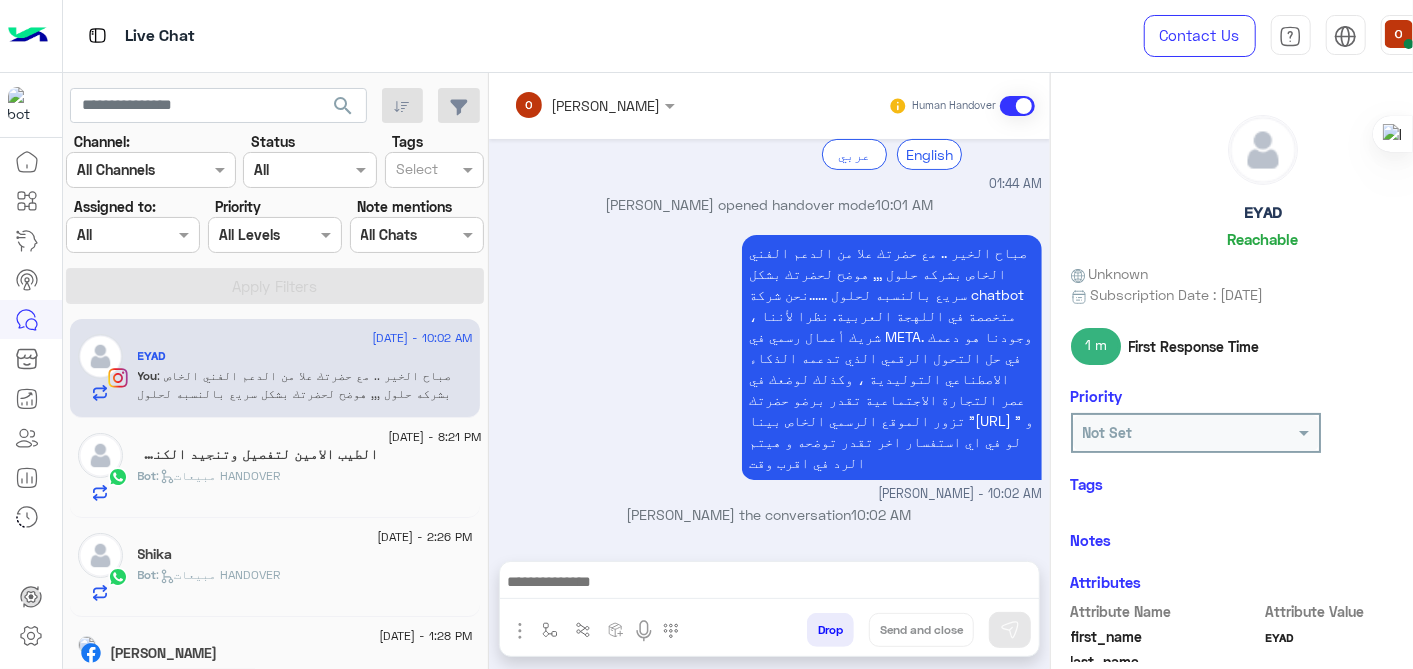 scroll, scrollTop: 228, scrollLeft: 0, axis: vertical 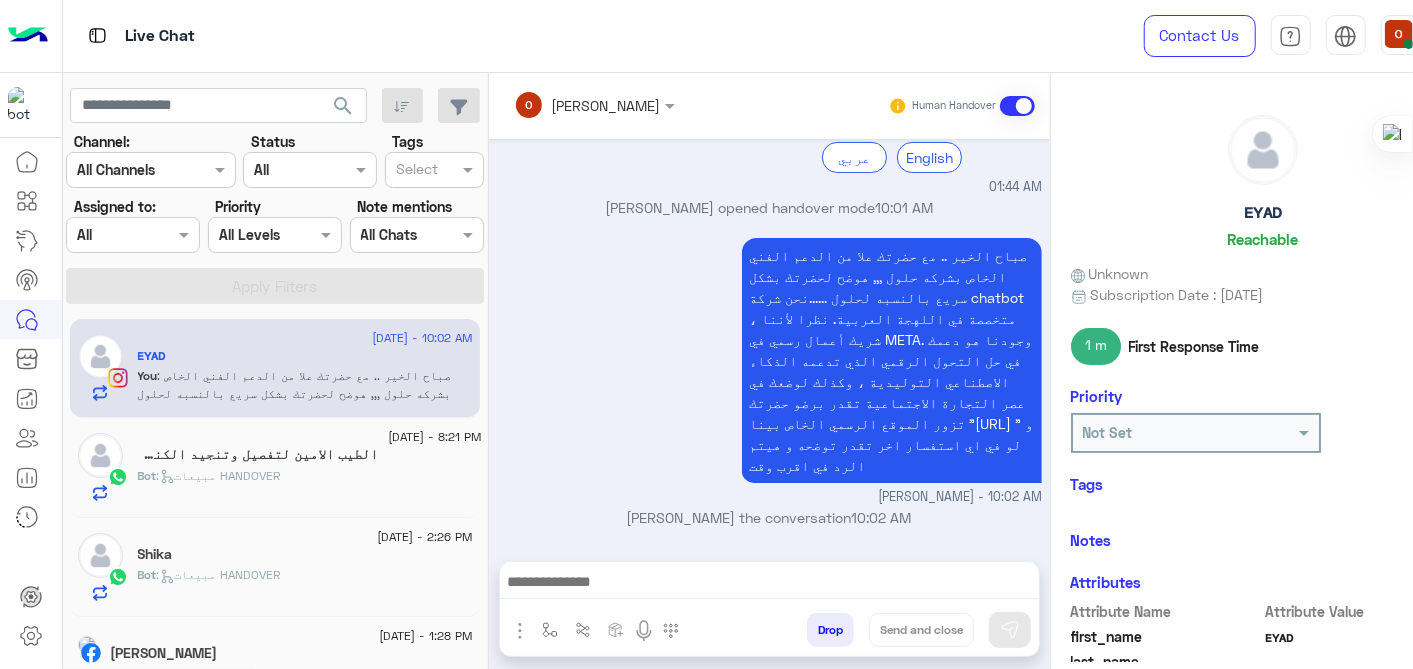 drag, startPoint x: 888, startPoint y: 242, endPoint x: 848, endPoint y: 473, distance: 234.43762 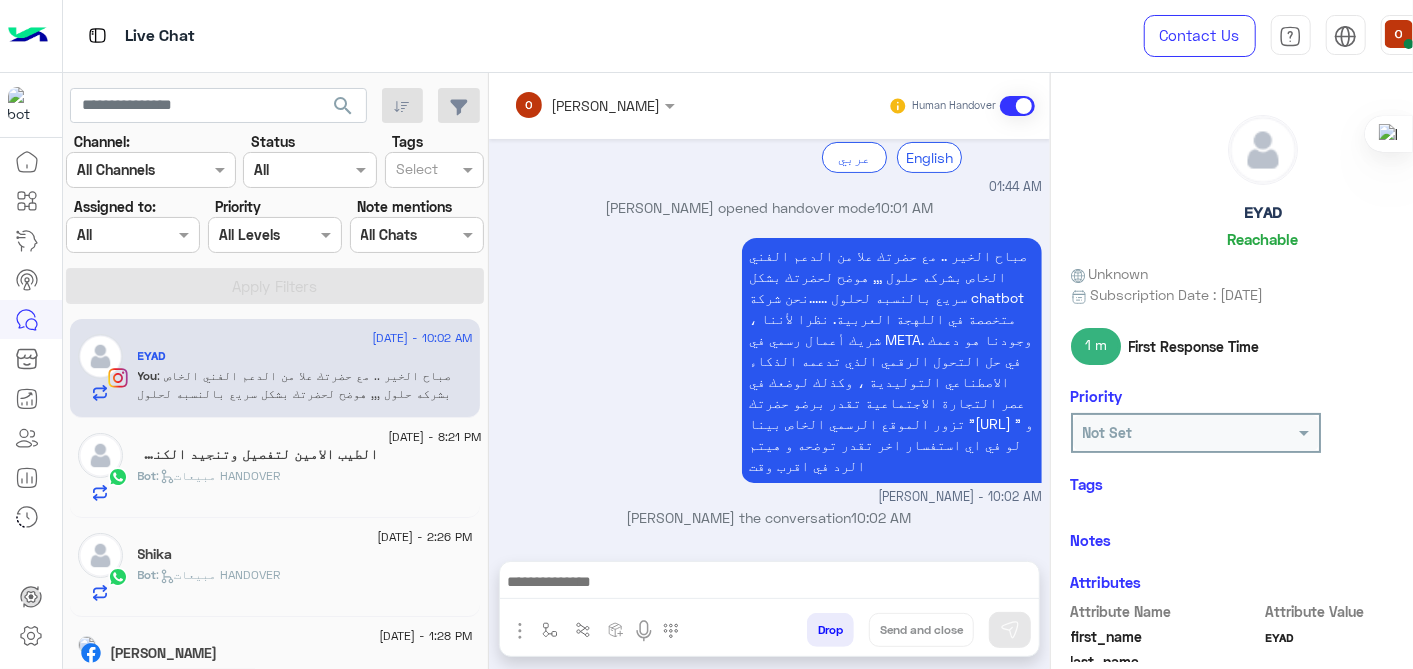 drag, startPoint x: 848, startPoint y: 473, endPoint x: 625, endPoint y: 431, distance: 226.92068 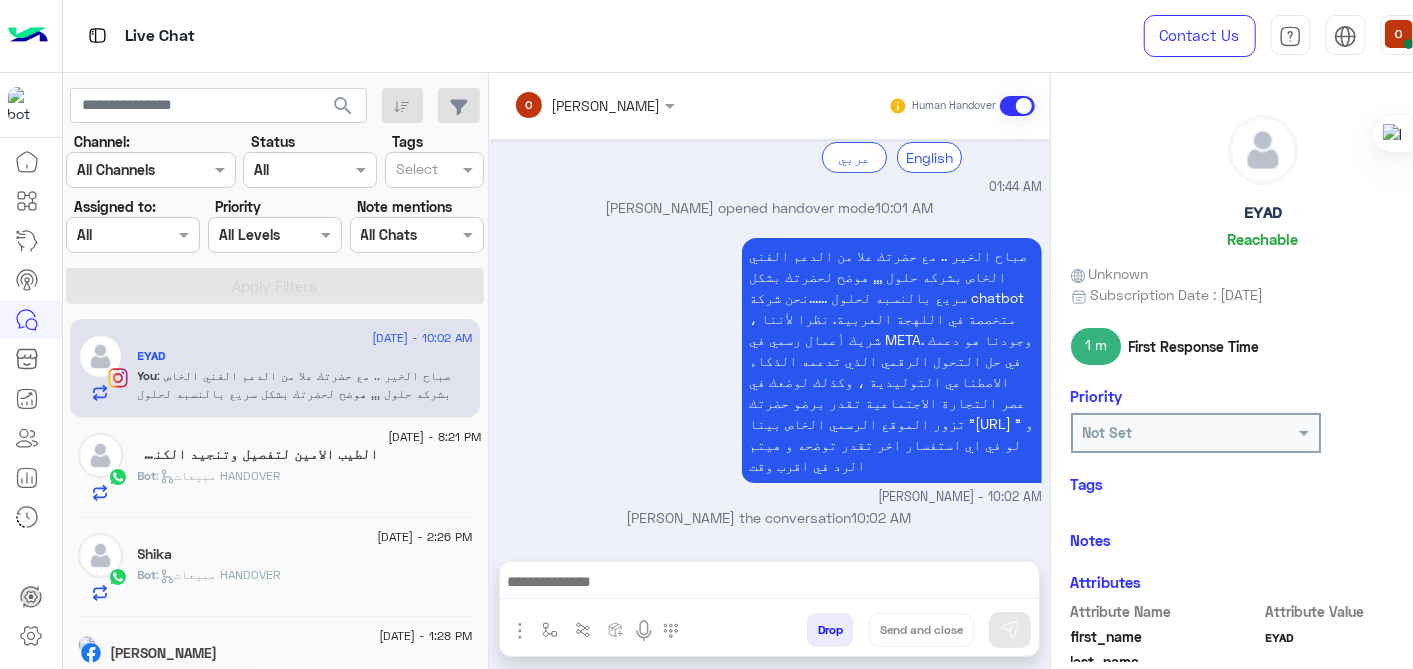 click on "صباح الخير  .. مع حضرتك علا من الدعم الفني الخاص بشركه حلول ,,, هوضح لحضرتك بشكل سريع بالنسبه لحلول ......نحن شركة chatbot ، متخصصة في اللهجة العربية. نظرا لأننا شريك أعمال رسمي في META. وجودنا هو دعمك في حل التحول الرقمي الذي تدعمه الذكاء الاصطناعي التوليدية ، وكذلك لوضعك في عصر التجارة الاجتماعية تقدر برضو حضرتك تزور الموقع الرسمي الخاص بينا "[URL] " و لو في اي استفسار اخر تقدر توضحه و هيتم الرد في اقرب وقت     ola mohsen -  10:02 AM" at bounding box center (769, 370) 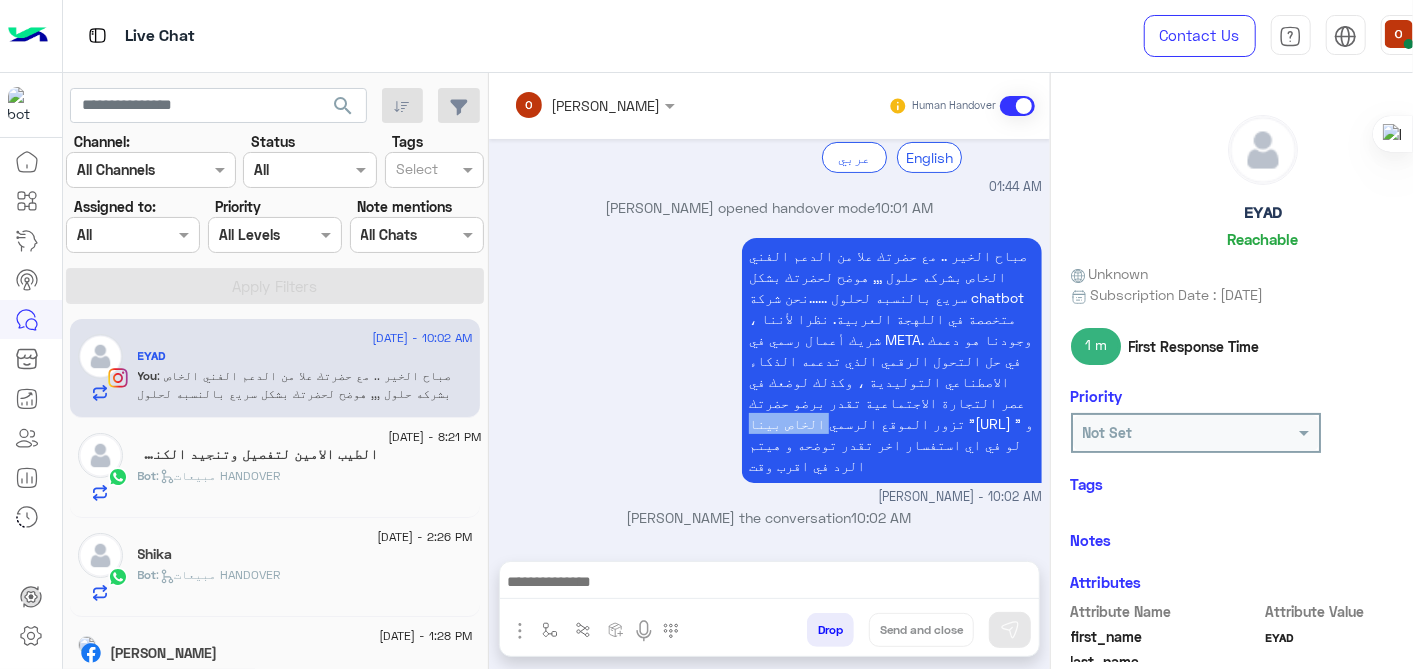 click on "صباح الخير  .. مع حضرتك علا من الدعم الفني الخاص بشركه حلول ,,, هوضح لحضرتك بشكل سريع بالنسبه لحلول ......نحن شركة chatbot ، متخصصة في اللهجة العربية. نظرا لأننا شريك أعمال رسمي في META. وجودنا هو دعمك في حل التحول الرقمي الذي تدعمه الذكاء الاصطناعي التوليدية ، وكذلك لوضعك في عصر التجارة الاجتماعية تقدر برضو حضرتك تزور الموقع الرسمي الخاص بينا "[URL] " و لو في اي استفسار اخر تقدر توضحه و هيتم الرد في اقرب وقت     ola mohsen -  10:02 AM" at bounding box center (769, 370) 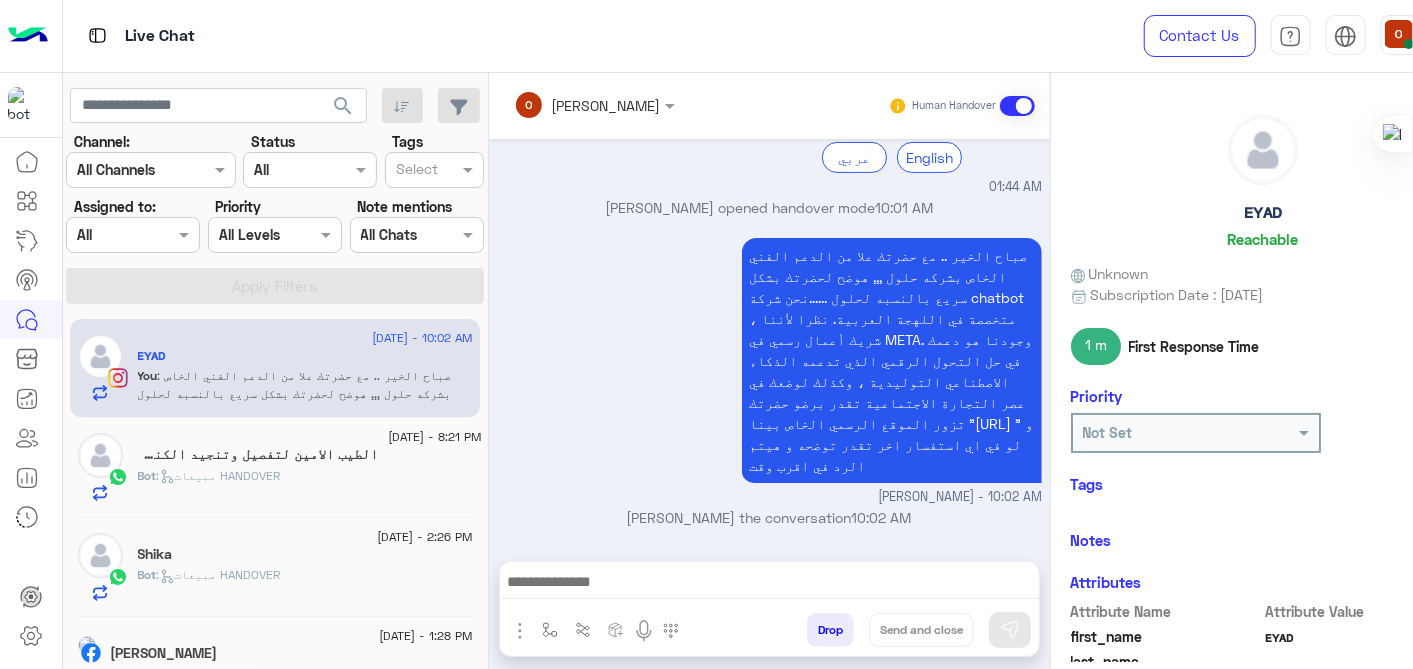 click at bounding box center (770, 584) 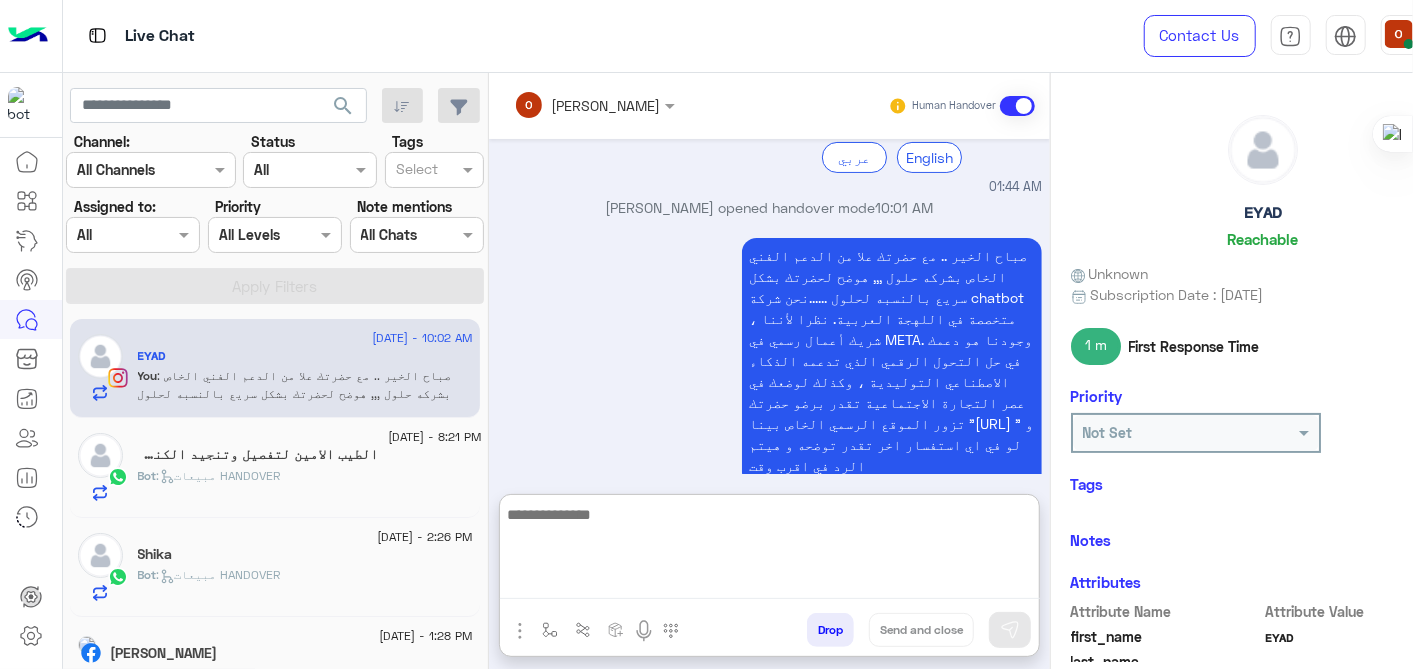 scroll, scrollTop: 318, scrollLeft: 0, axis: vertical 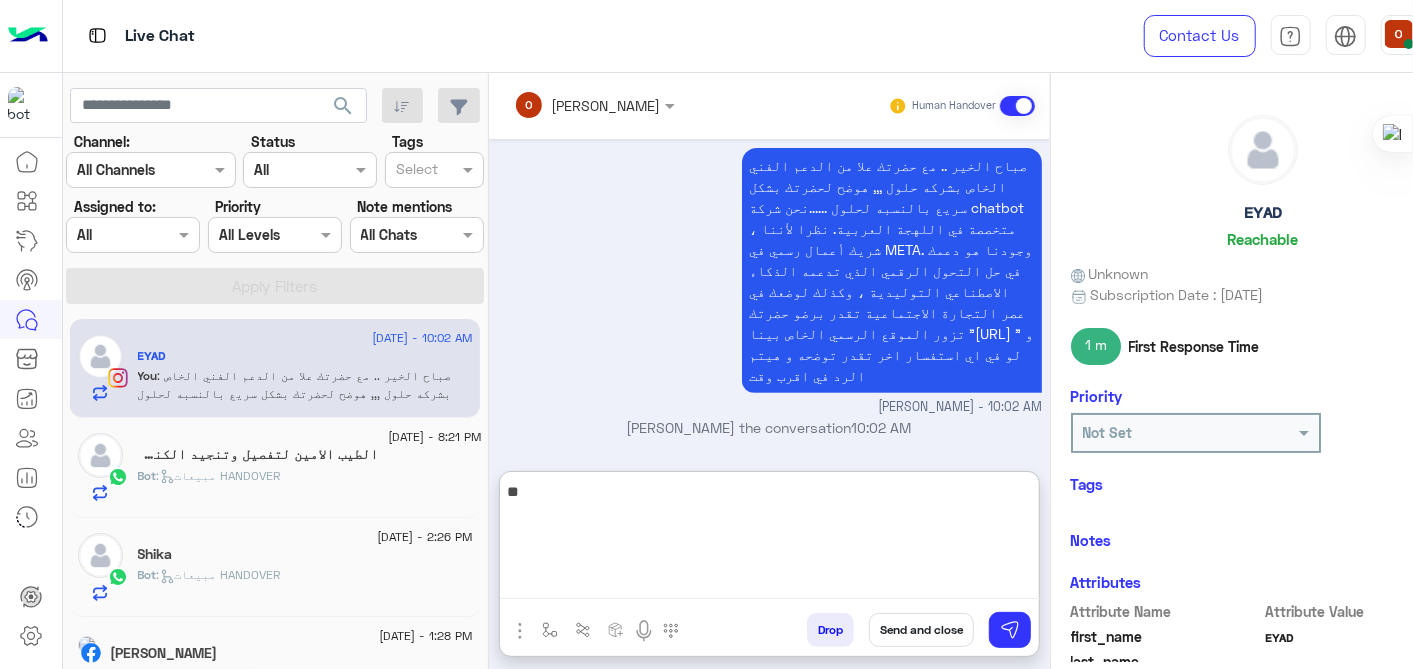 type on "*" 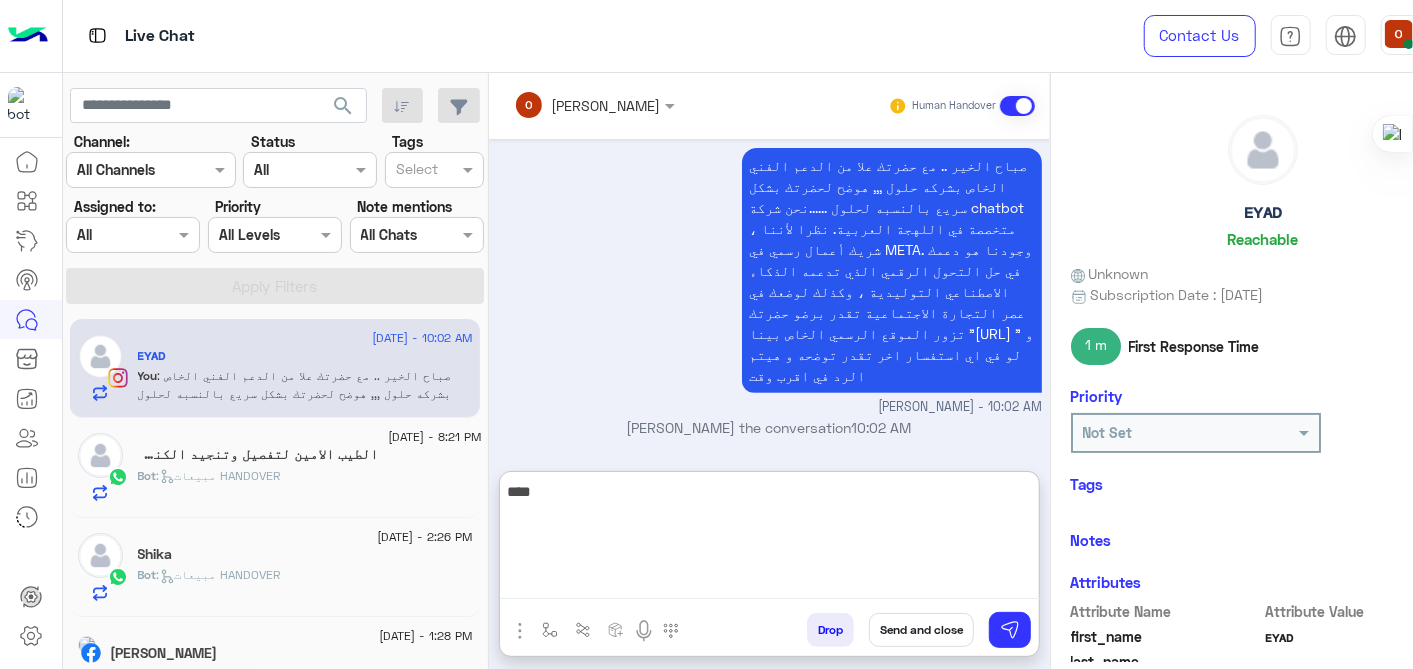 type on "***" 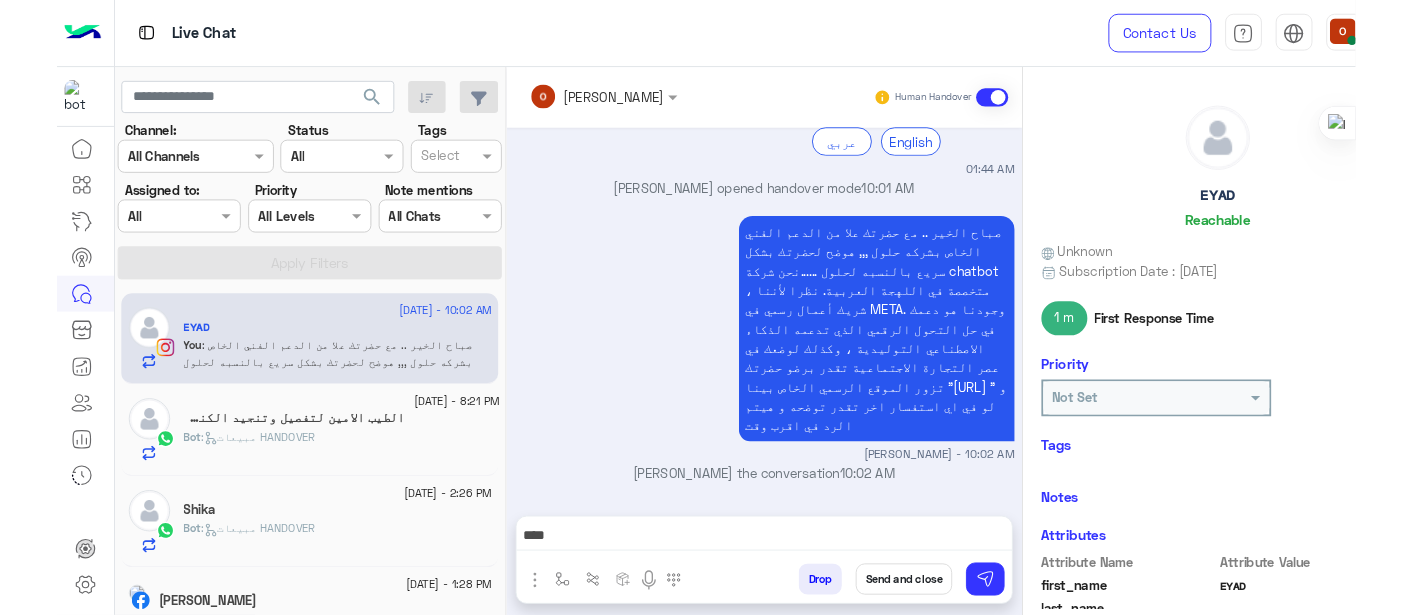 scroll, scrollTop: 228, scrollLeft: 0, axis: vertical 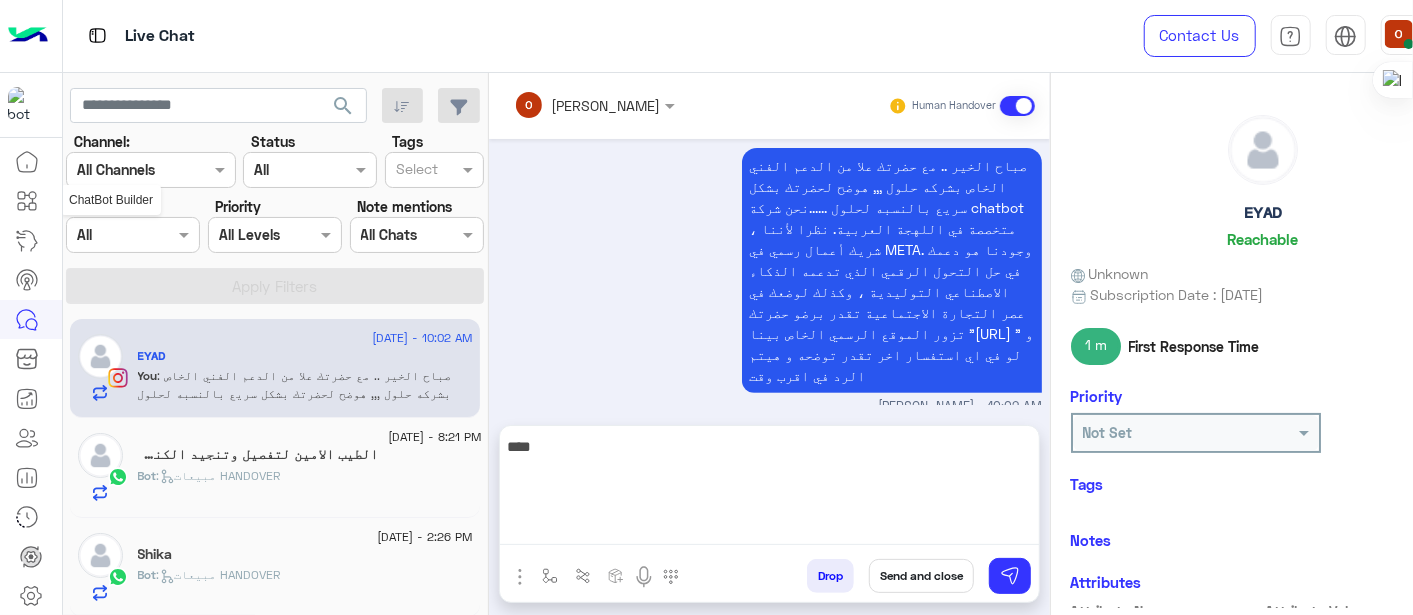 click 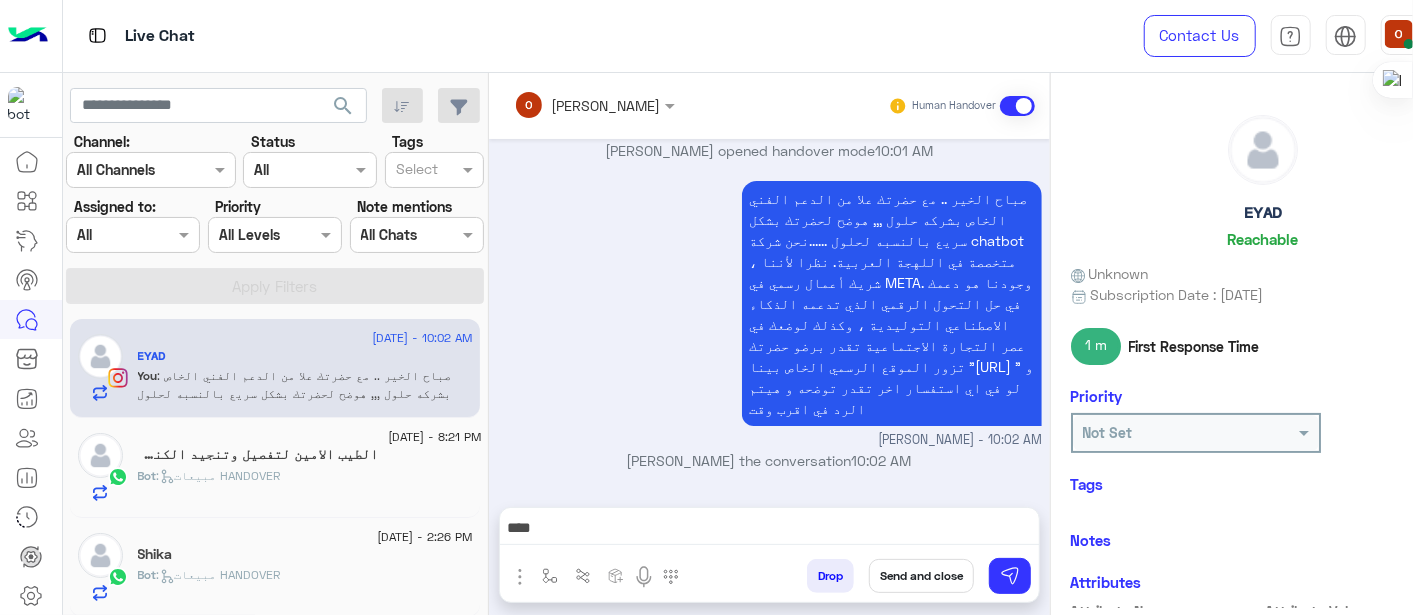 scroll, scrollTop: 282, scrollLeft: 0, axis: vertical 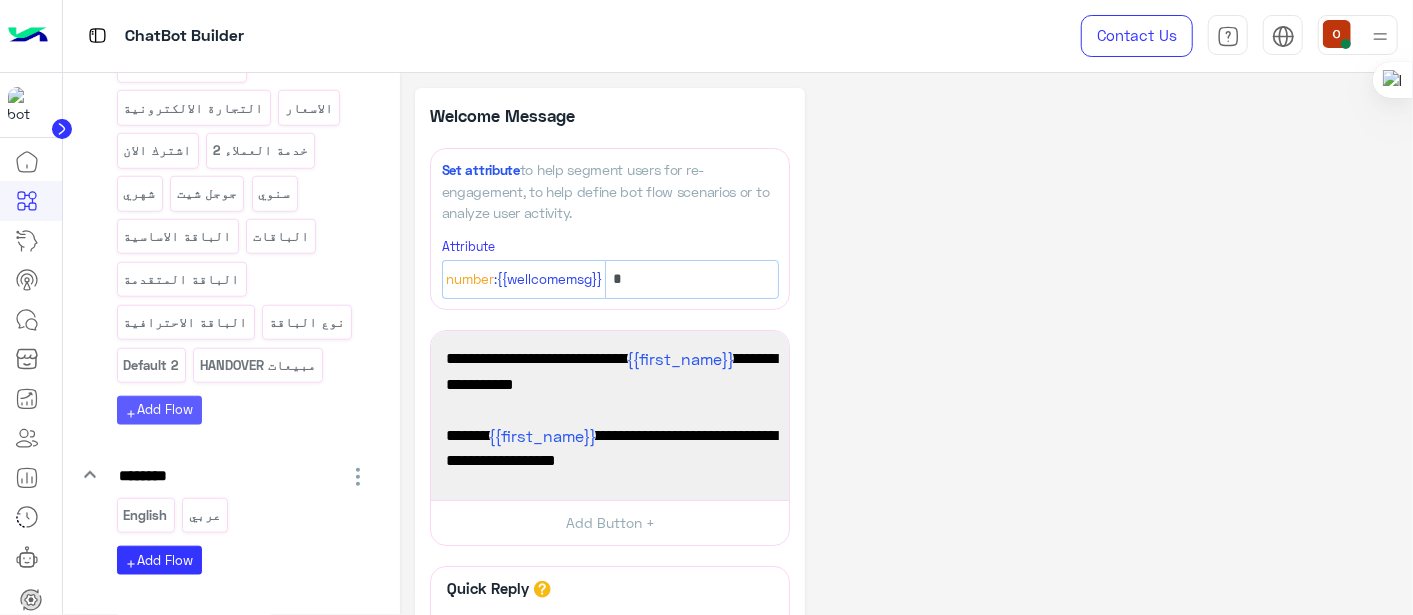 click on "add  Add Flow" at bounding box center [159, 410] 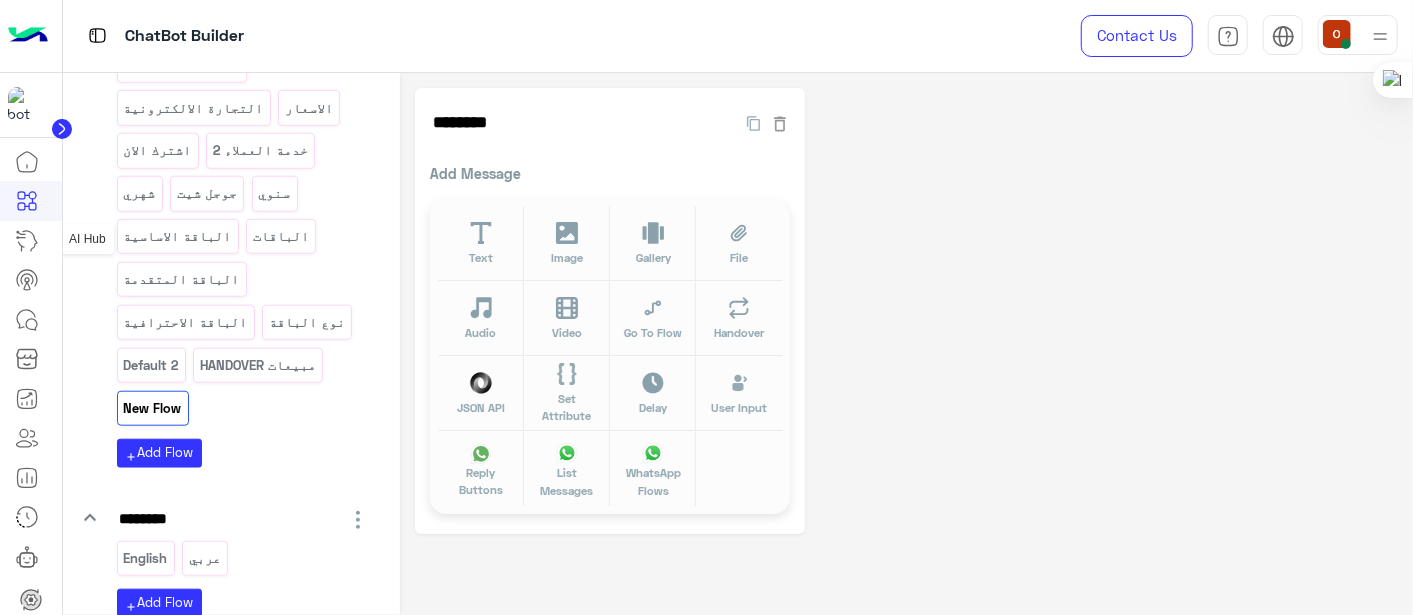 click 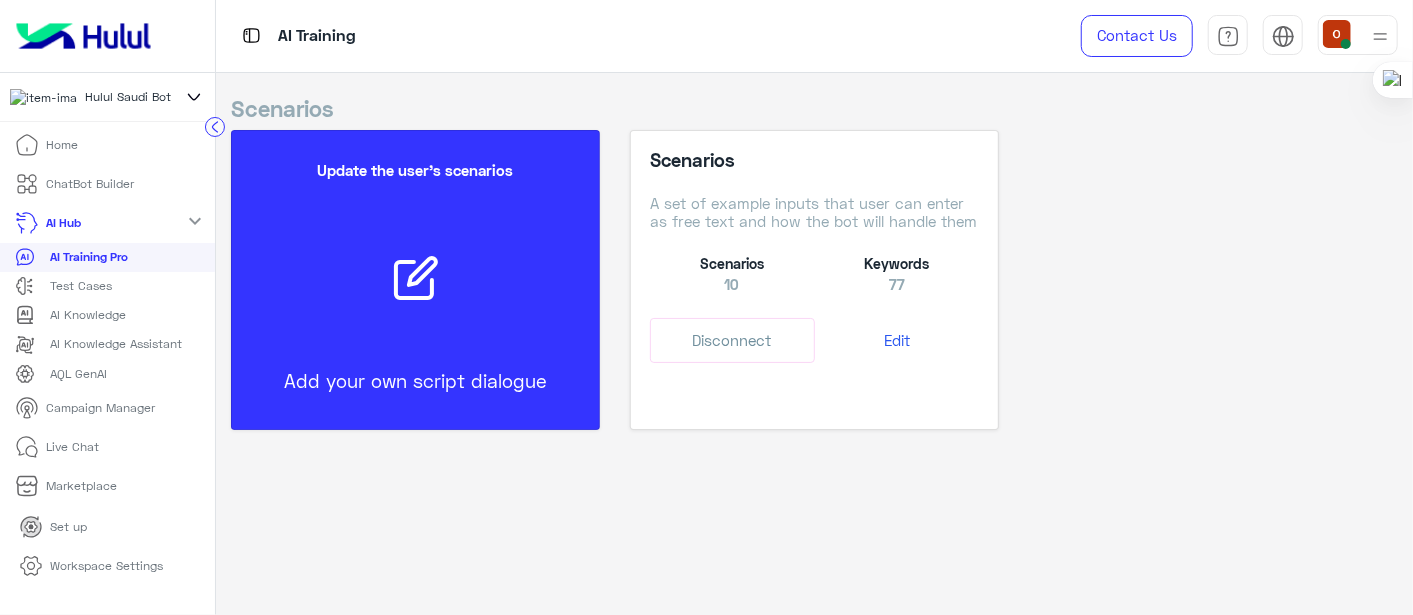 click on "expand_more" 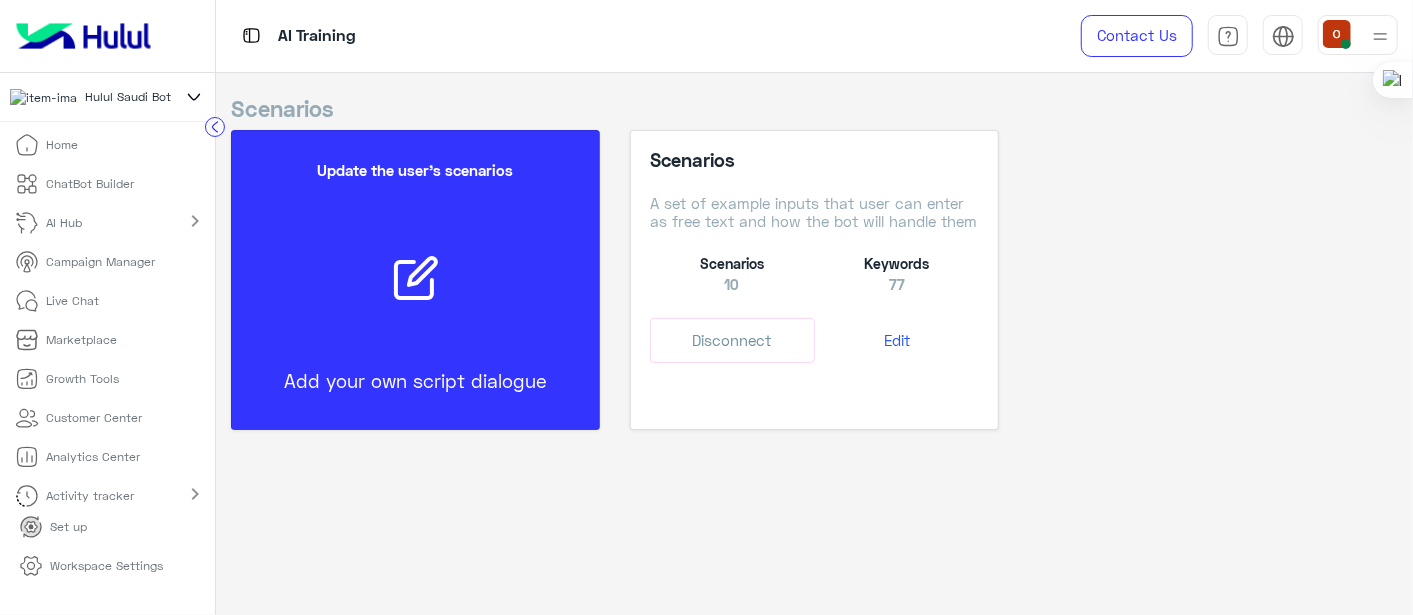 click on "Campaign Manager" at bounding box center [101, 262] 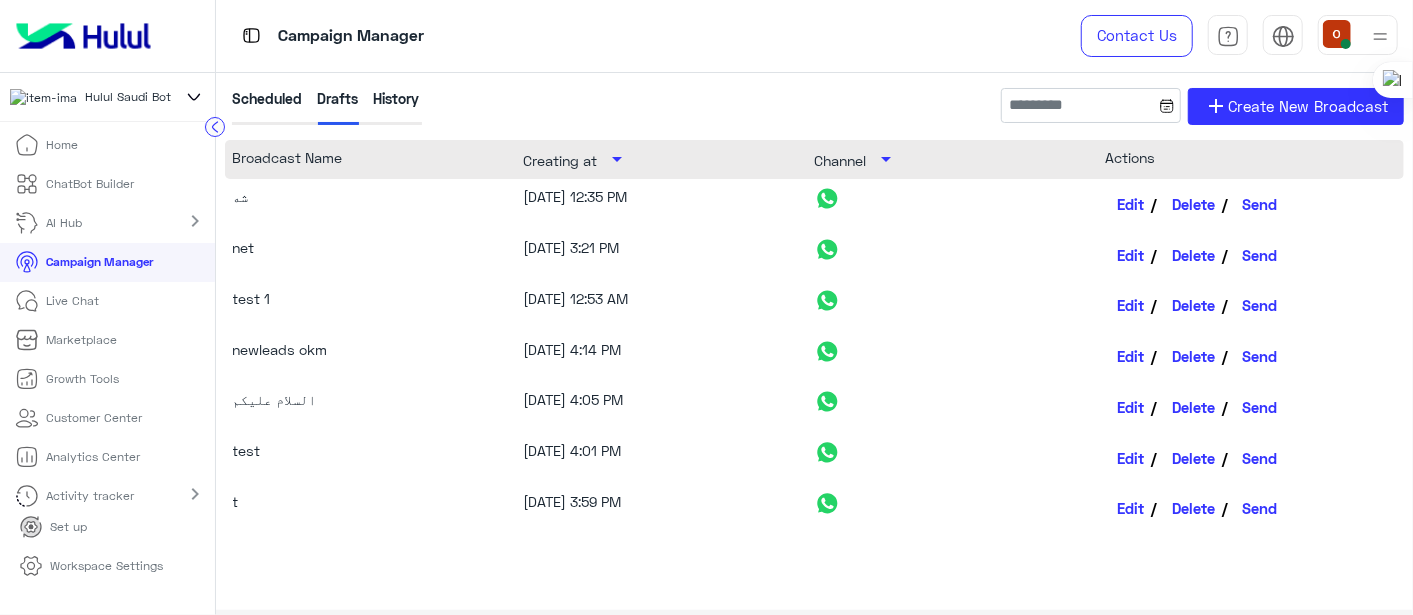 click on "Live Chat" at bounding box center (73, 301) 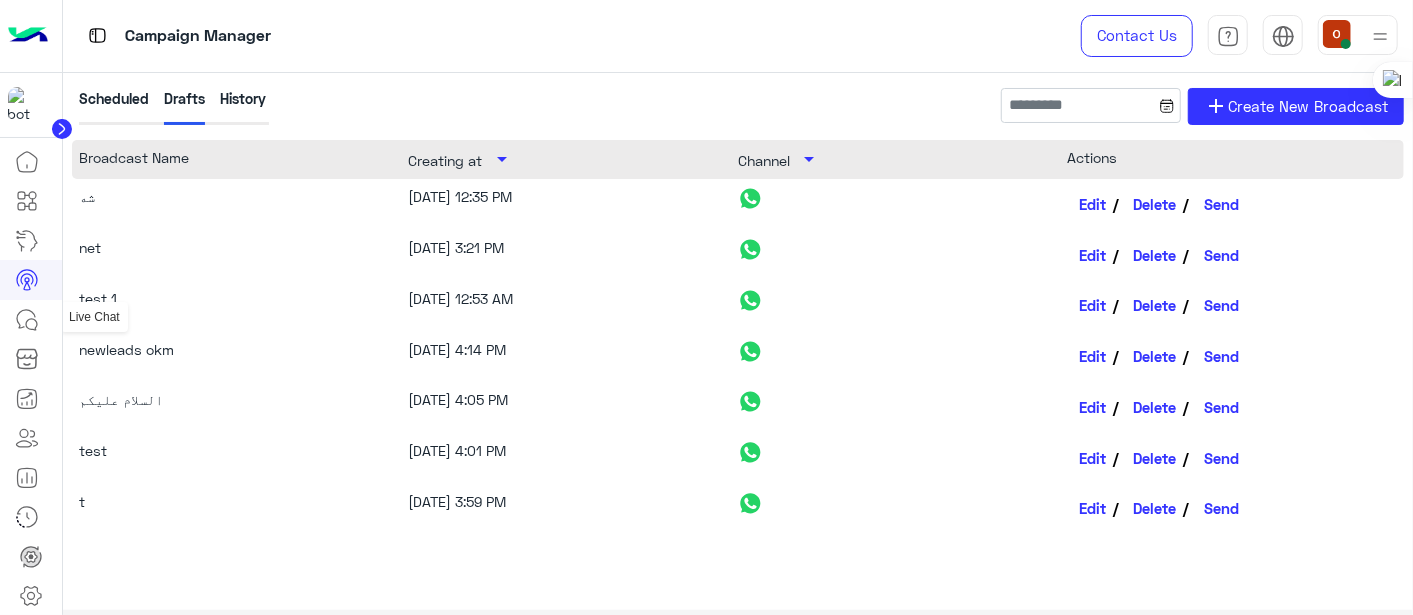 click 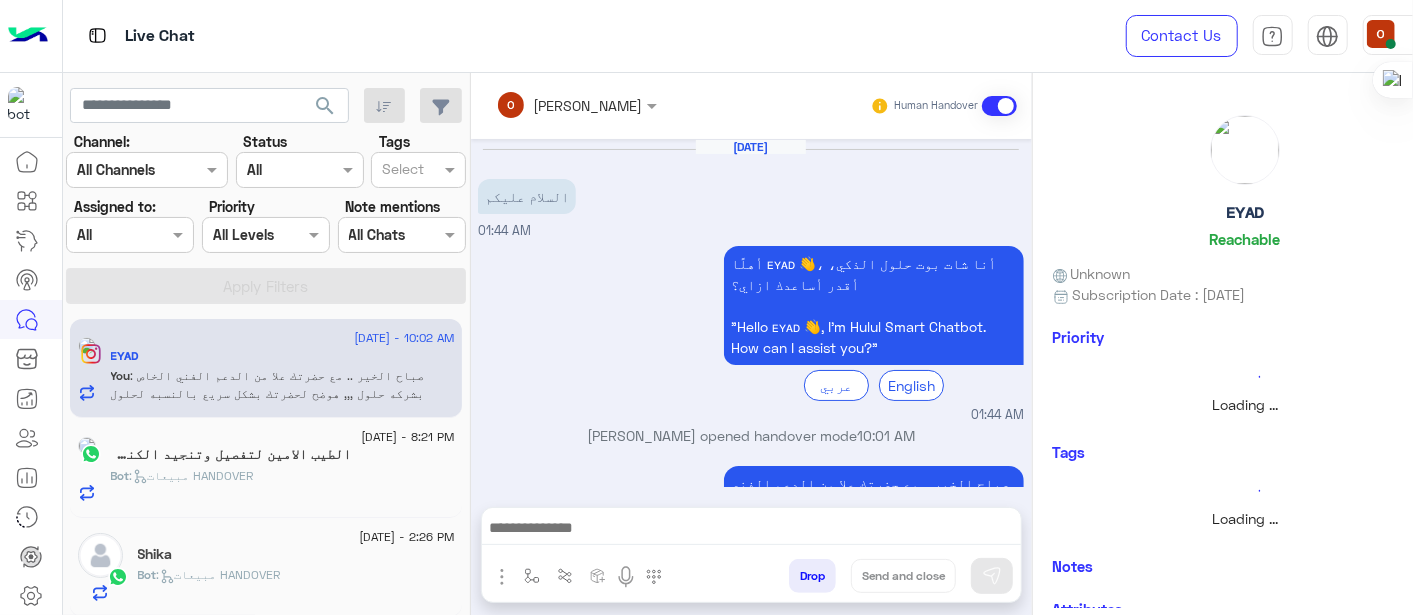 scroll, scrollTop: 282, scrollLeft: 0, axis: vertical 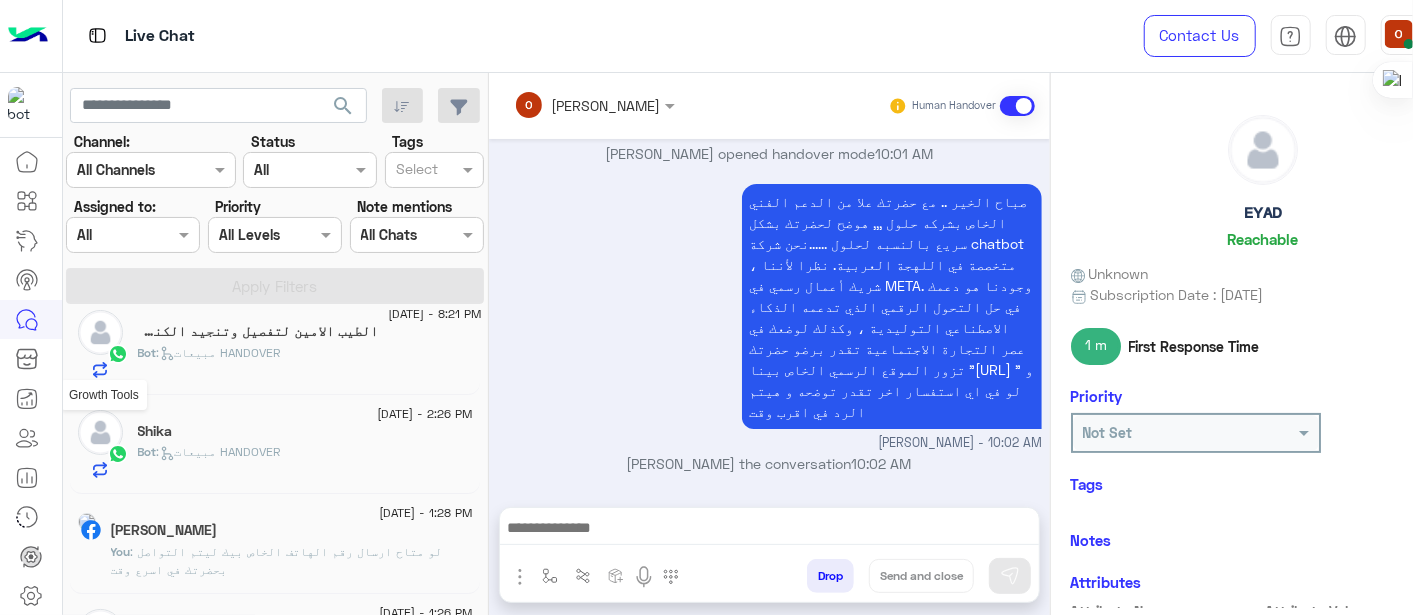 click 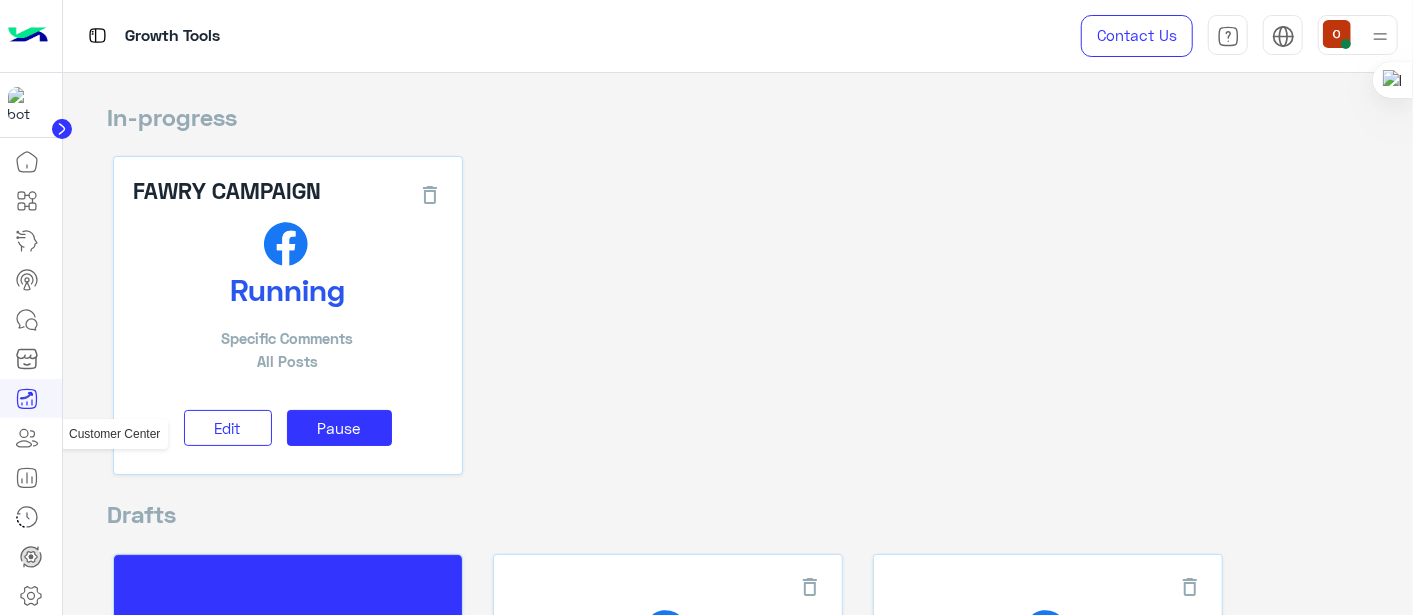 click 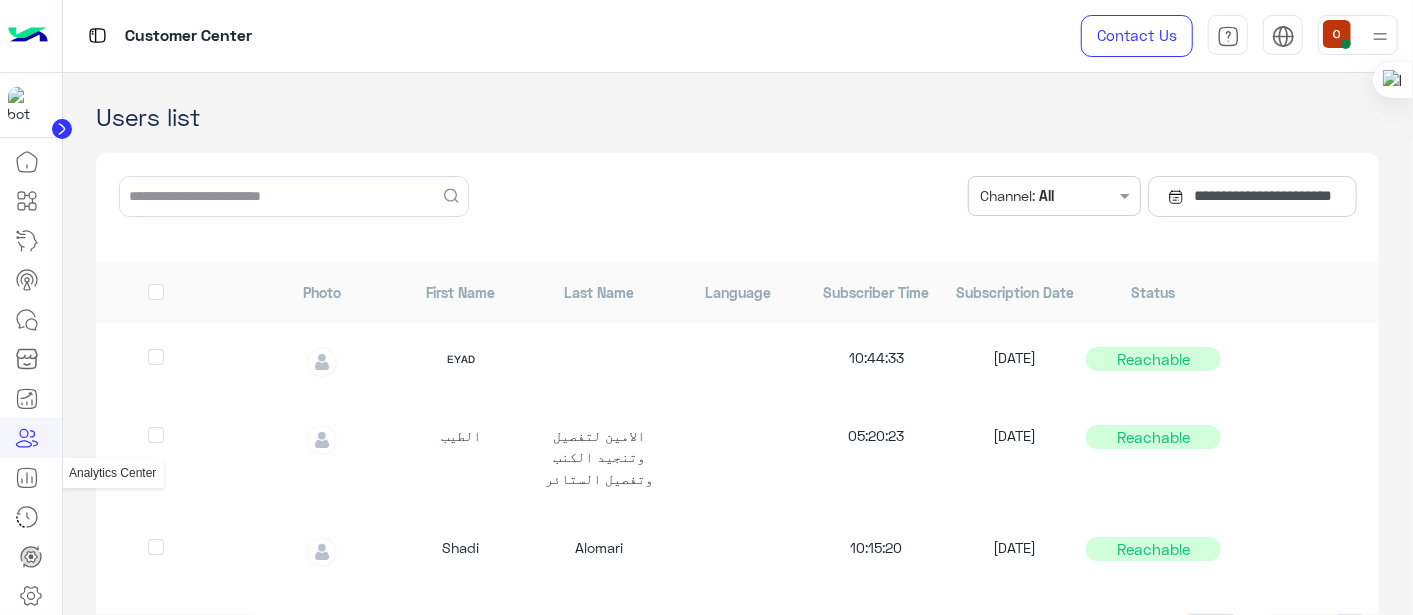 click 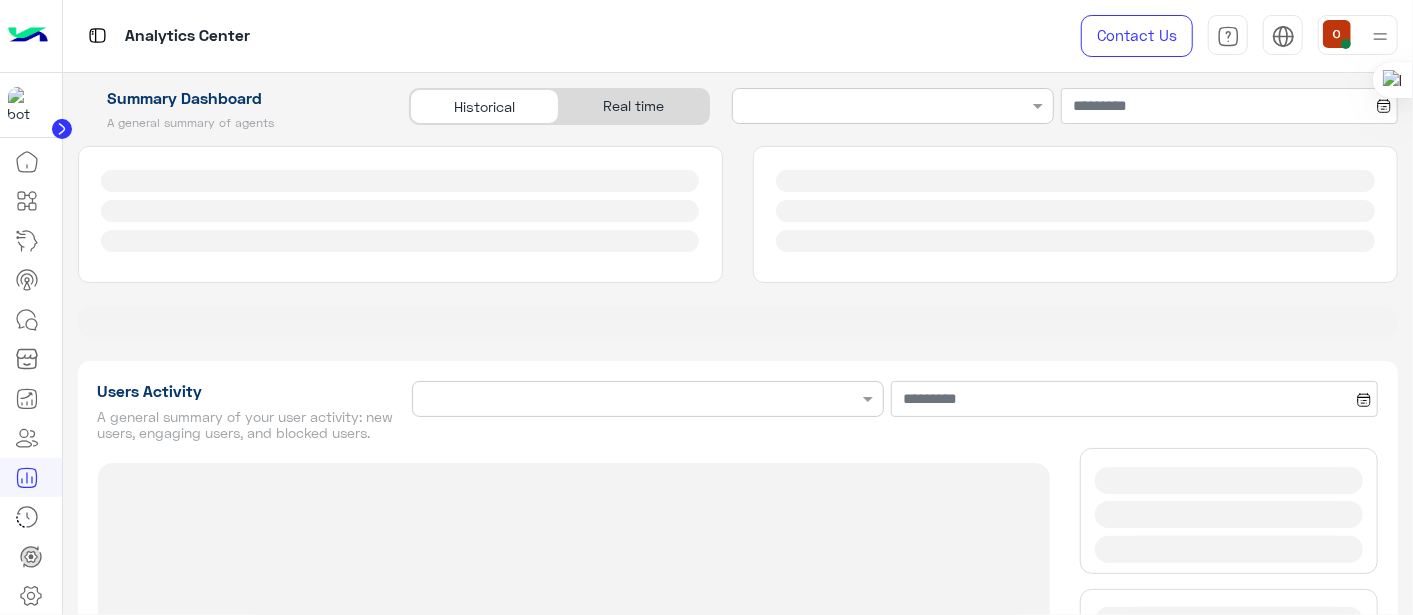 type on "**********" 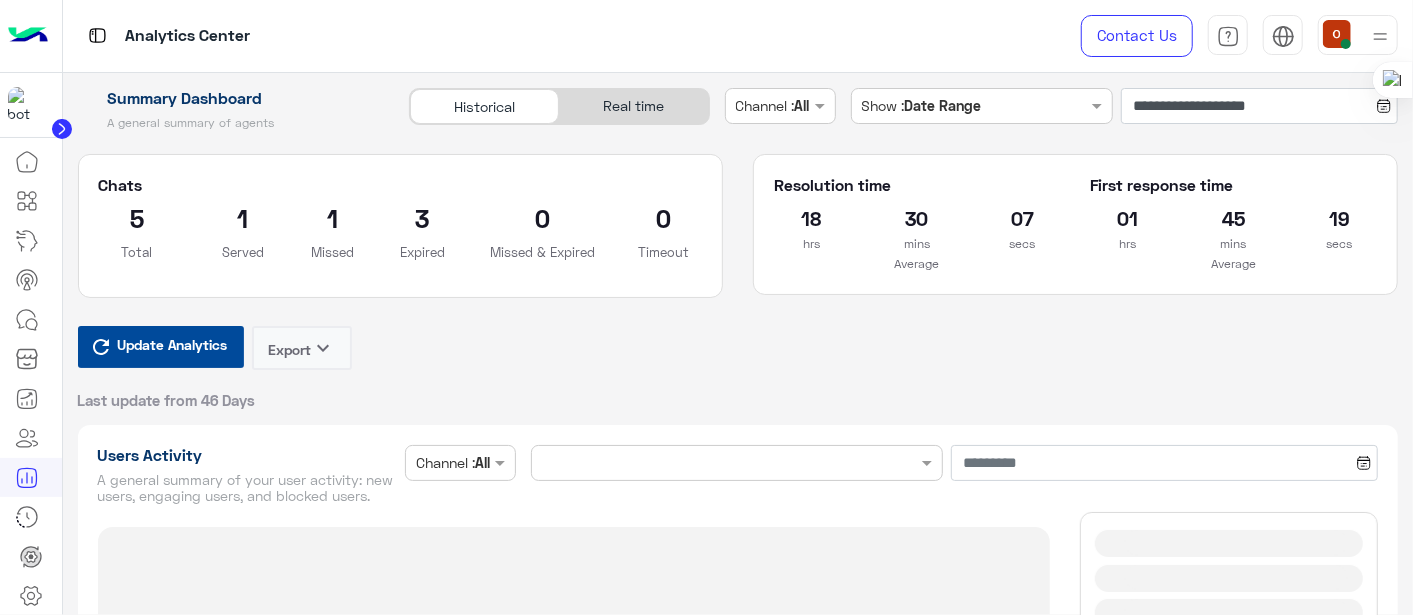 type on "**********" 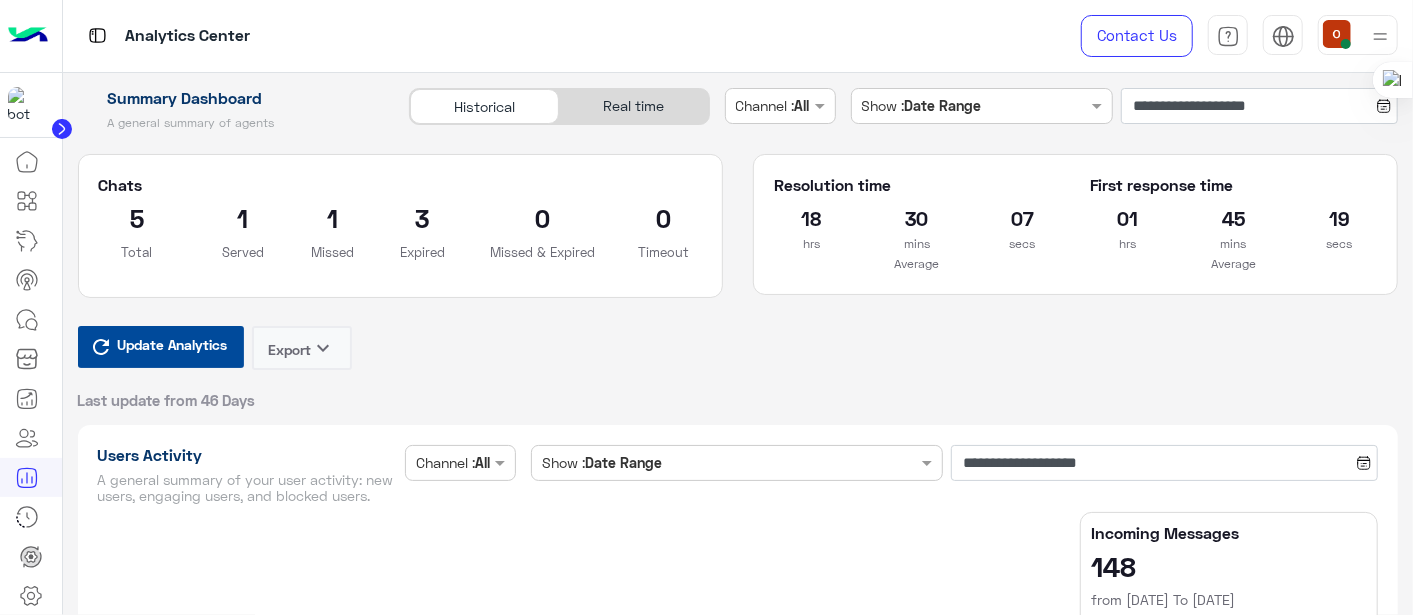 type on "**********" 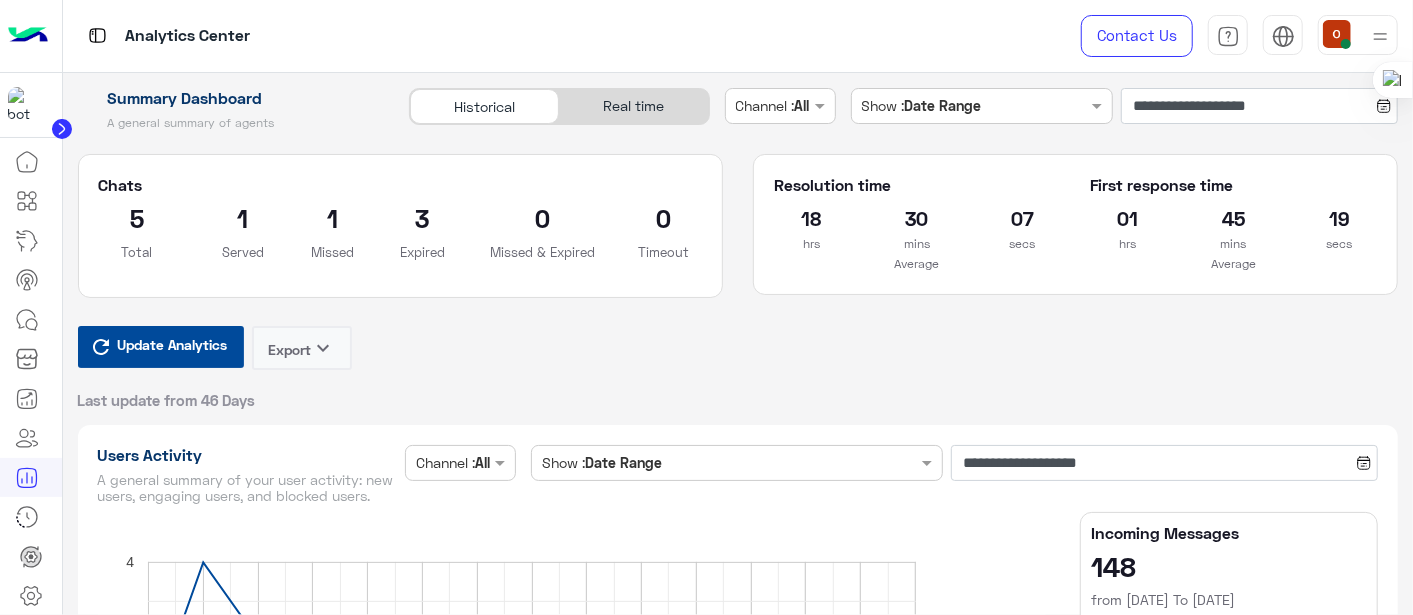 type on "**********" 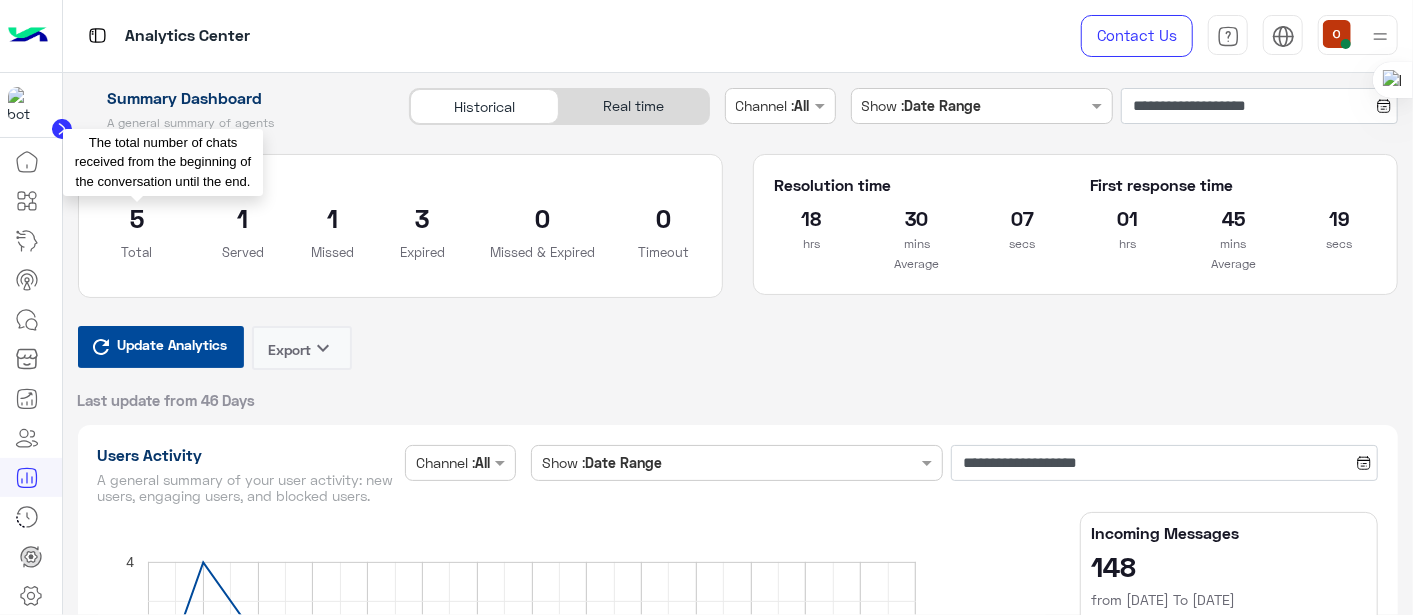type on "**********" 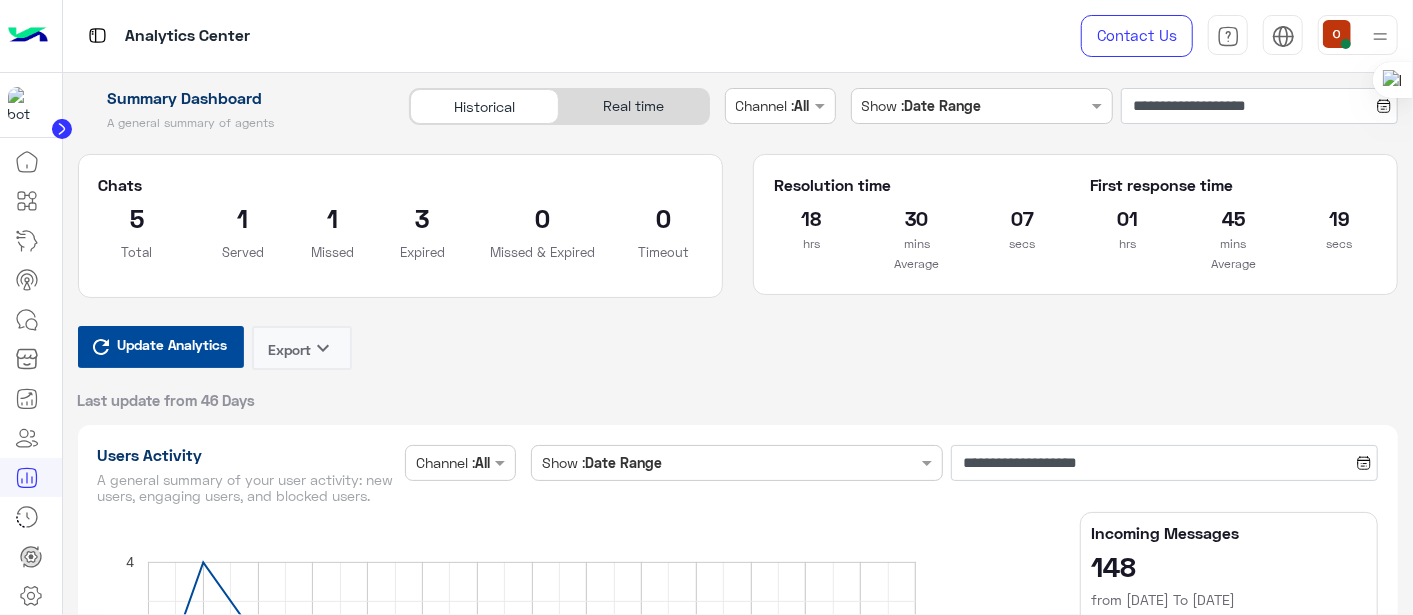 type on "**********" 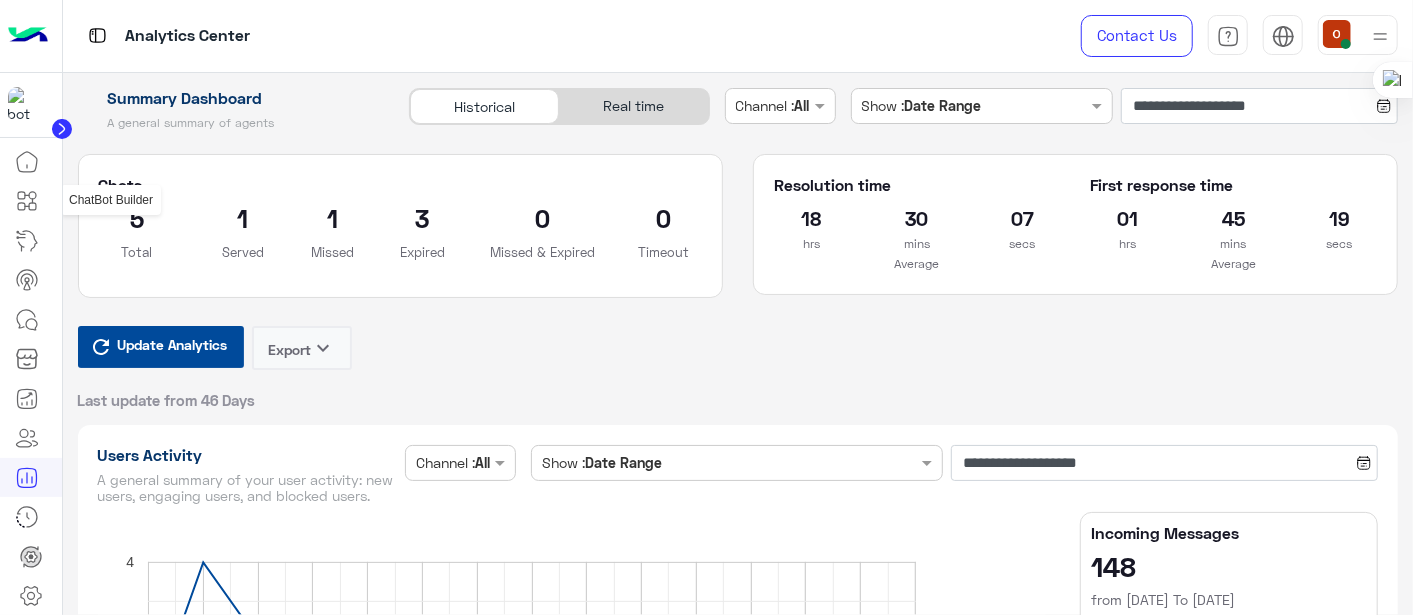 type on "**********" 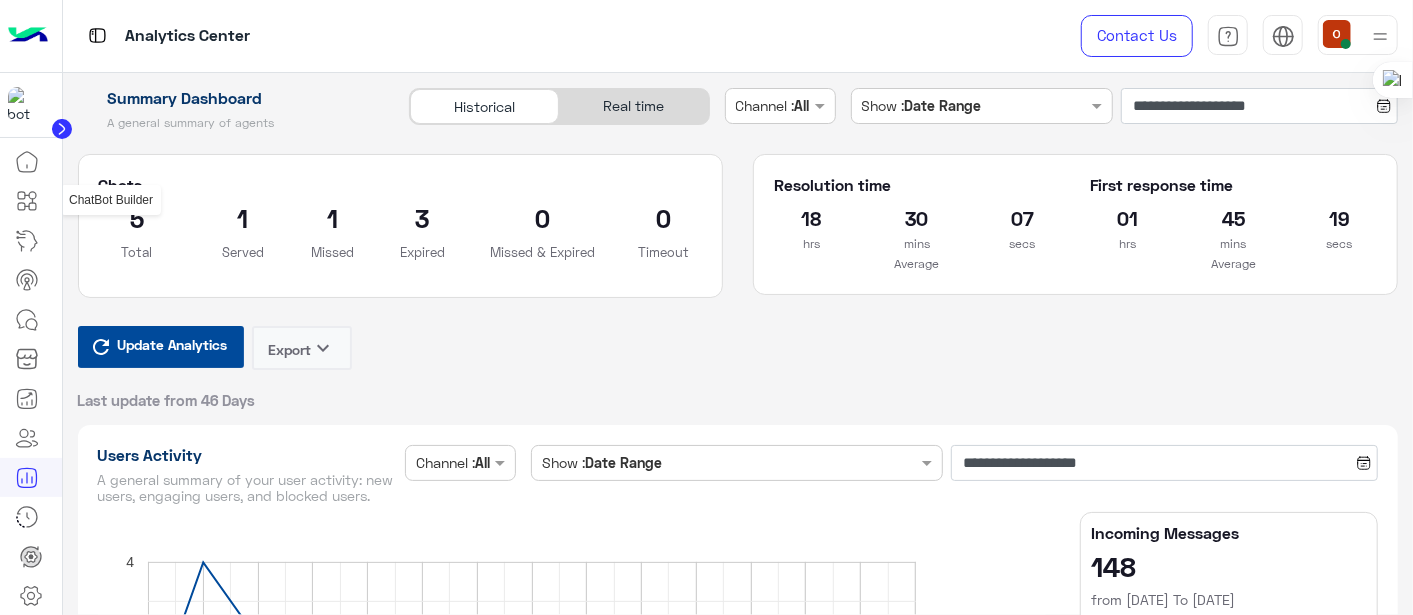 click 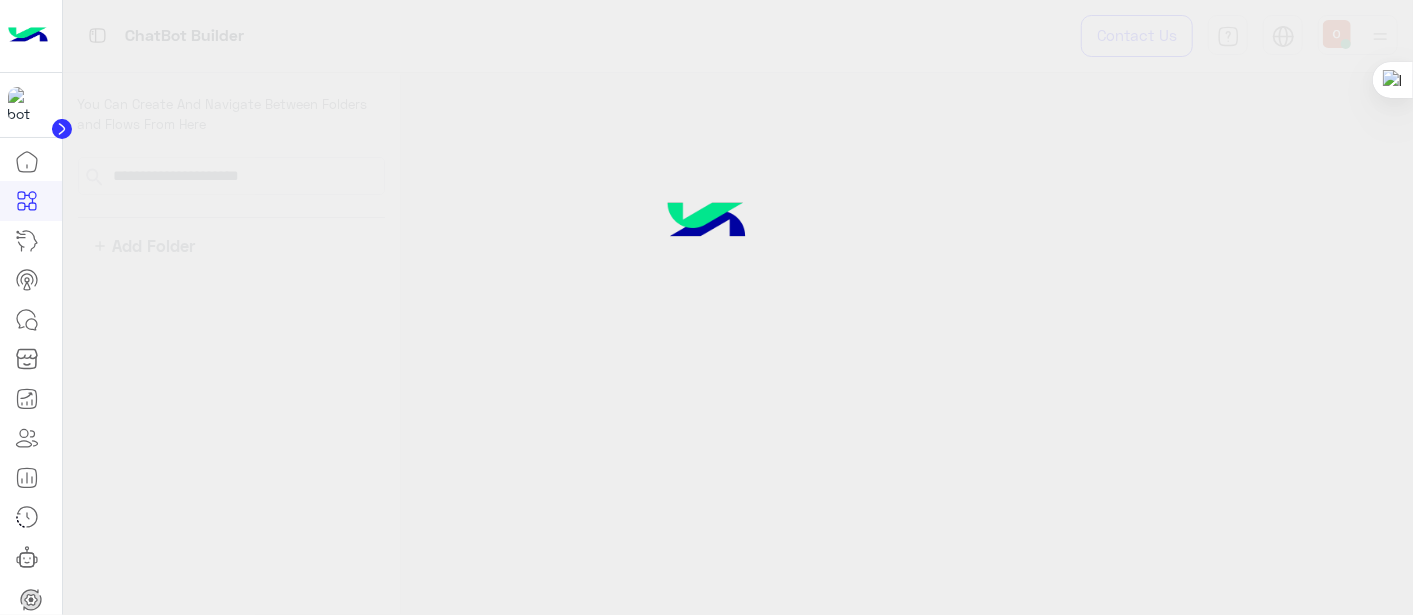 click 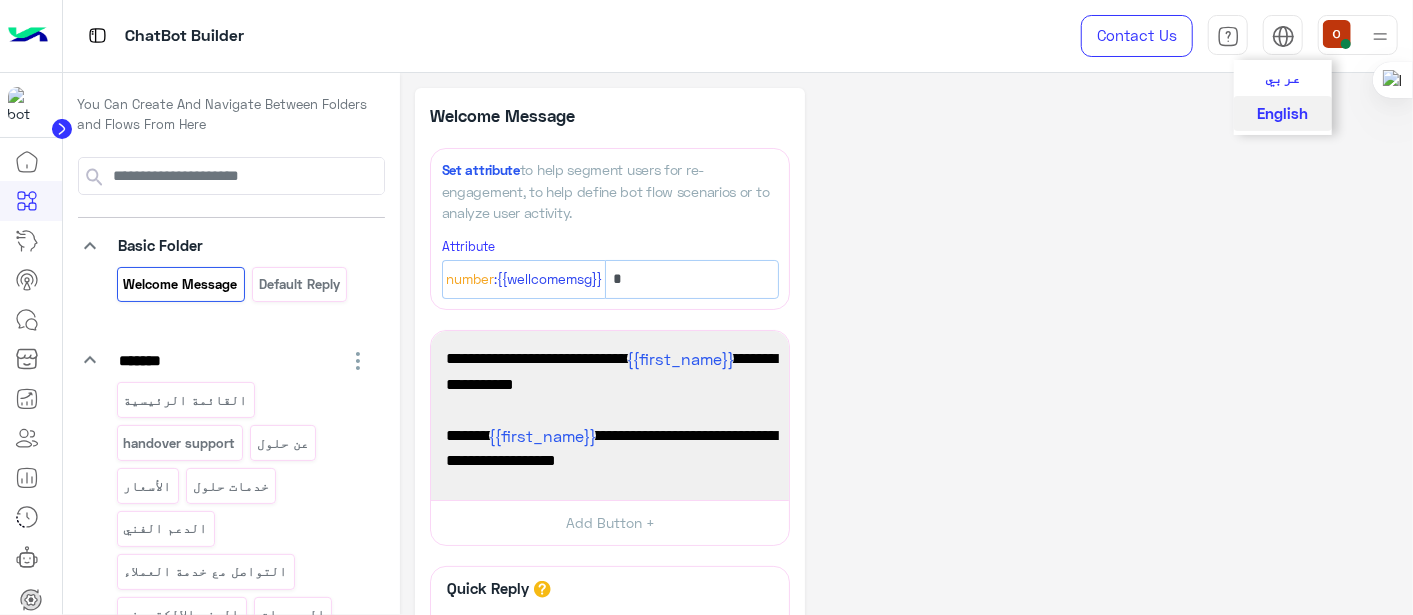 click at bounding box center (1283, 36) 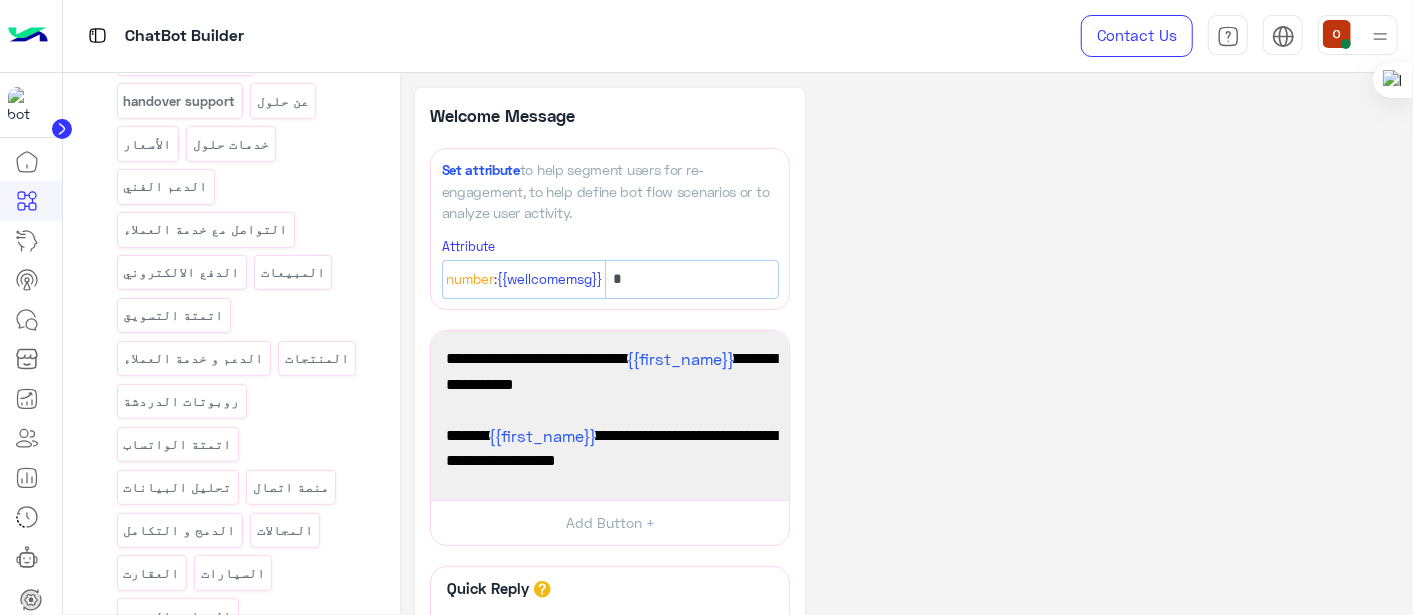 scroll, scrollTop: 238, scrollLeft: 0, axis: vertical 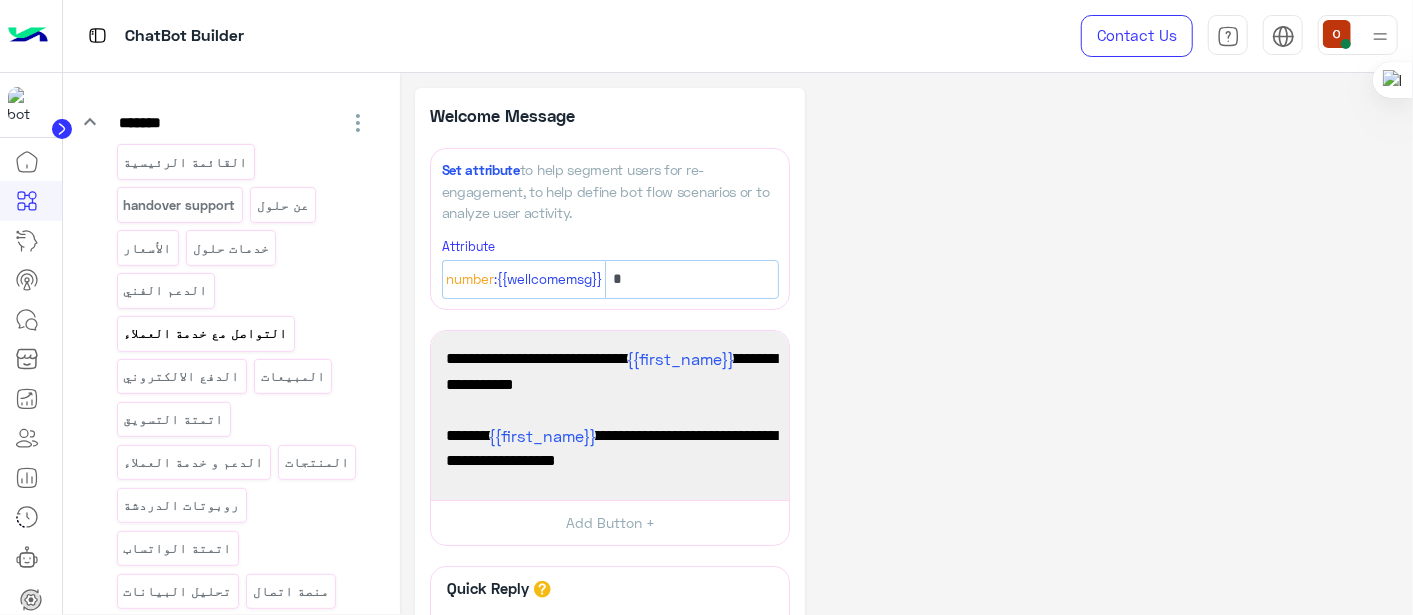 click on "التواصل مع خدمة العملاء" at bounding box center (205, 333) 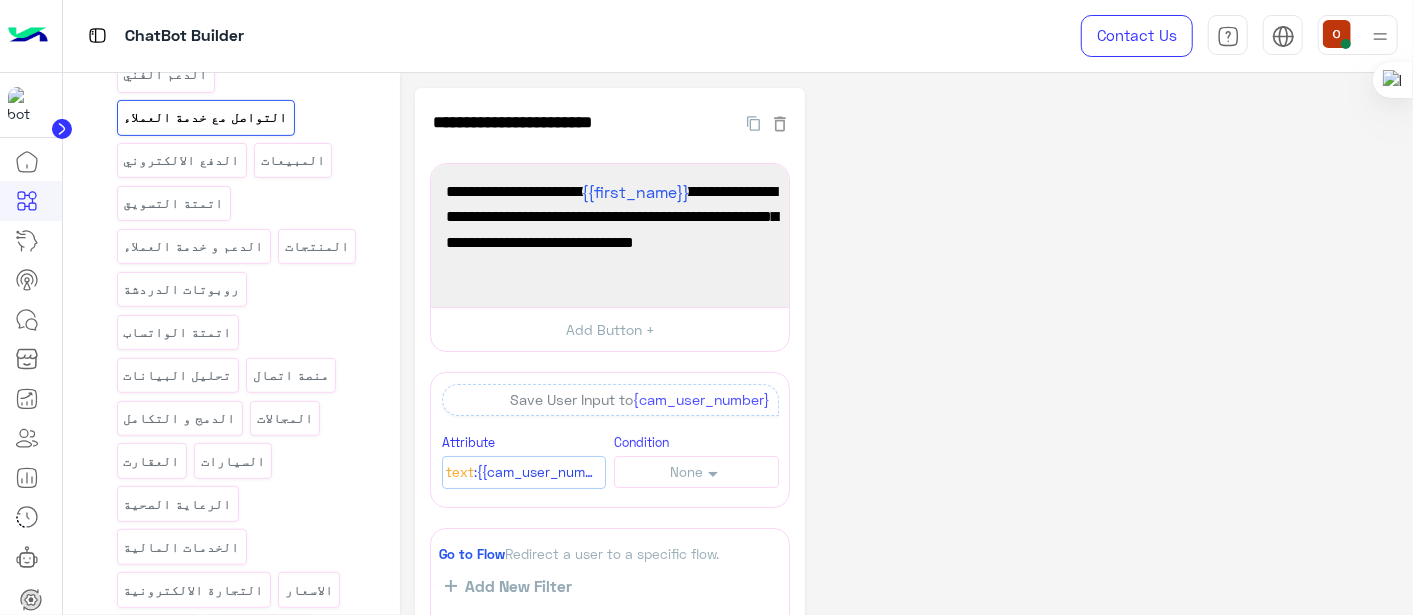 scroll, scrollTop: 454, scrollLeft: 0, axis: vertical 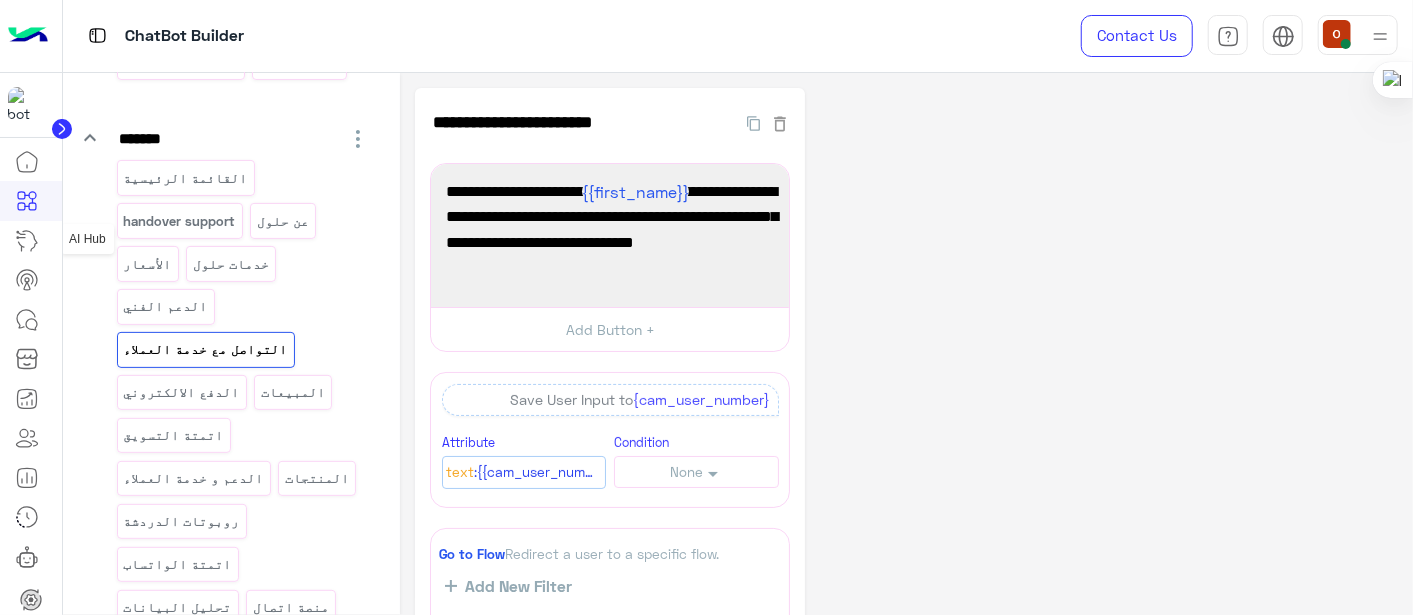 click 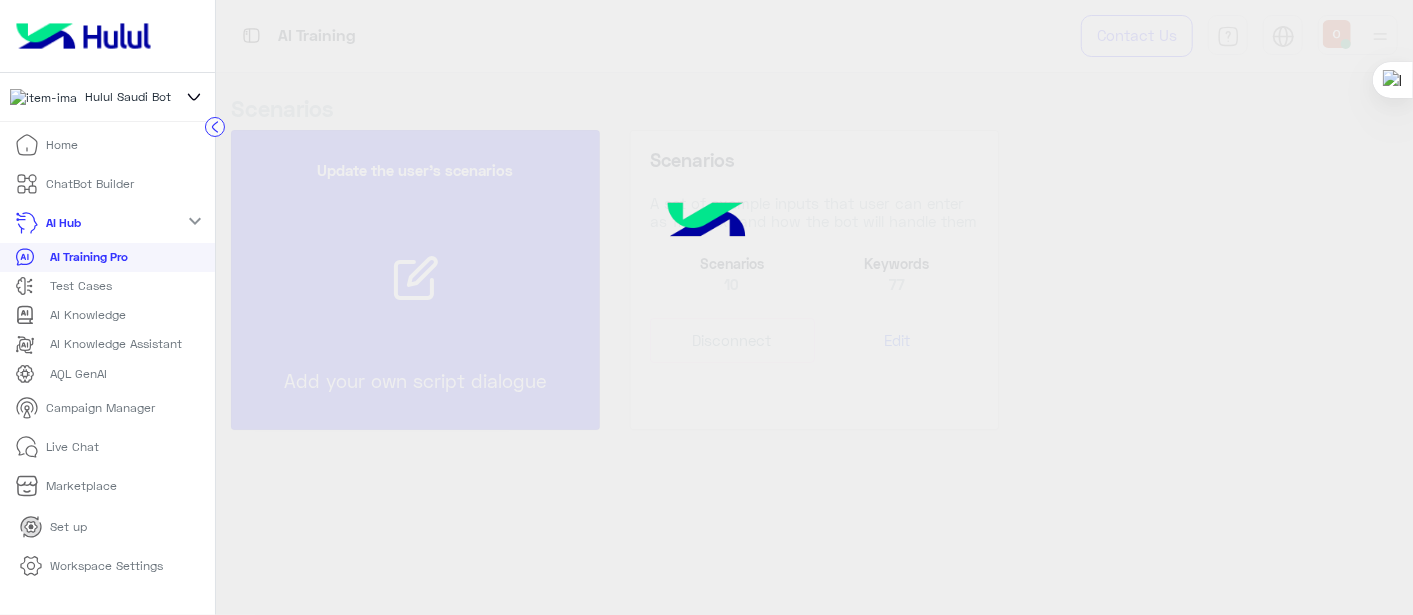 click on "AI Hub" at bounding box center (64, 223) 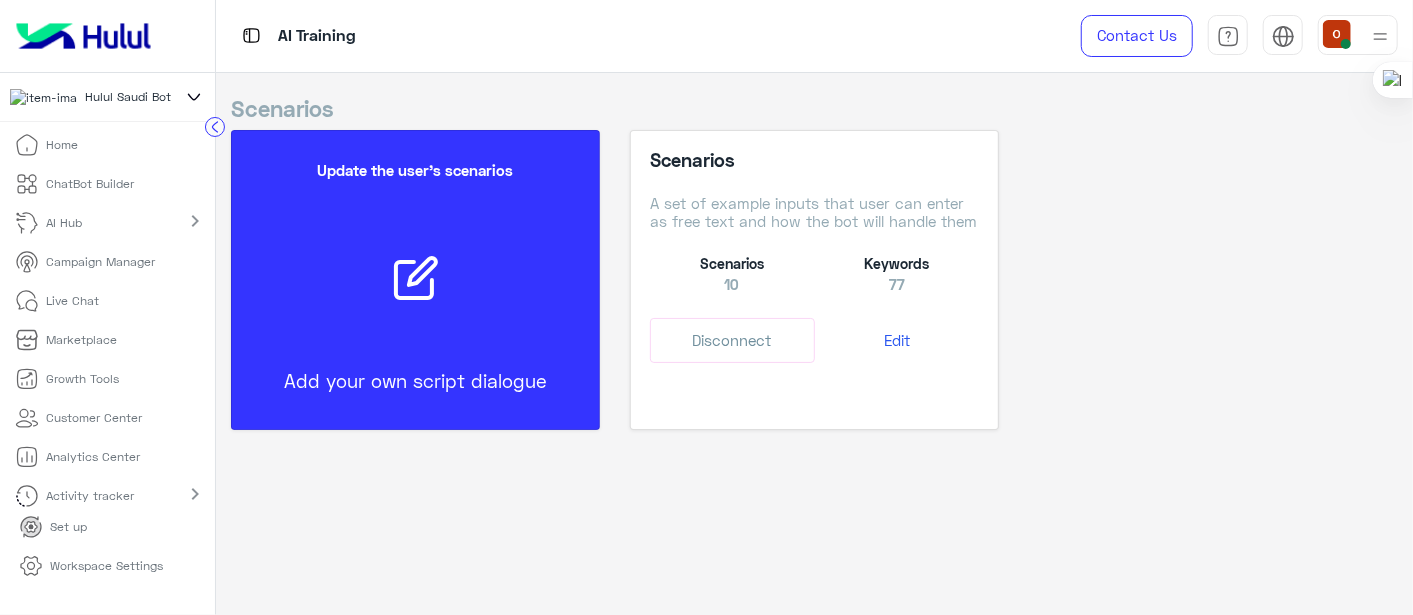 click on "Edit" at bounding box center (897, 340) 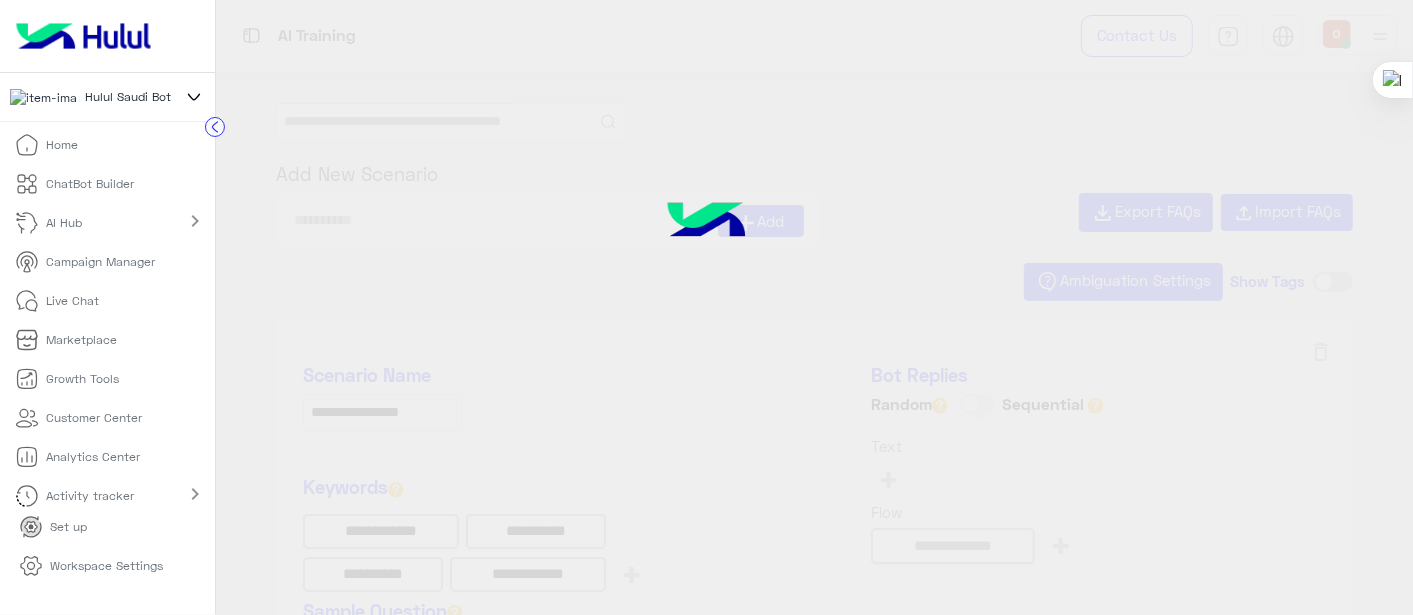 type on "**********" 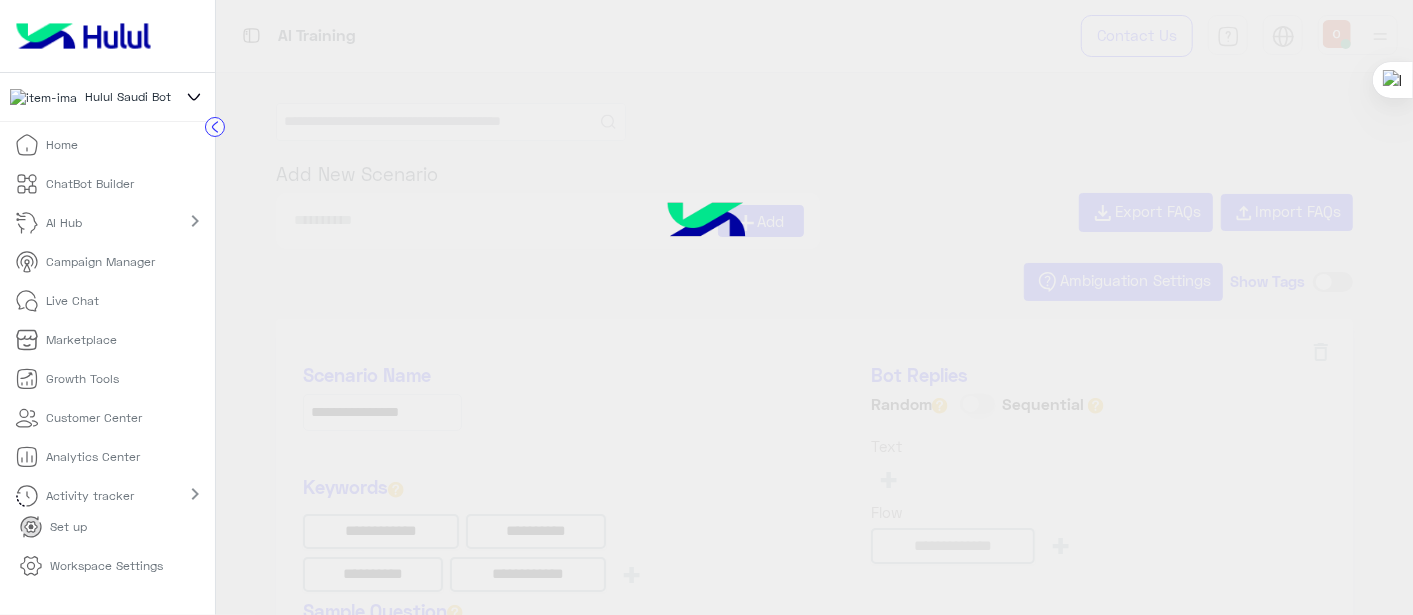 type on "**********" 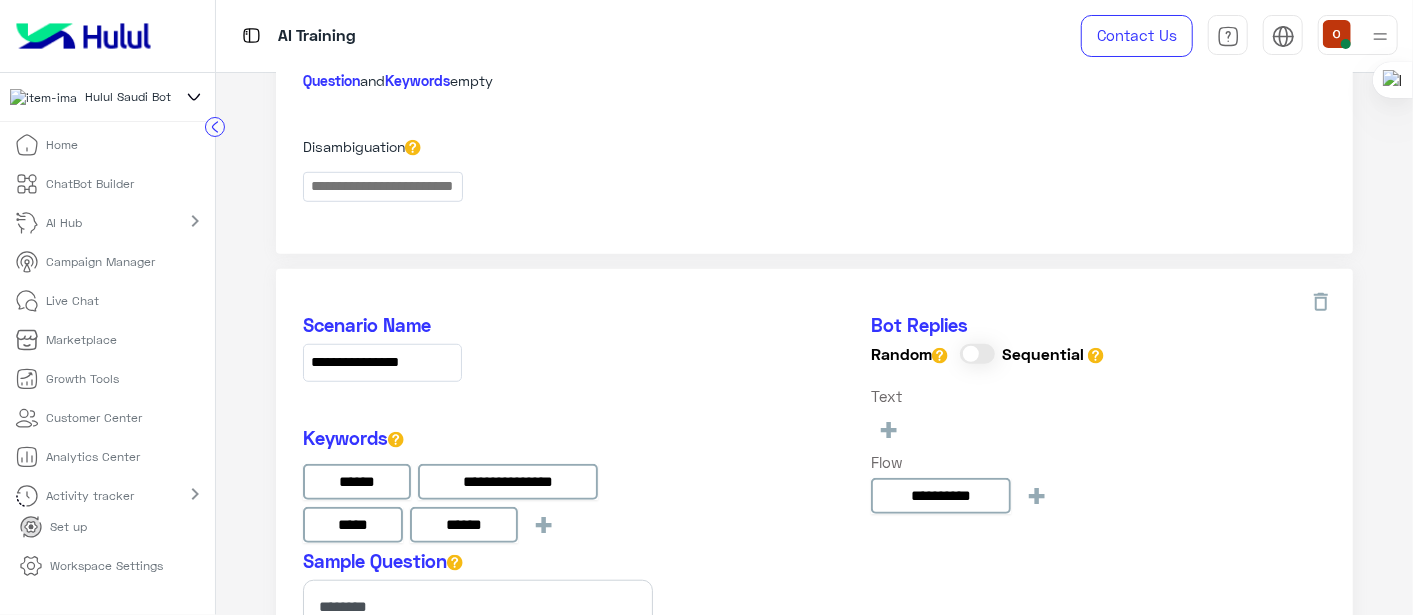 scroll, scrollTop: 743, scrollLeft: 0, axis: vertical 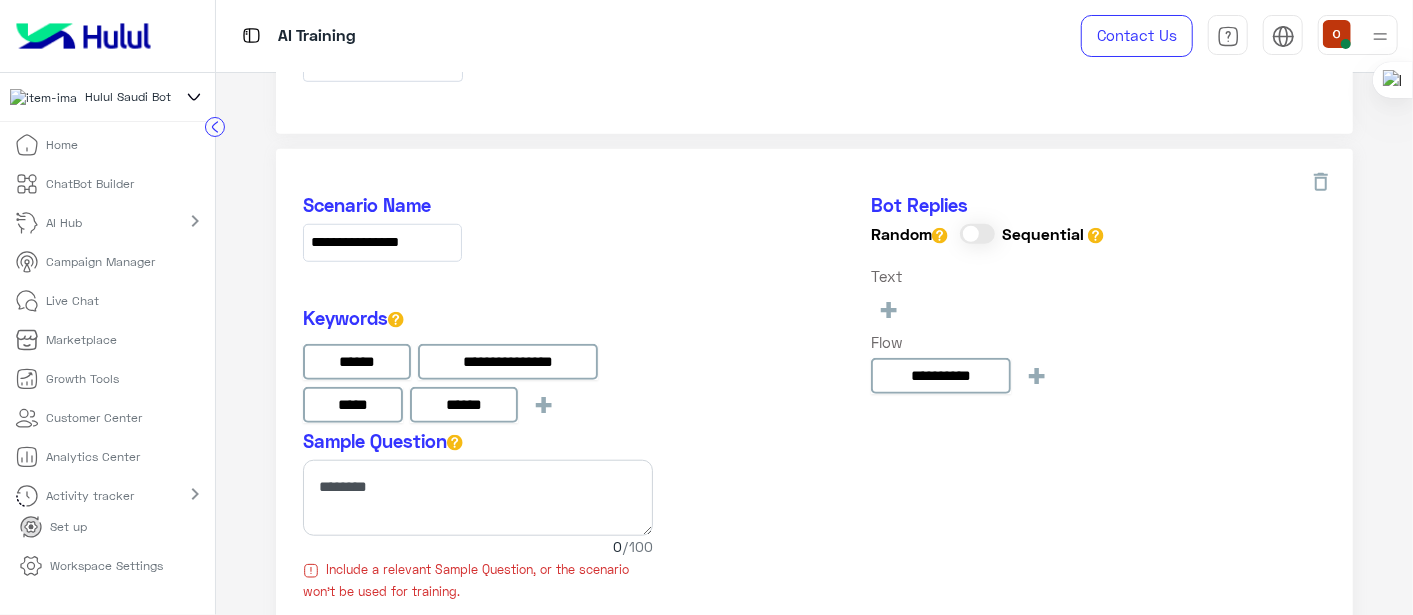 click on "Campaign Manager" at bounding box center (101, 262) 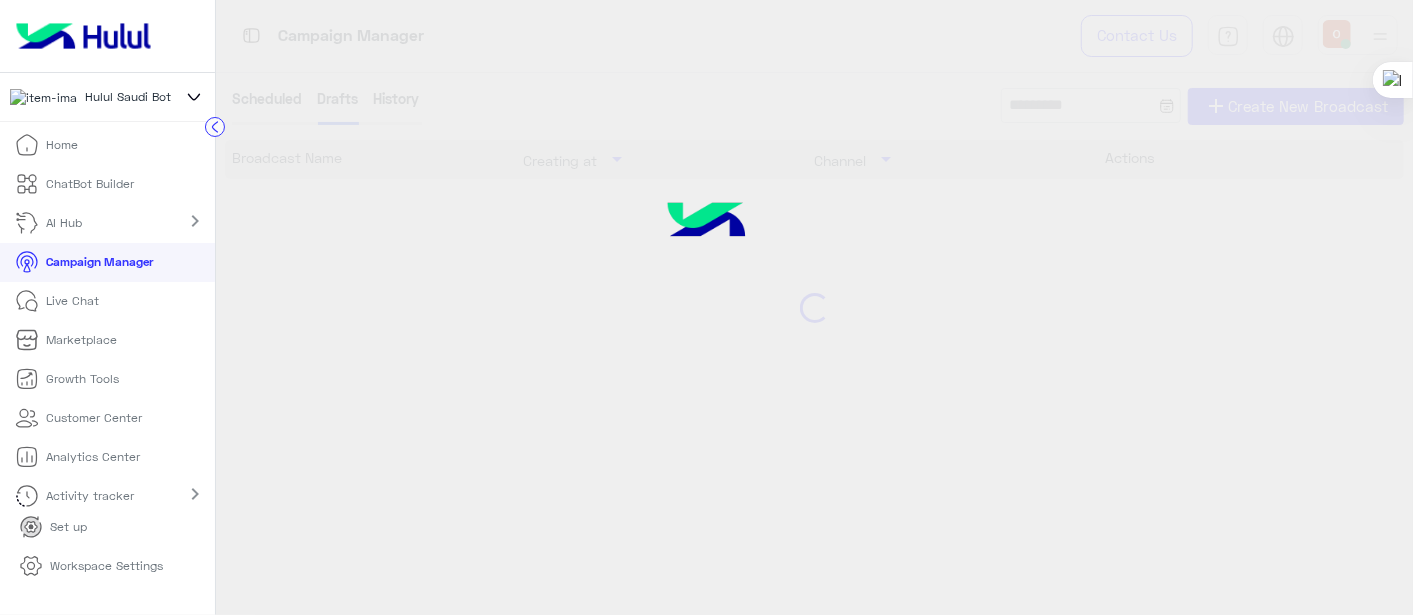 click on "Campaign Manager" at bounding box center (100, 262) 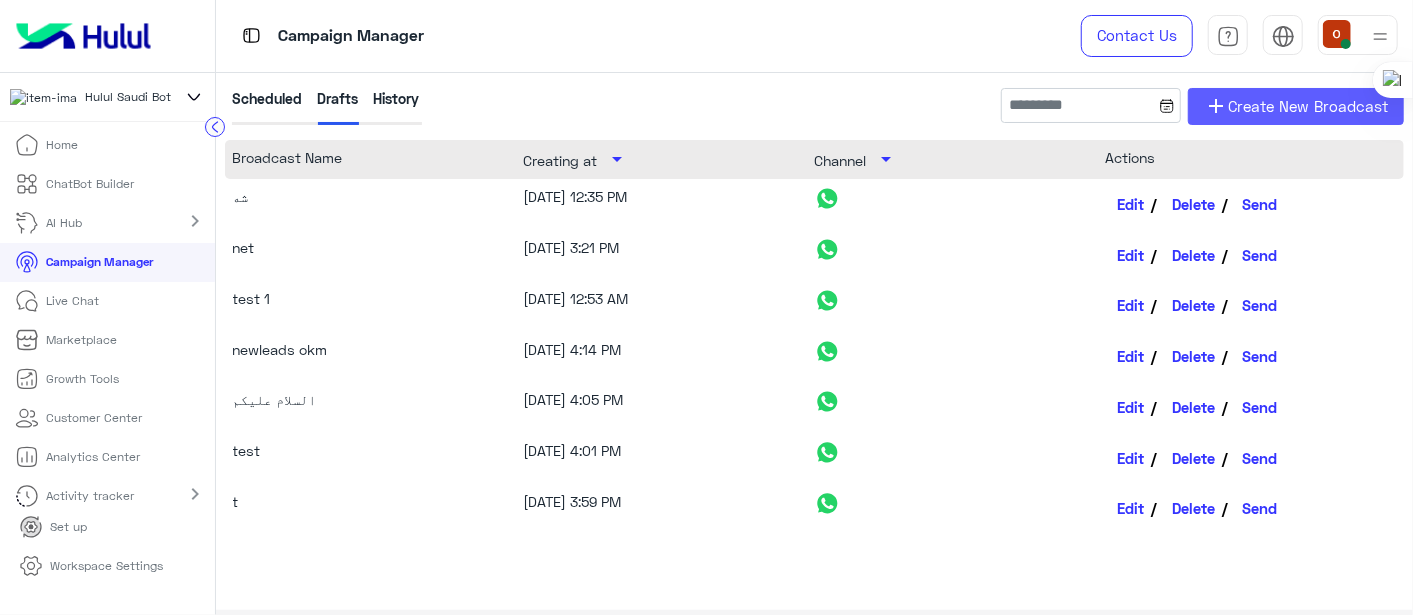 click on "Create New Broadcast" 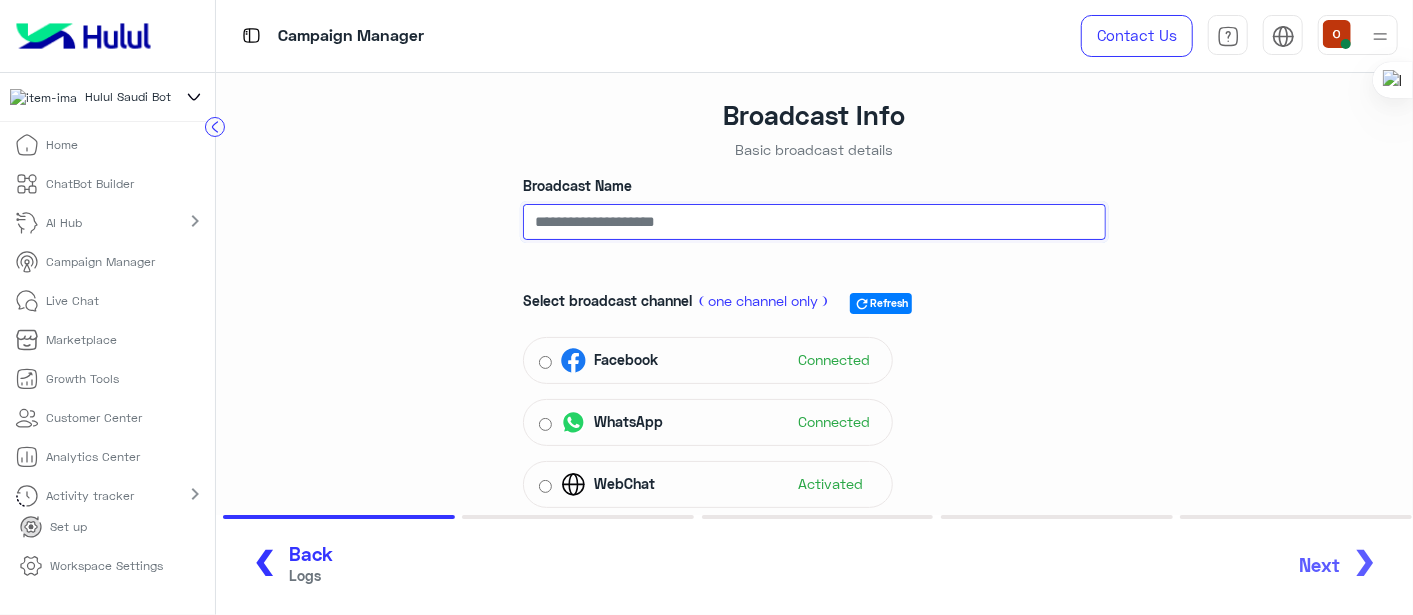 click on "Broadcast Name" at bounding box center [815, 222] 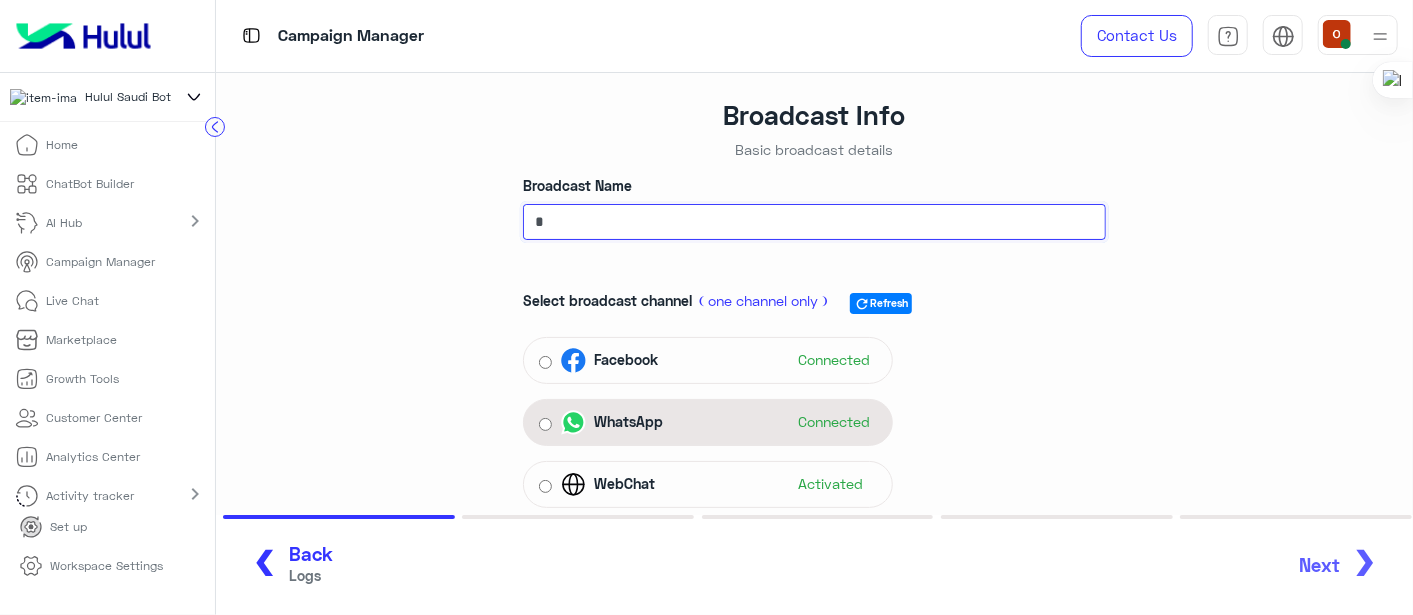 type on "*" 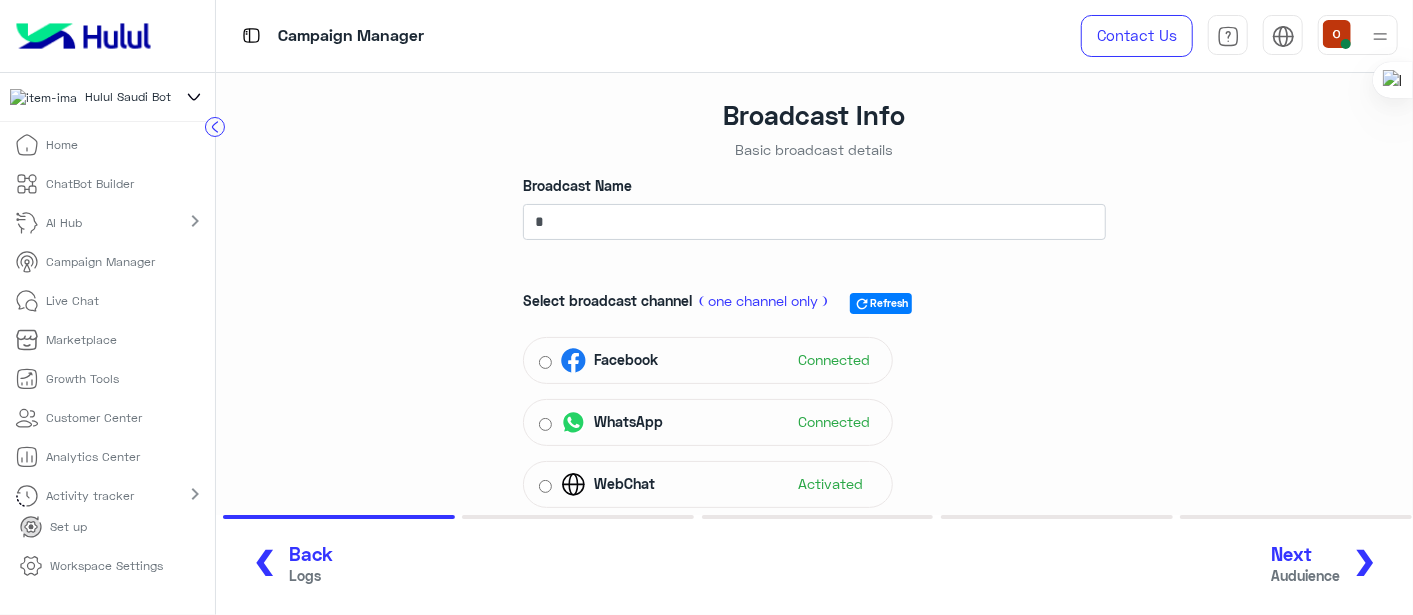 click on "Next" 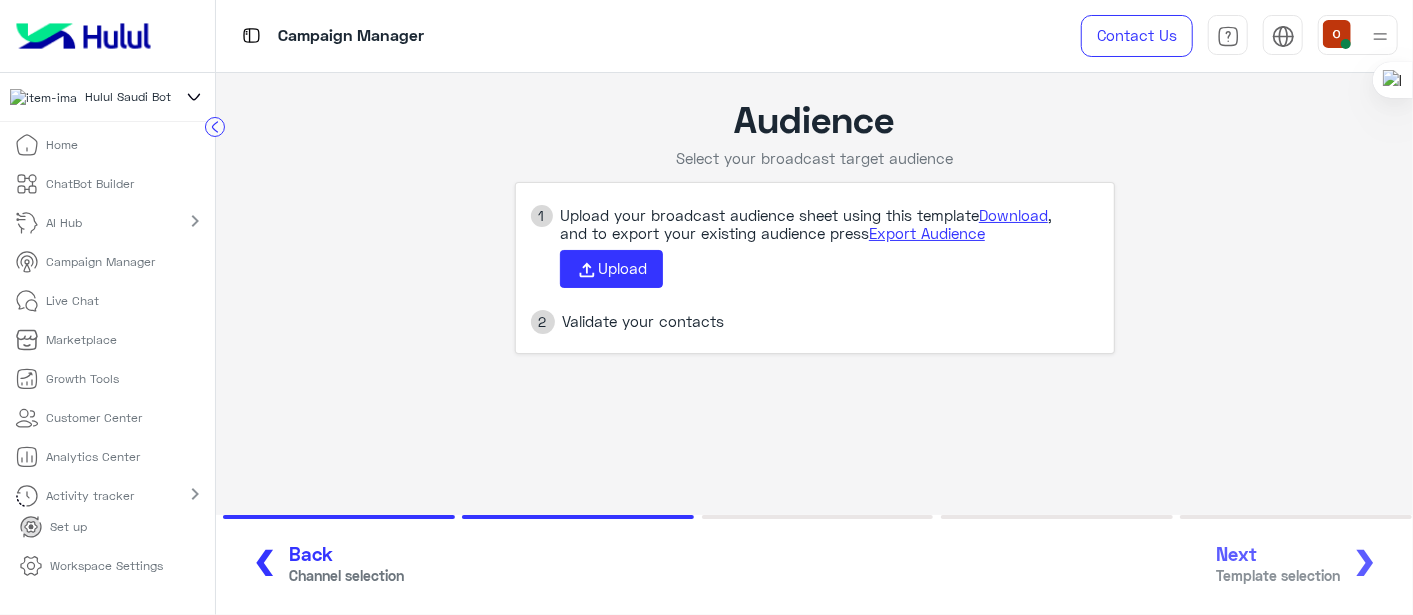 click on "Live Chat" at bounding box center (73, 301) 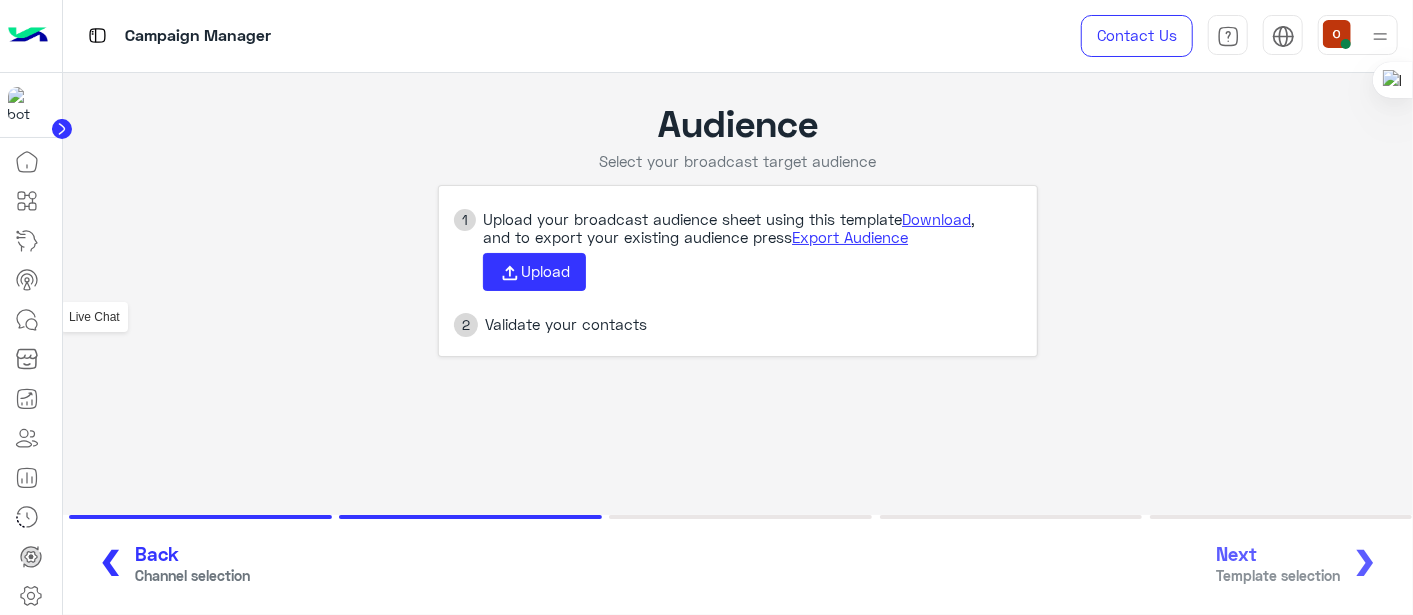 click 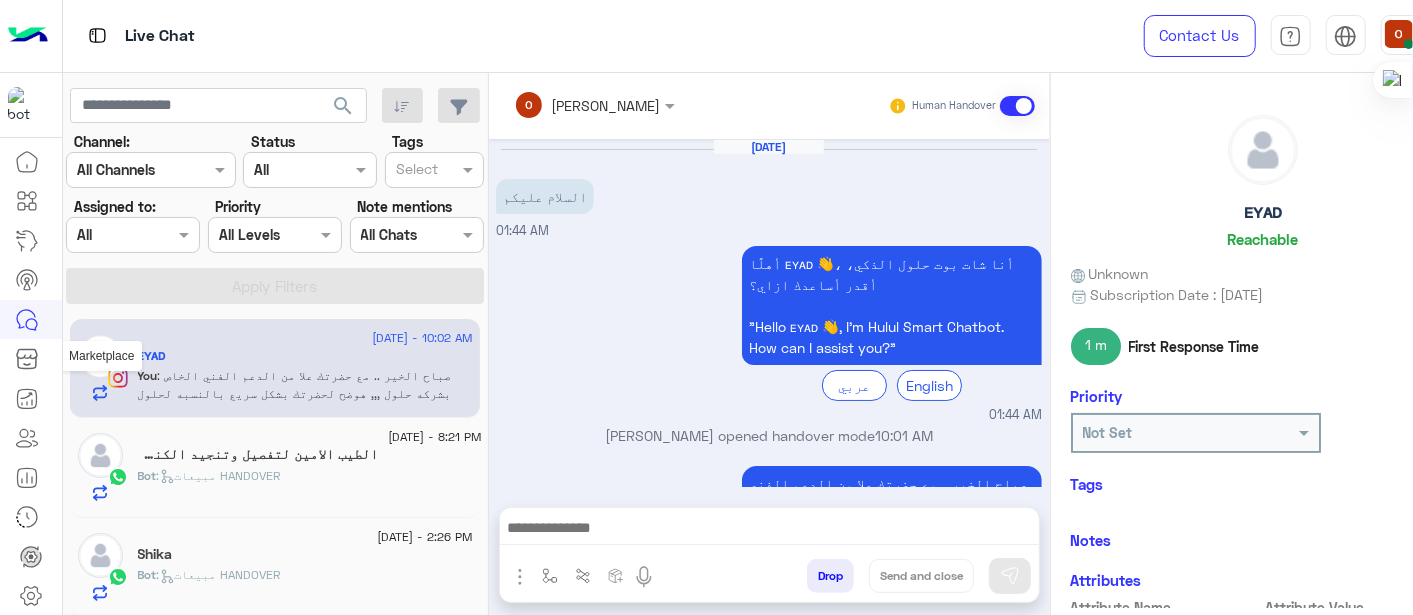 scroll, scrollTop: 282, scrollLeft: 0, axis: vertical 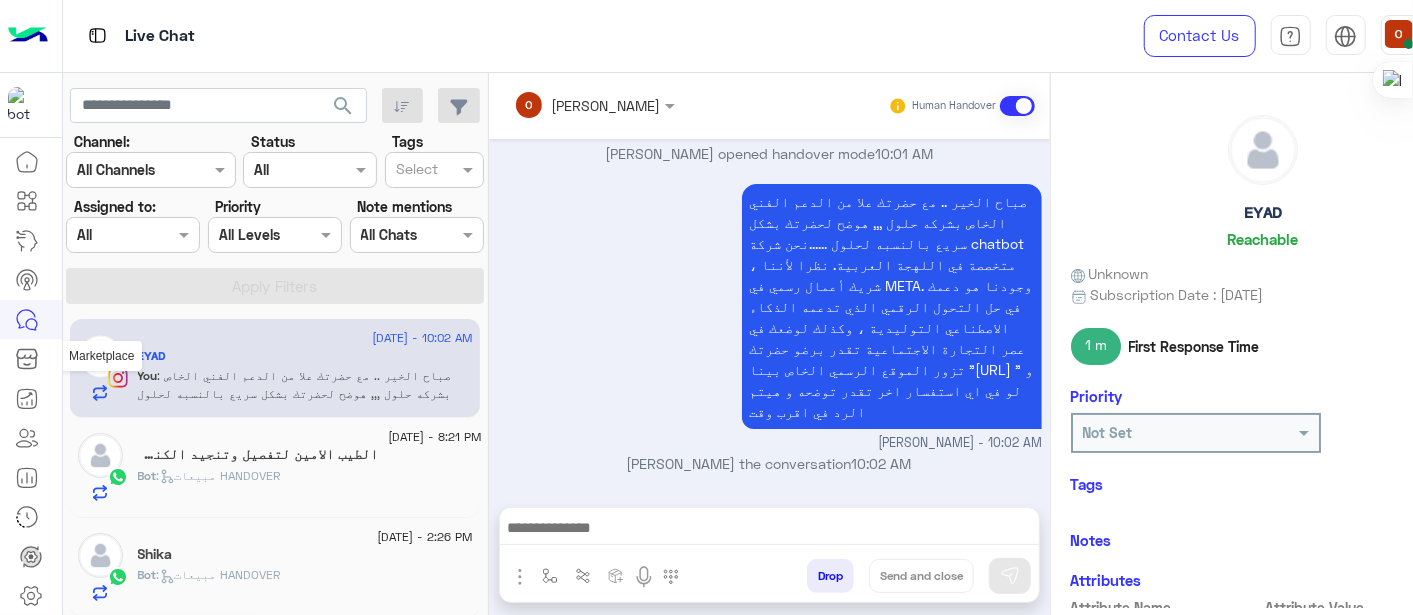 click 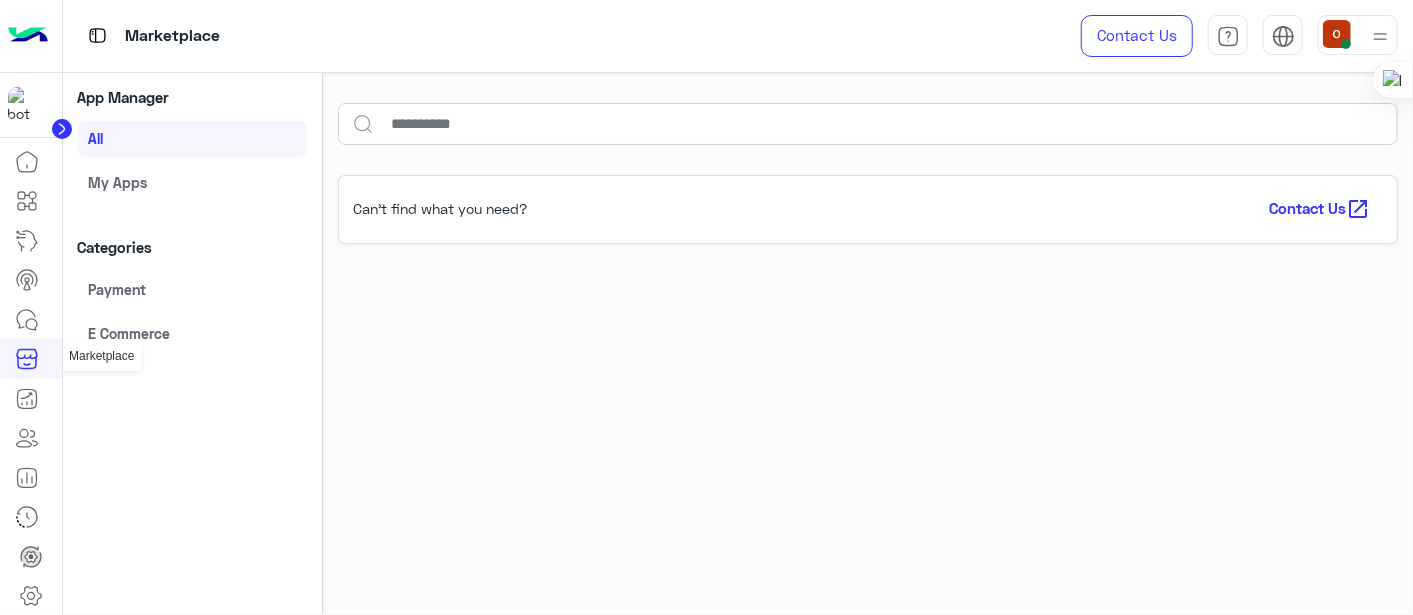 click 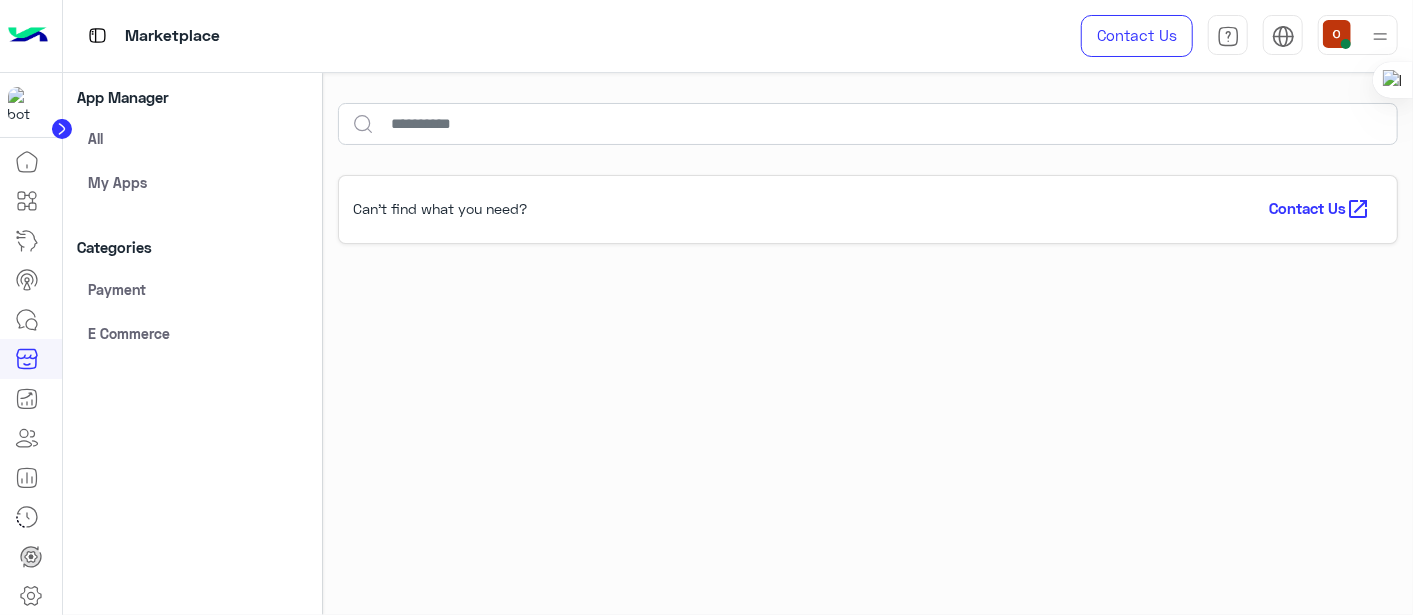 click 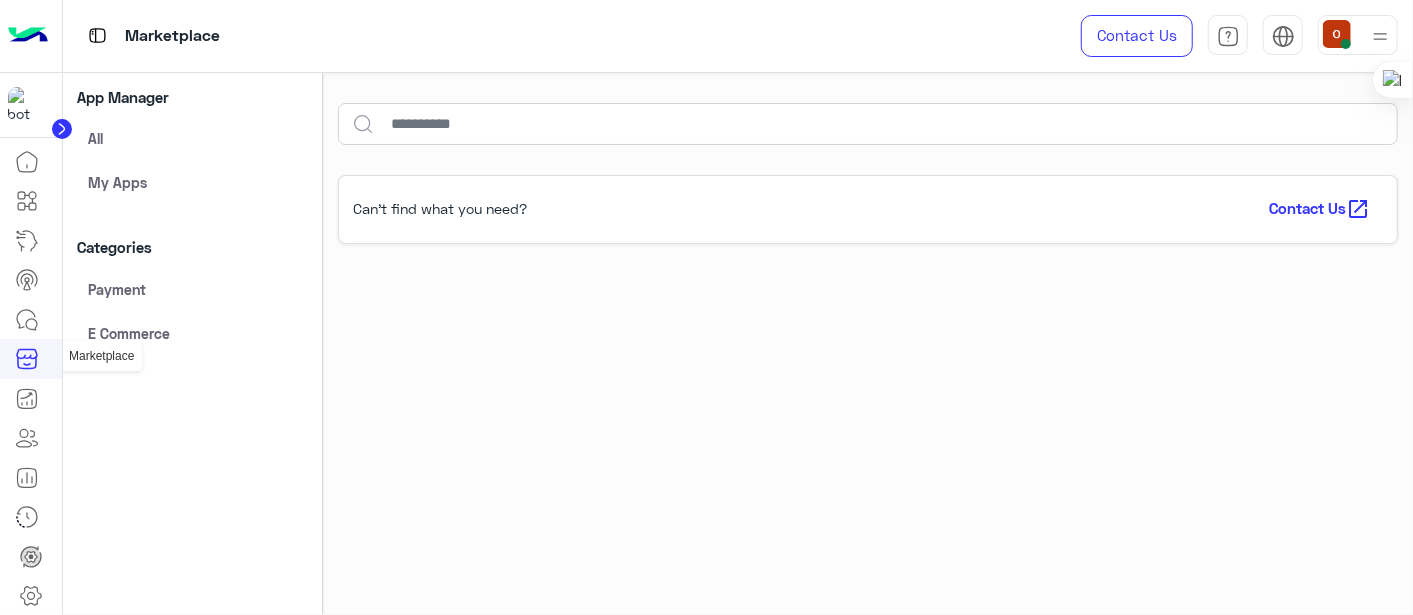click 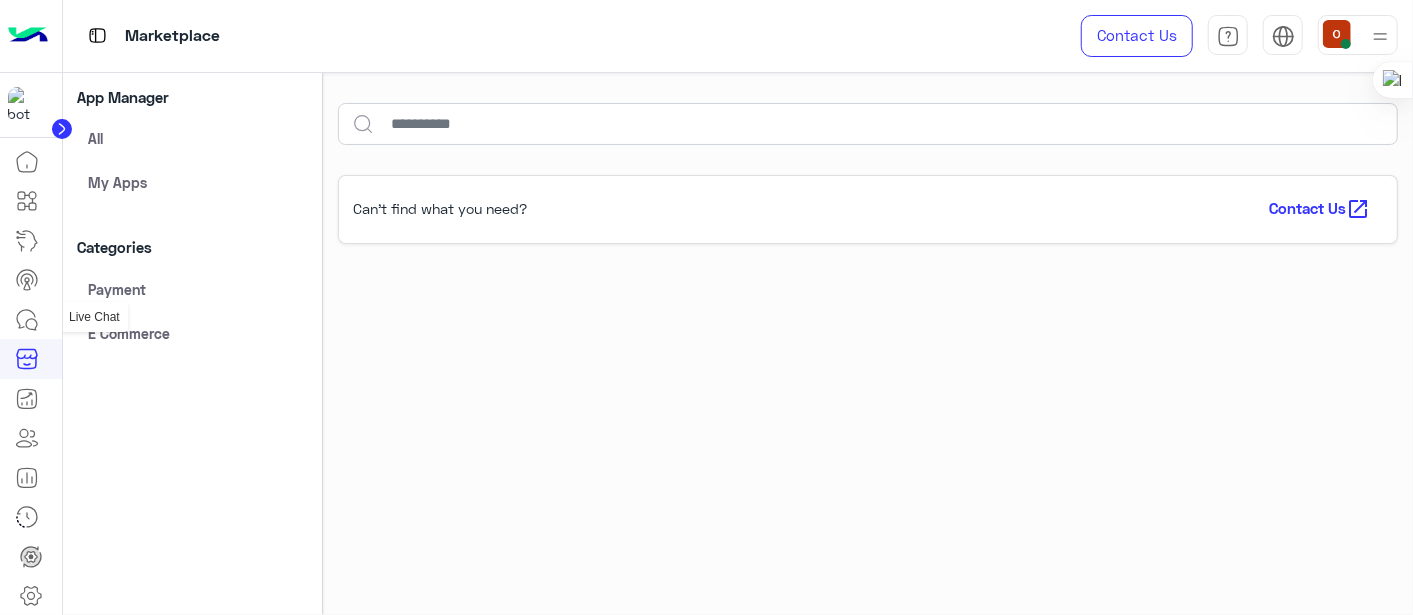 click 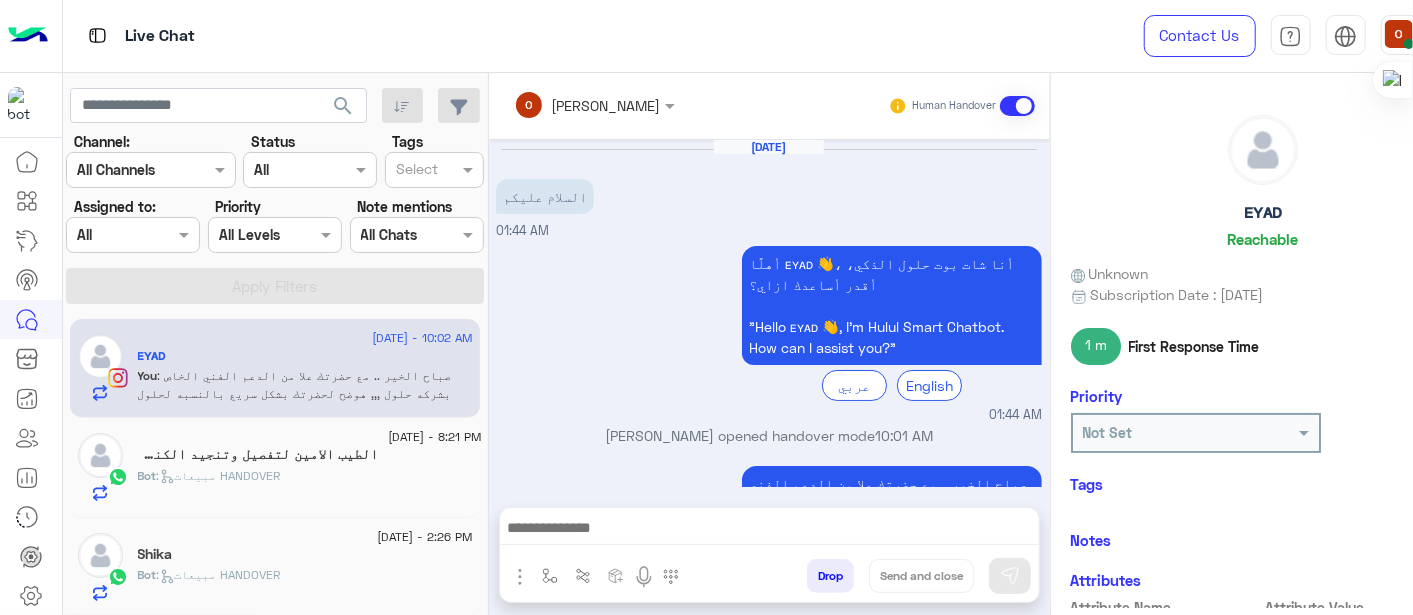 scroll, scrollTop: 282, scrollLeft: 0, axis: vertical 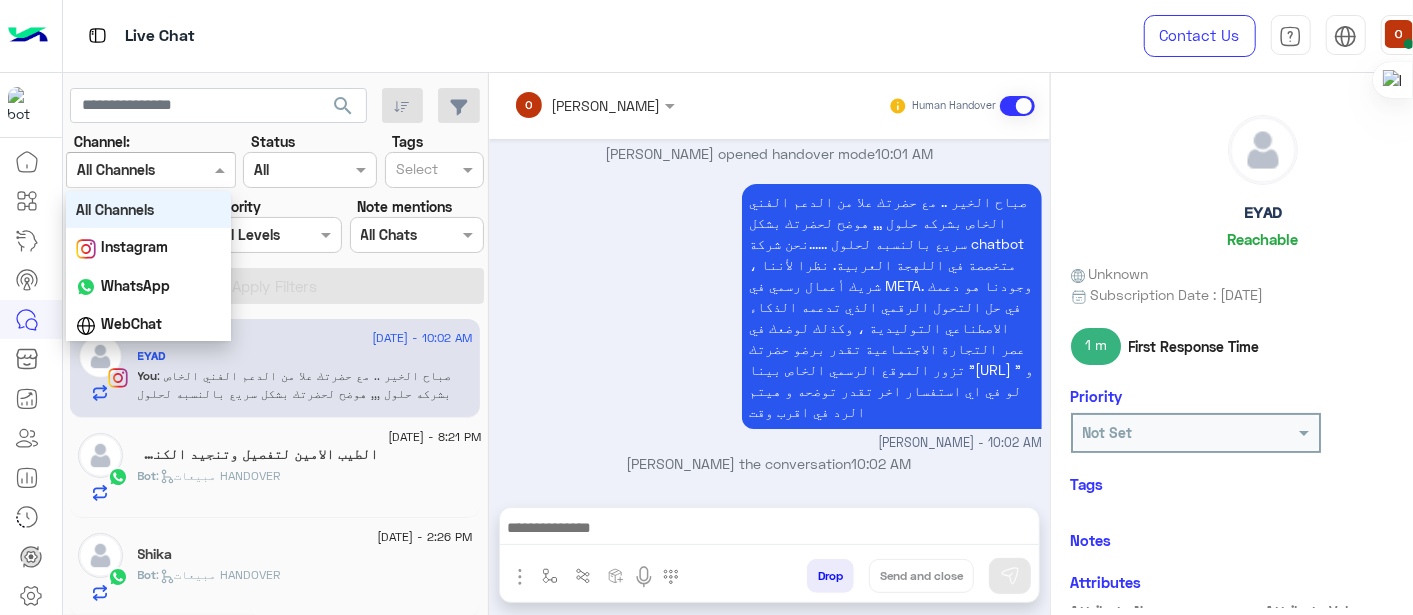 click at bounding box center [222, 169] 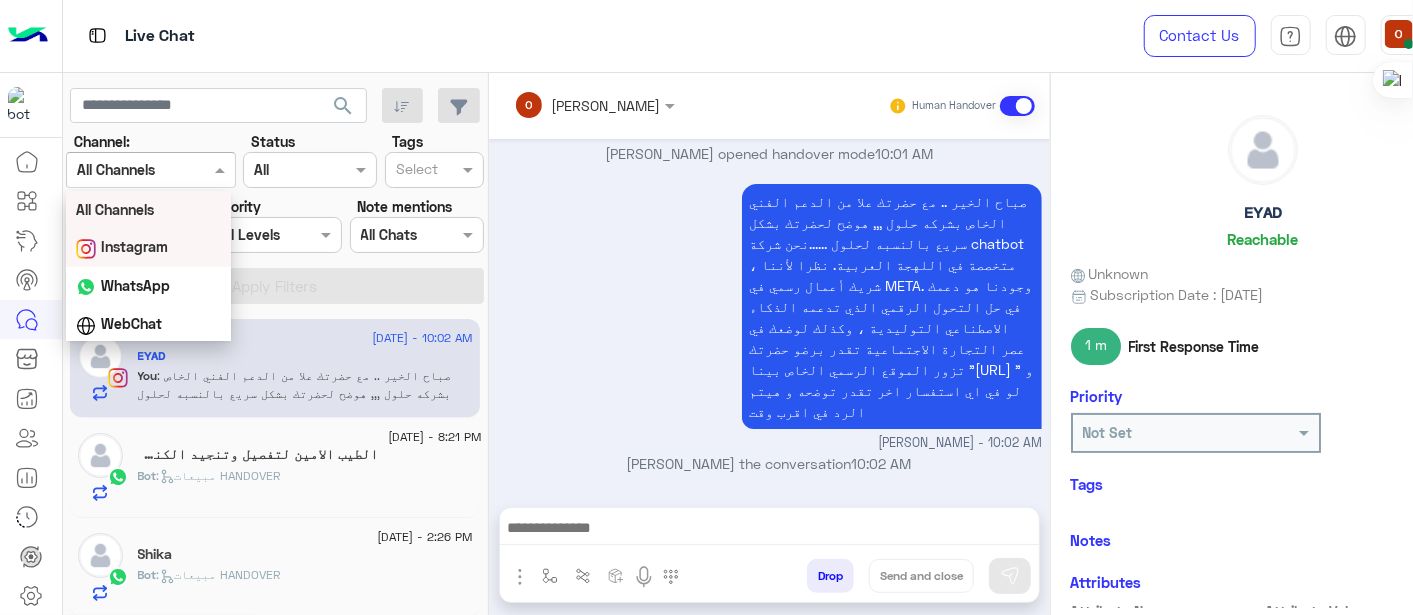click on "Instagram" at bounding box center [134, 246] 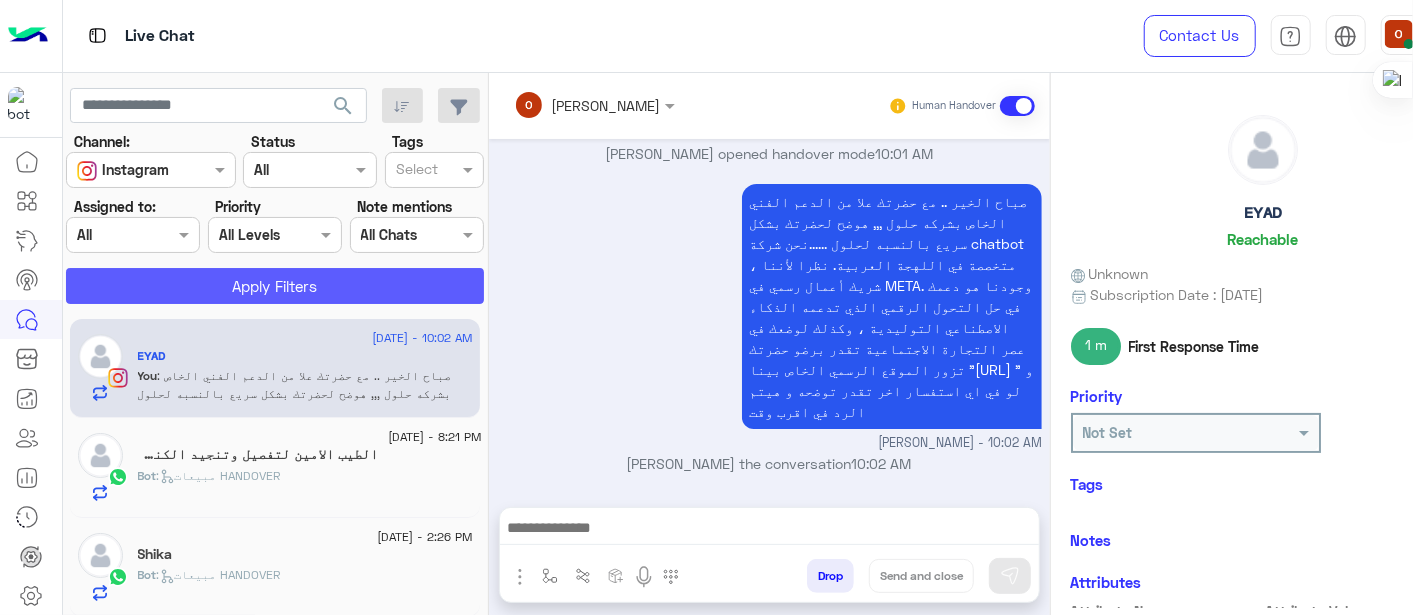 click on "Apply Filters" 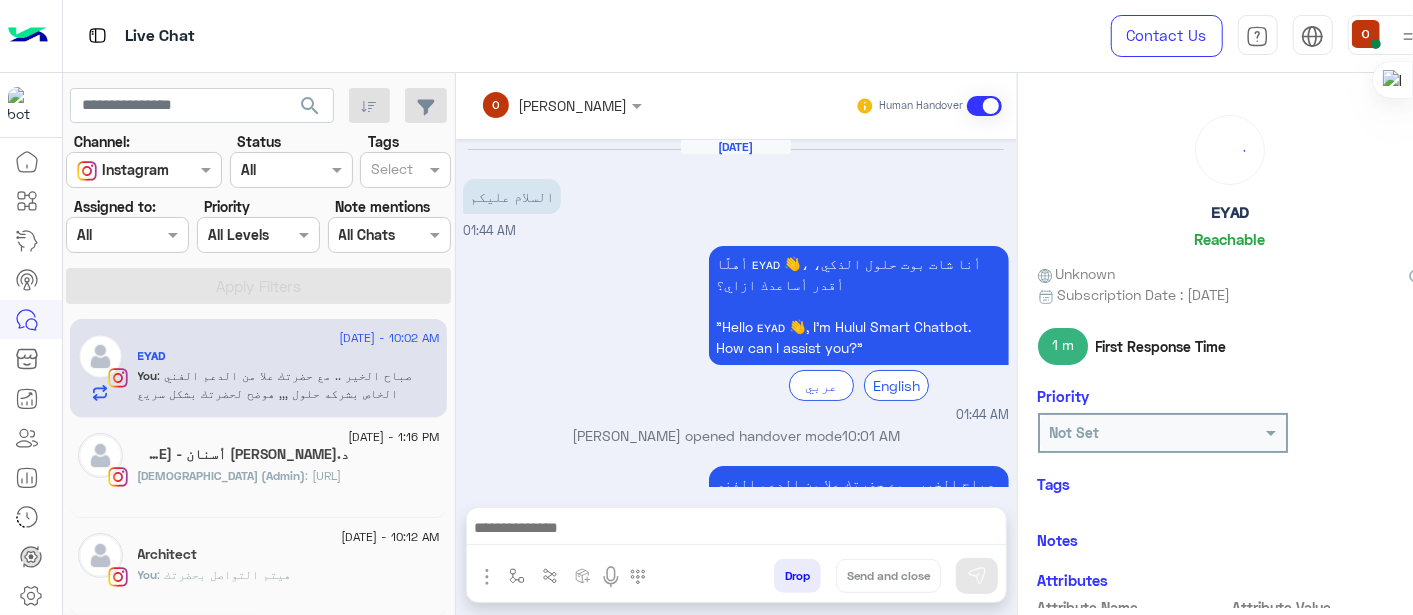 scroll, scrollTop: 282, scrollLeft: 0, axis: vertical 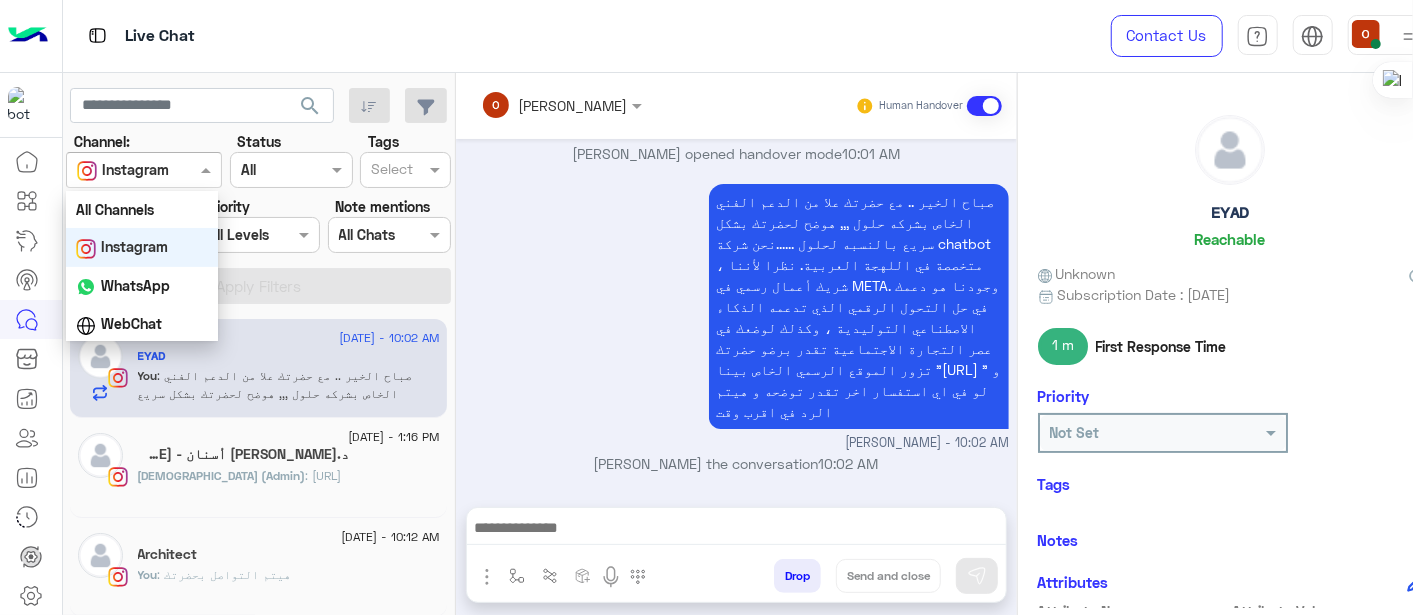 click at bounding box center [119, 170] 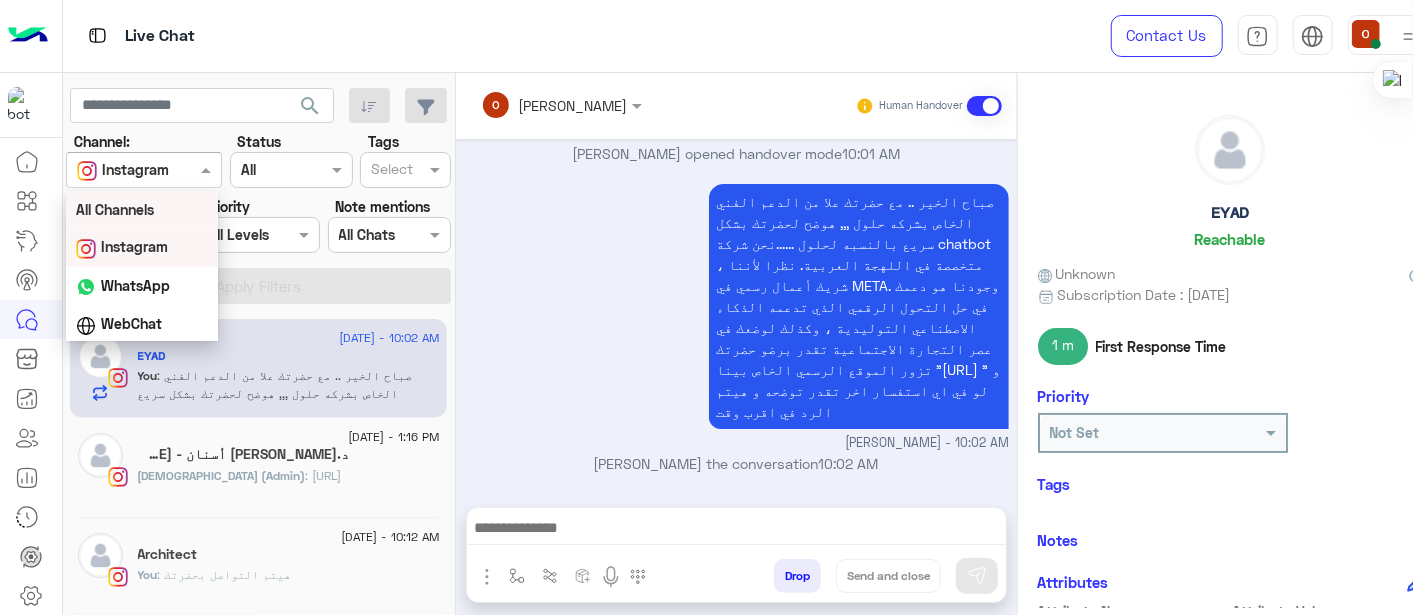 click on "All Channels" at bounding box center [115, 209] 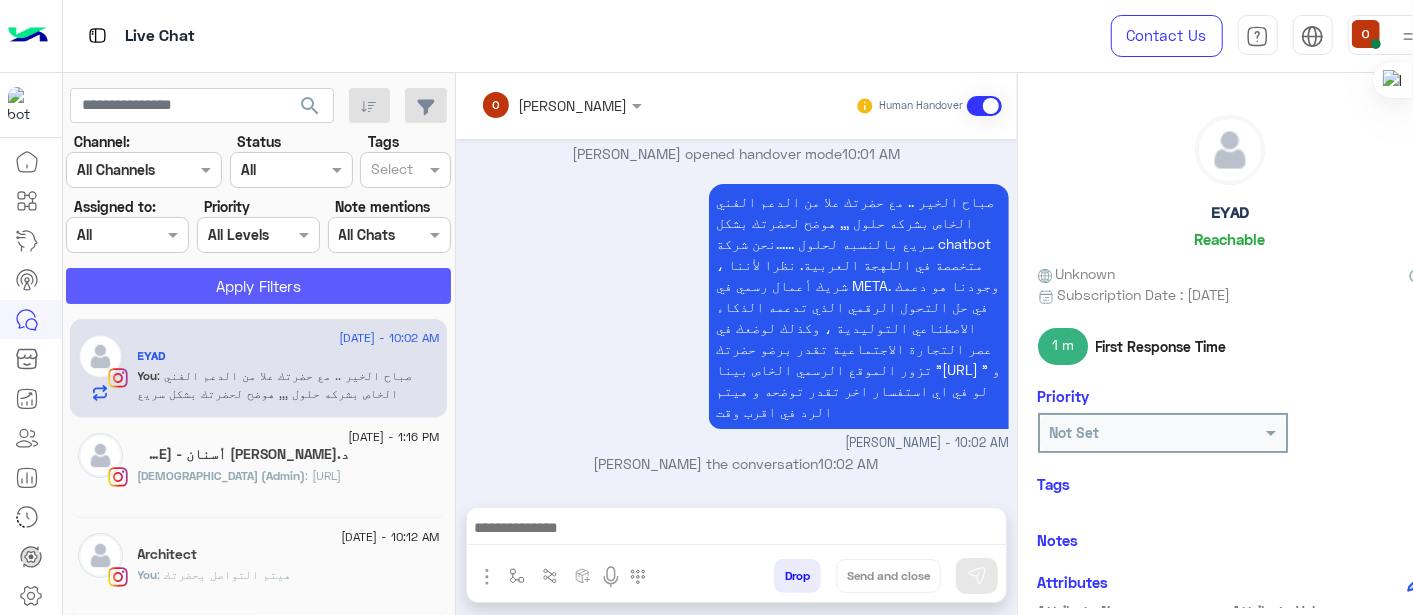click on "Apply Filters" 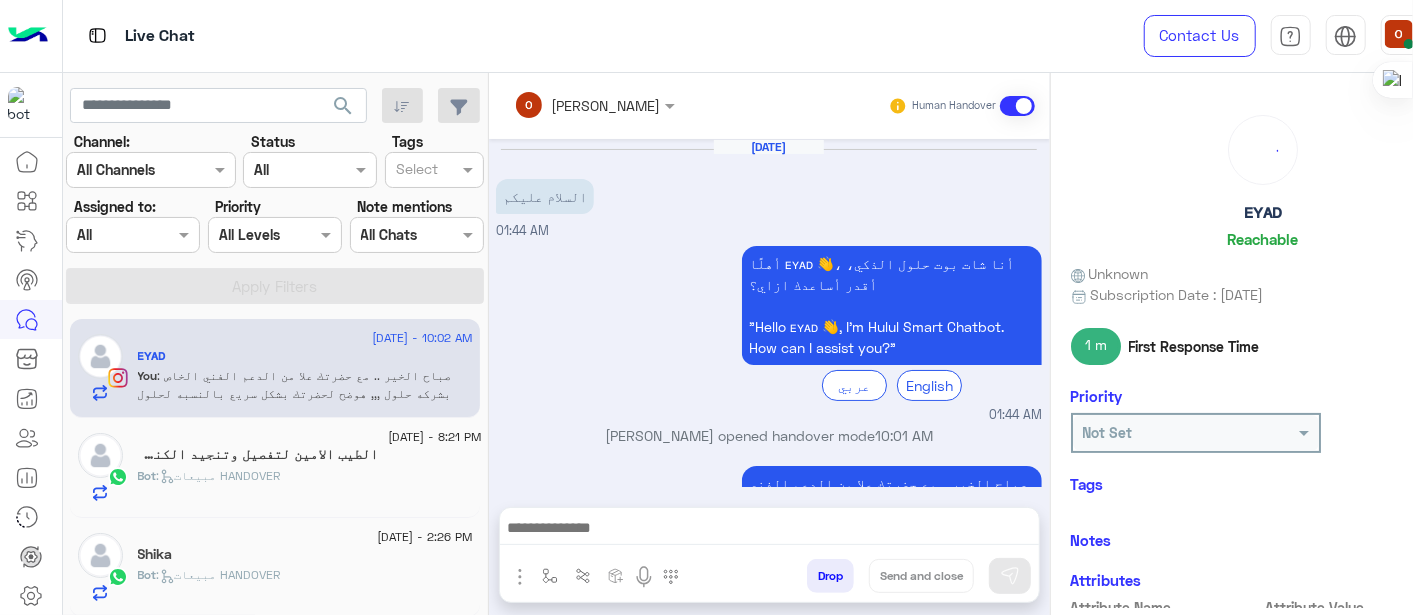 scroll, scrollTop: 282, scrollLeft: 0, axis: vertical 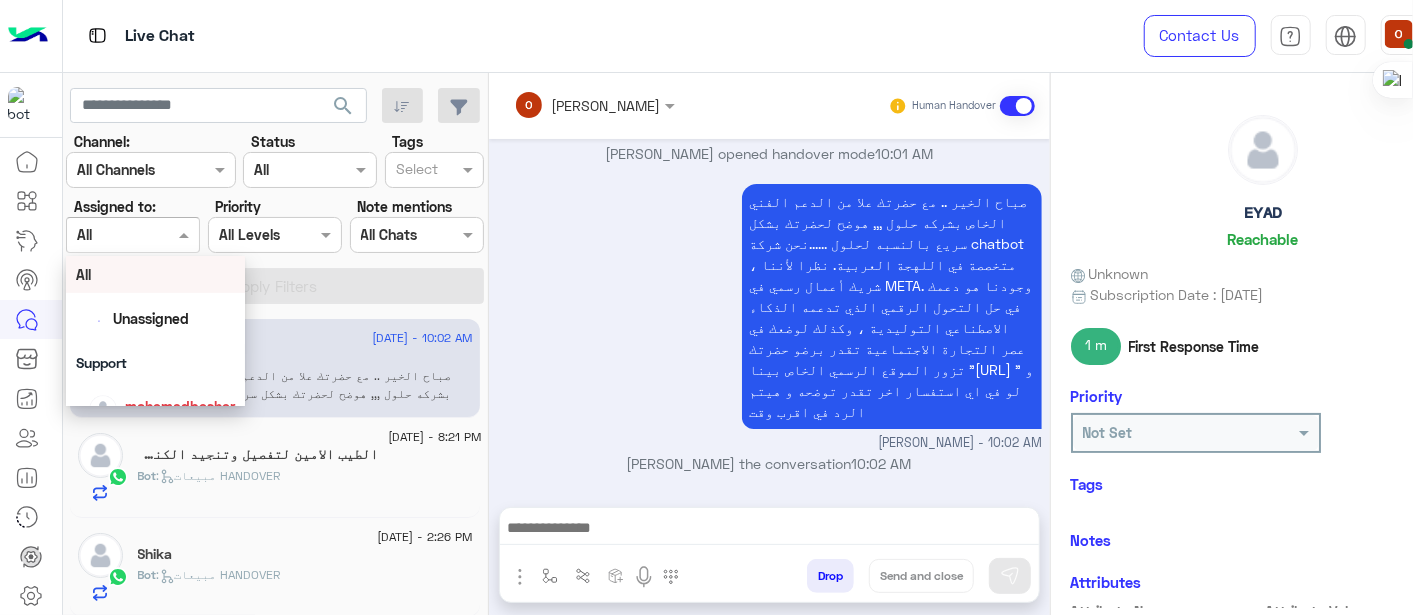 click at bounding box center (186, 234) 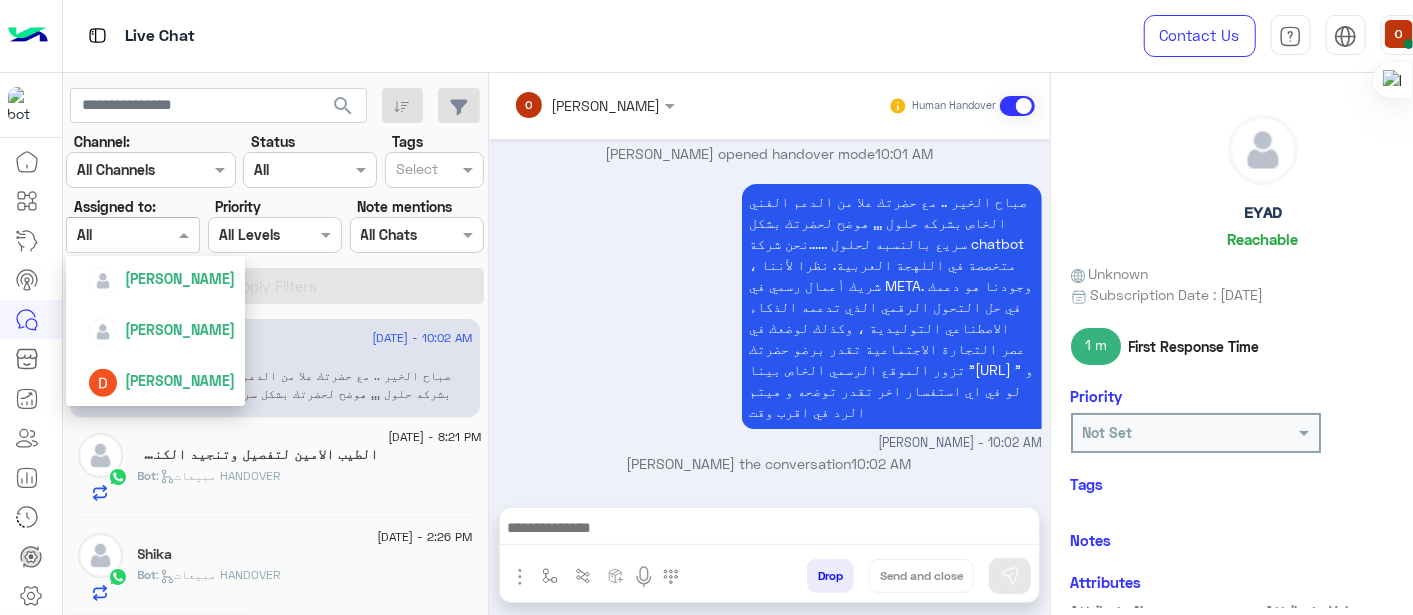 scroll, scrollTop: 465, scrollLeft: 0, axis: vertical 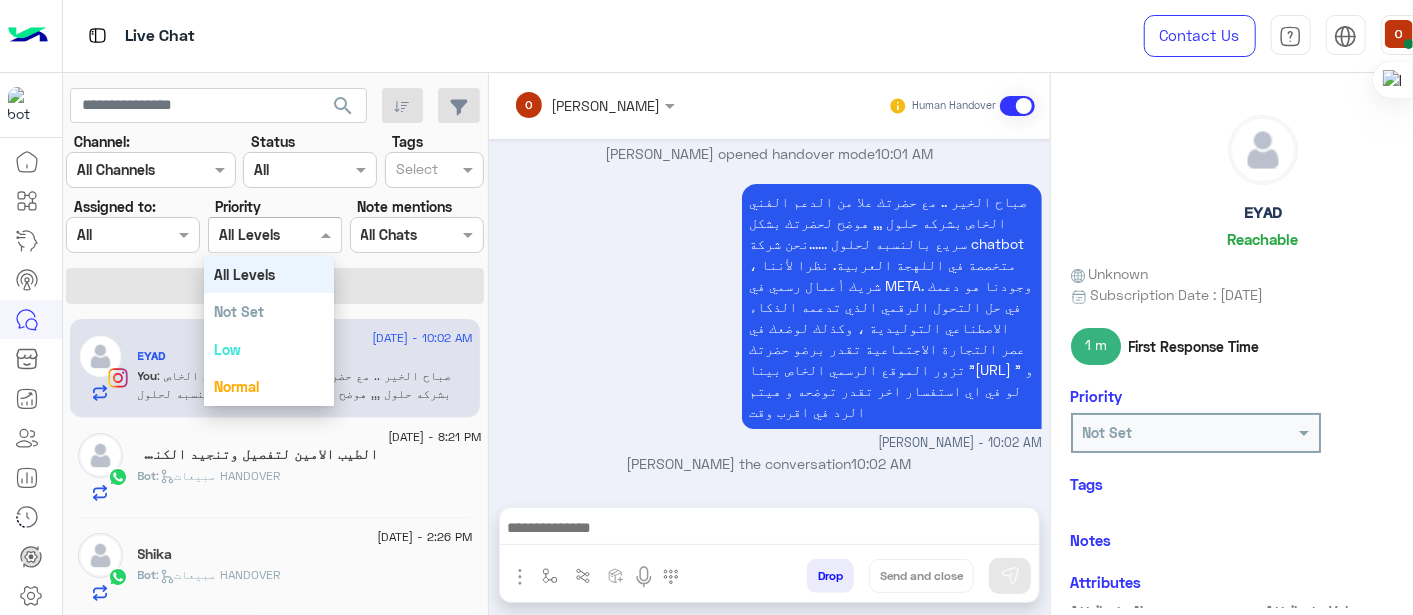 click at bounding box center [328, 234] 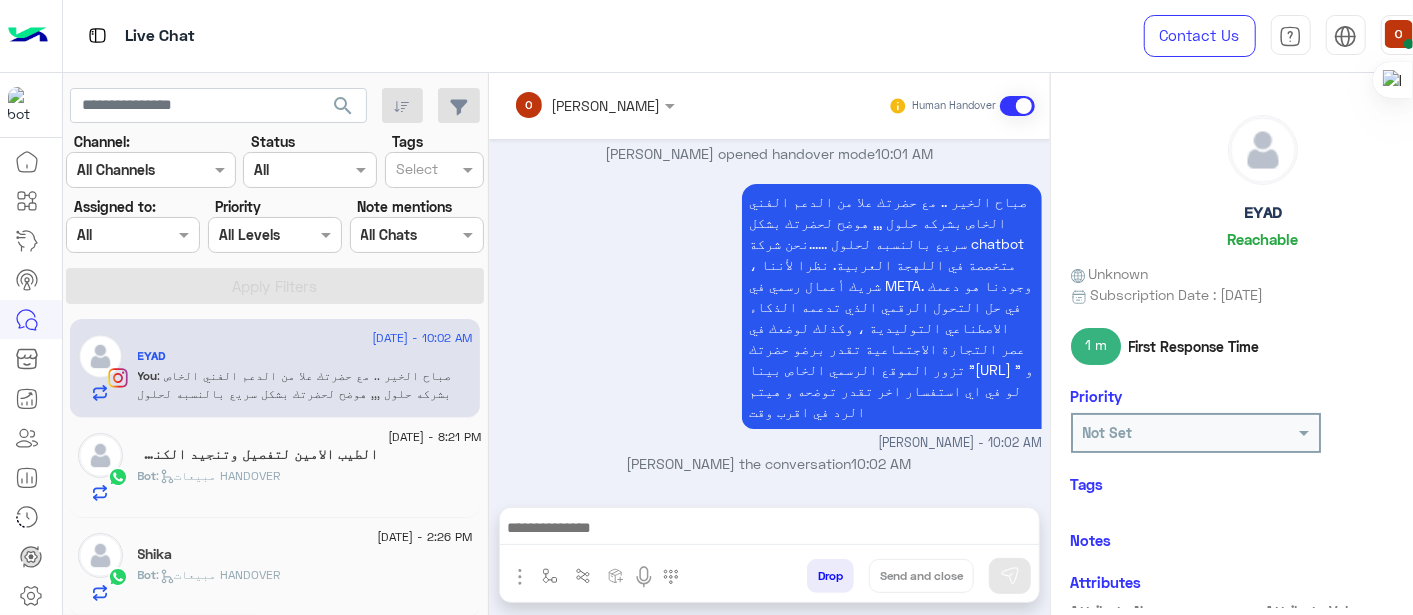 drag, startPoint x: 1328, startPoint y: 209, endPoint x: 1346, endPoint y: 455, distance: 246.65765 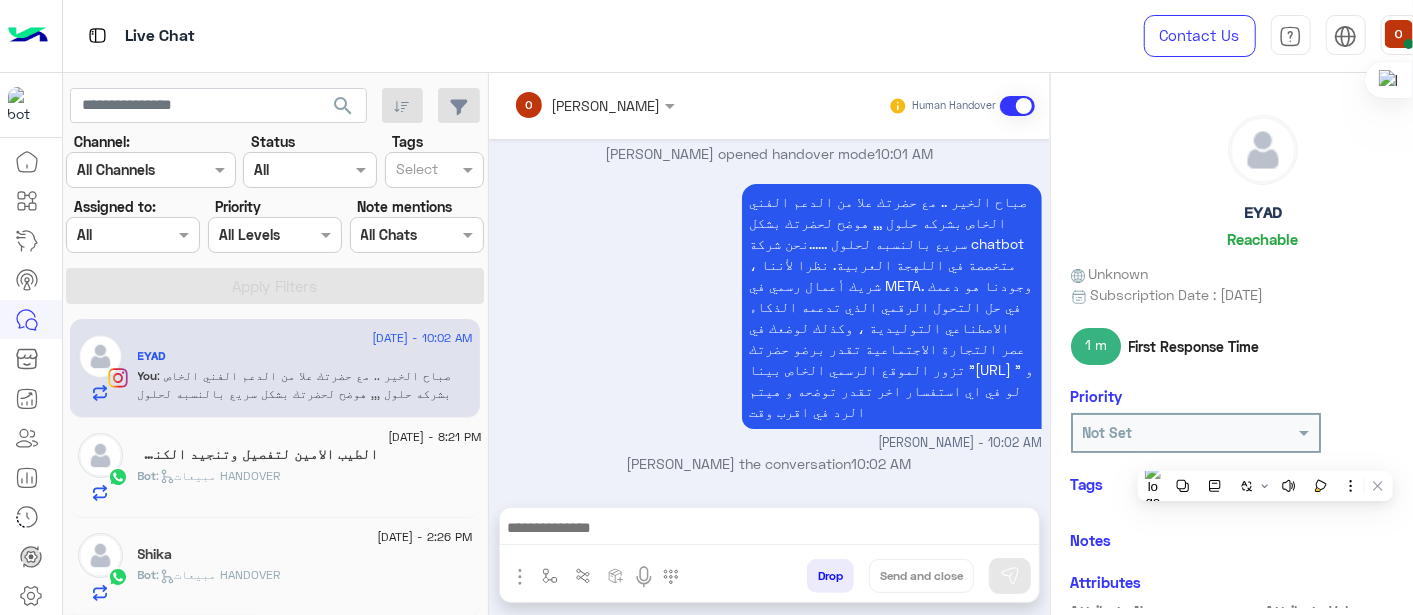 drag, startPoint x: 1346, startPoint y: 455, endPoint x: 1313, endPoint y: 278, distance: 180.04999 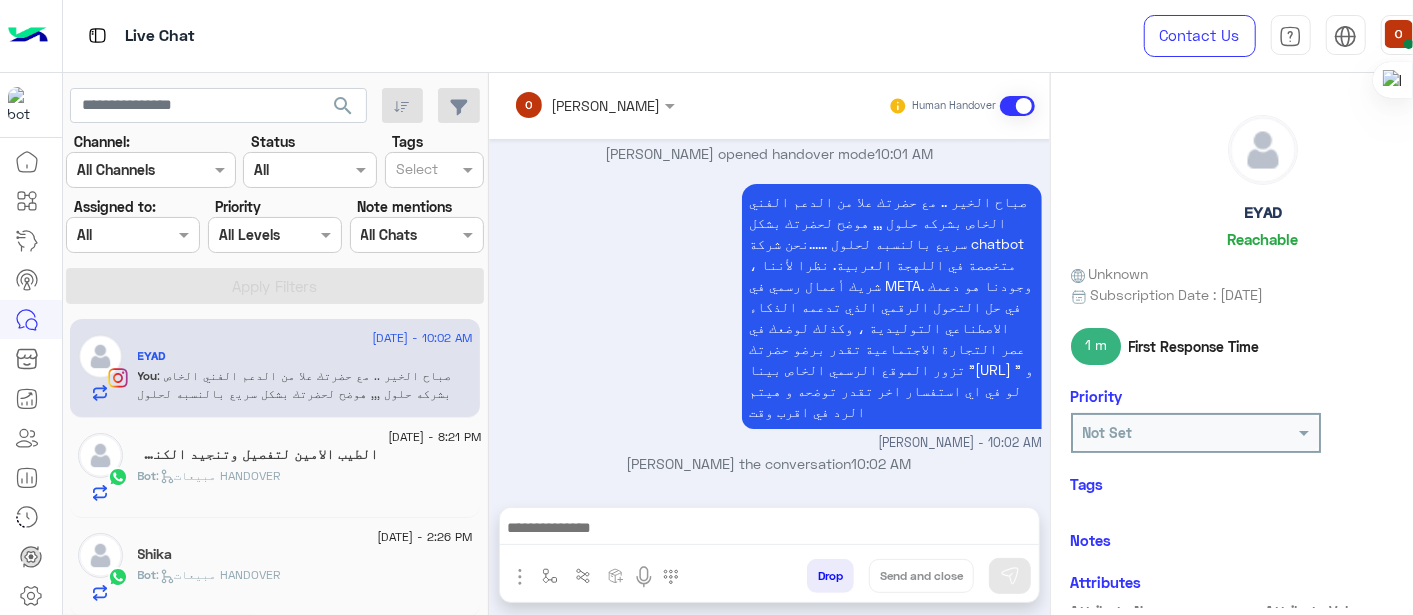 click on "ᴇʏᴀᴅ    Reachable" 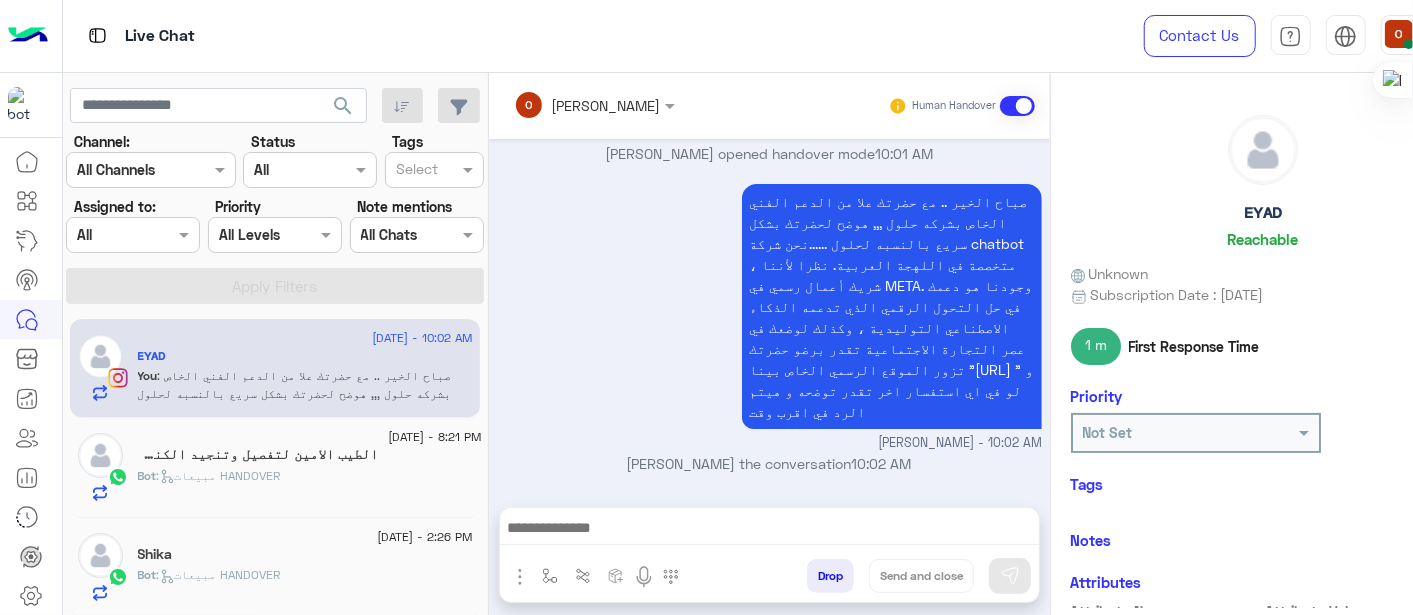 click 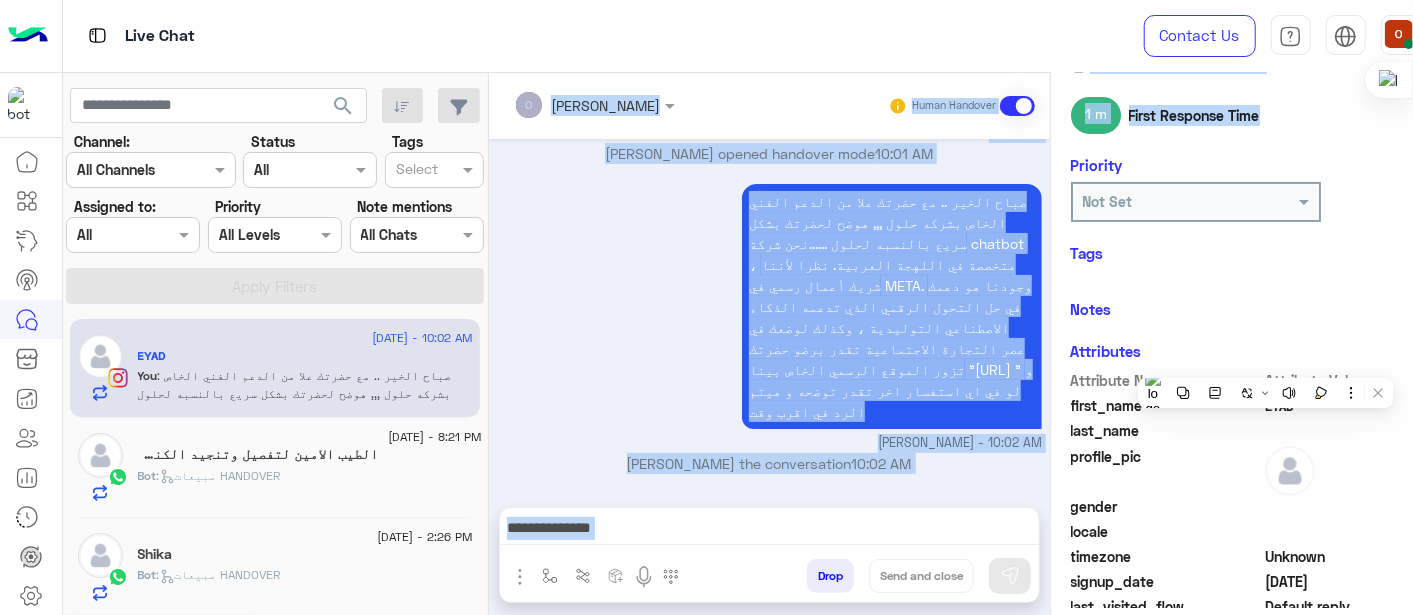 drag, startPoint x: 1339, startPoint y: 362, endPoint x: 1339, endPoint y: 661, distance: 299 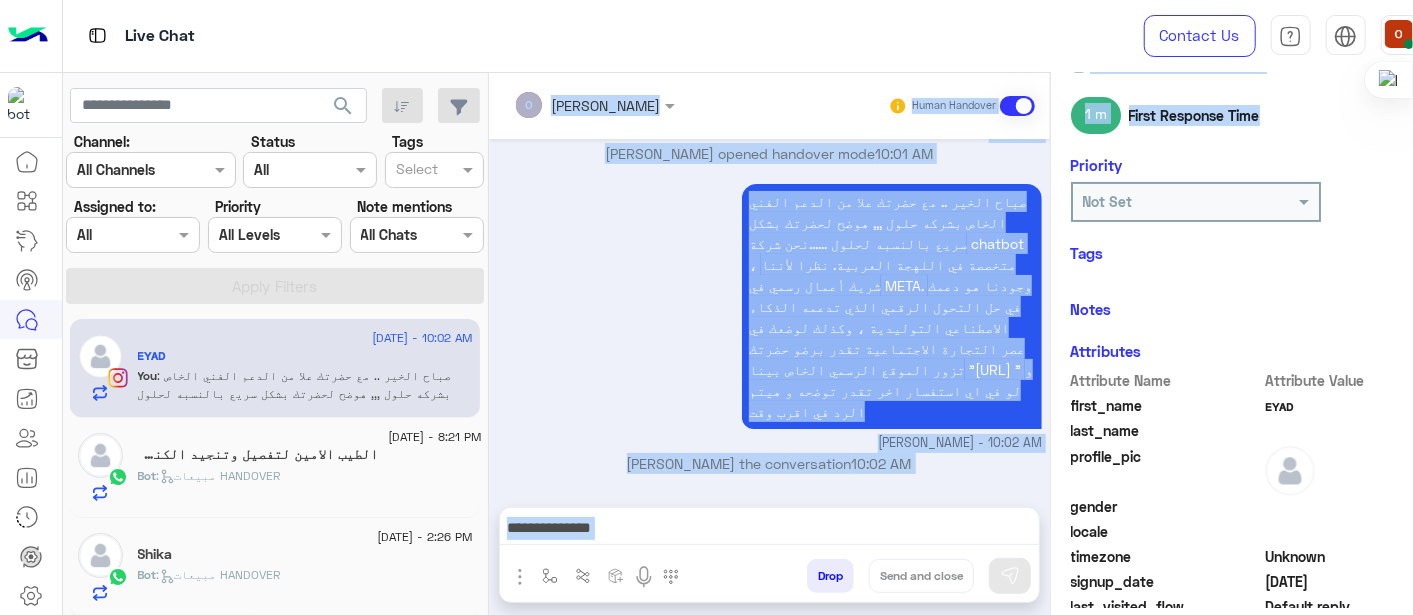 scroll, scrollTop: 445, scrollLeft: 0, axis: vertical 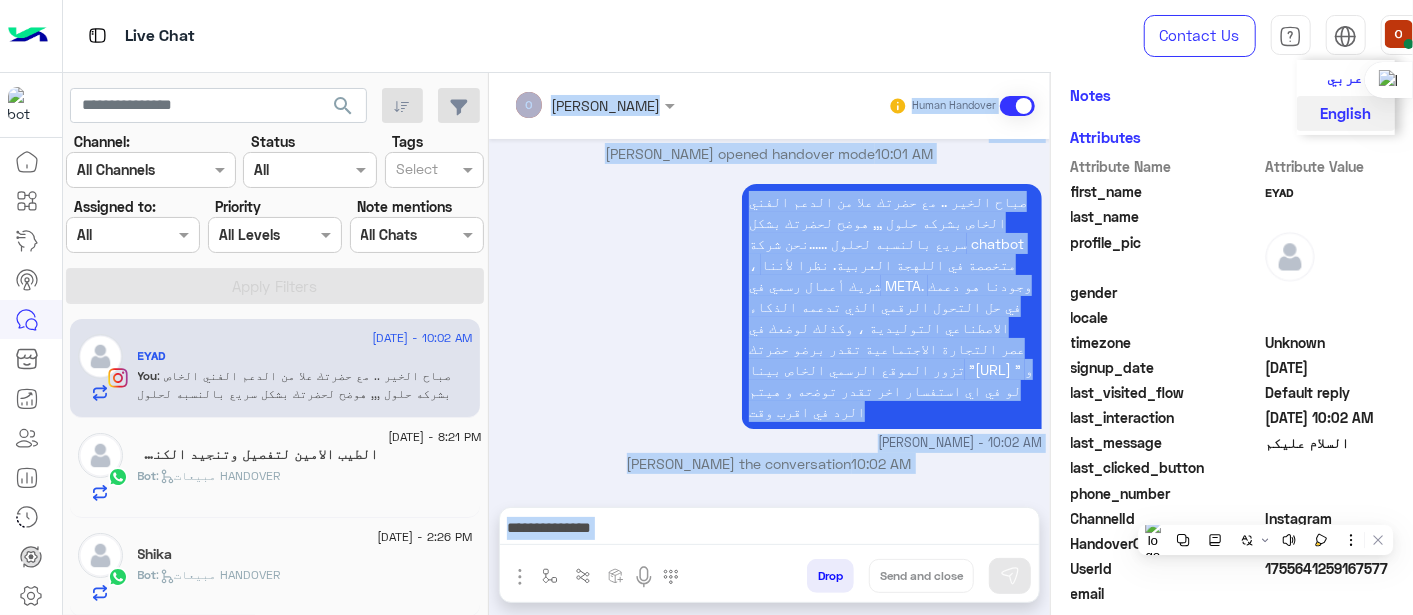 drag, startPoint x: 1339, startPoint y: 661, endPoint x: 1340, endPoint y: 19, distance: 642.0008 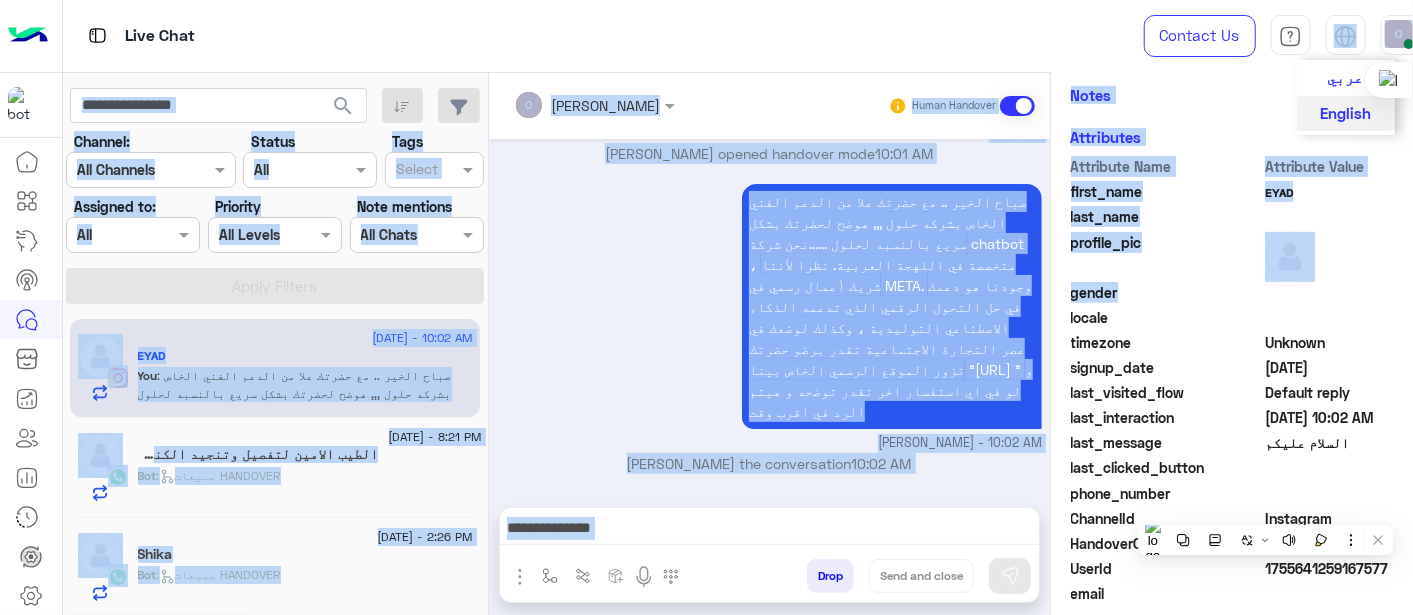 scroll, scrollTop: 268, scrollLeft: 0, axis: vertical 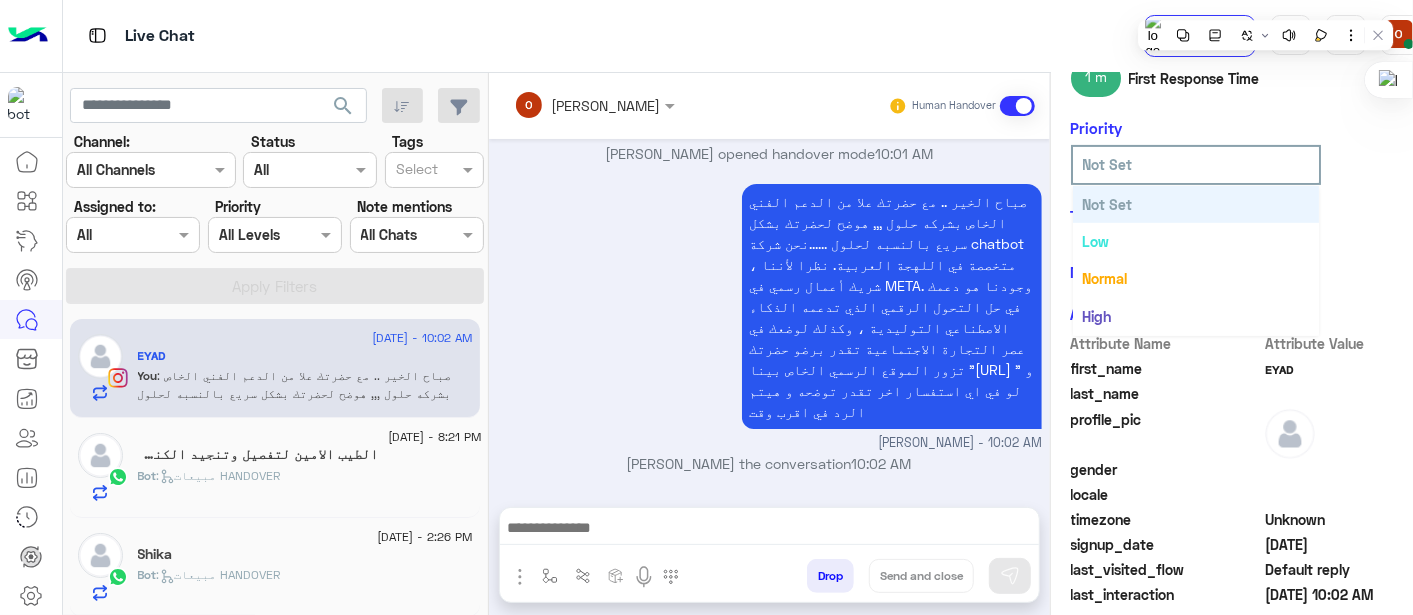 drag, startPoint x: 1340, startPoint y: 19, endPoint x: 1230, endPoint y: 154, distance: 174.14075 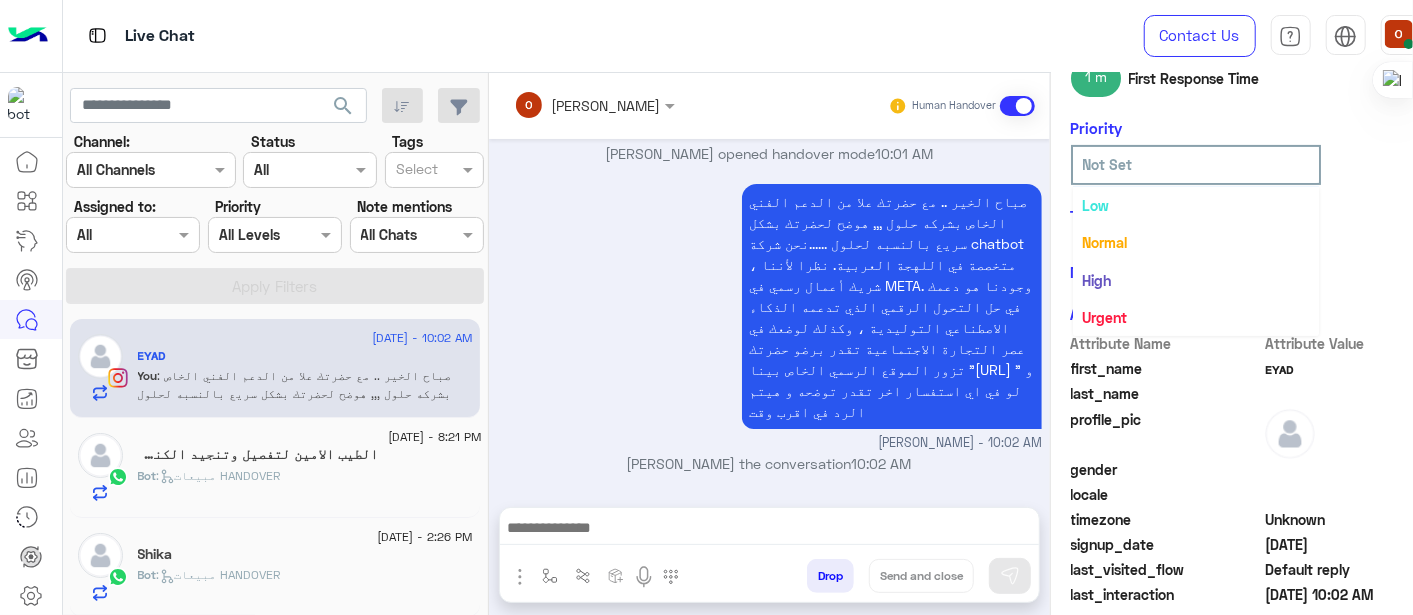 scroll, scrollTop: 37, scrollLeft: 0, axis: vertical 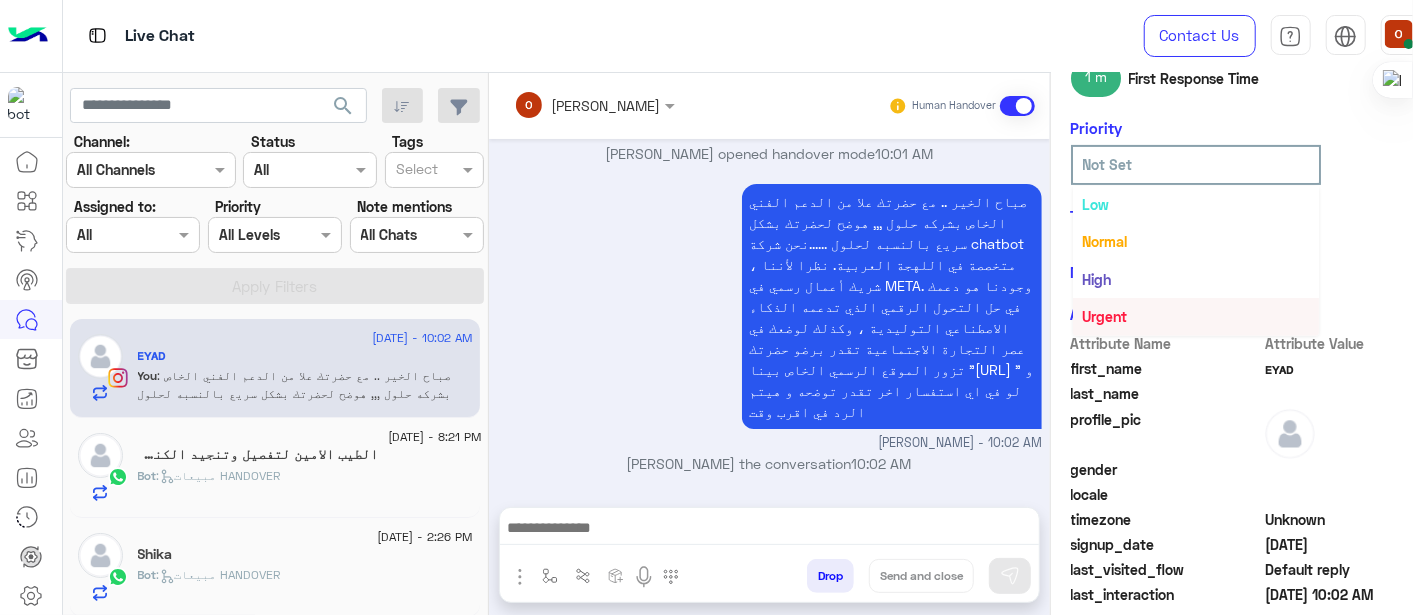 click on "Urgent" at bounding box center (1105, 316) 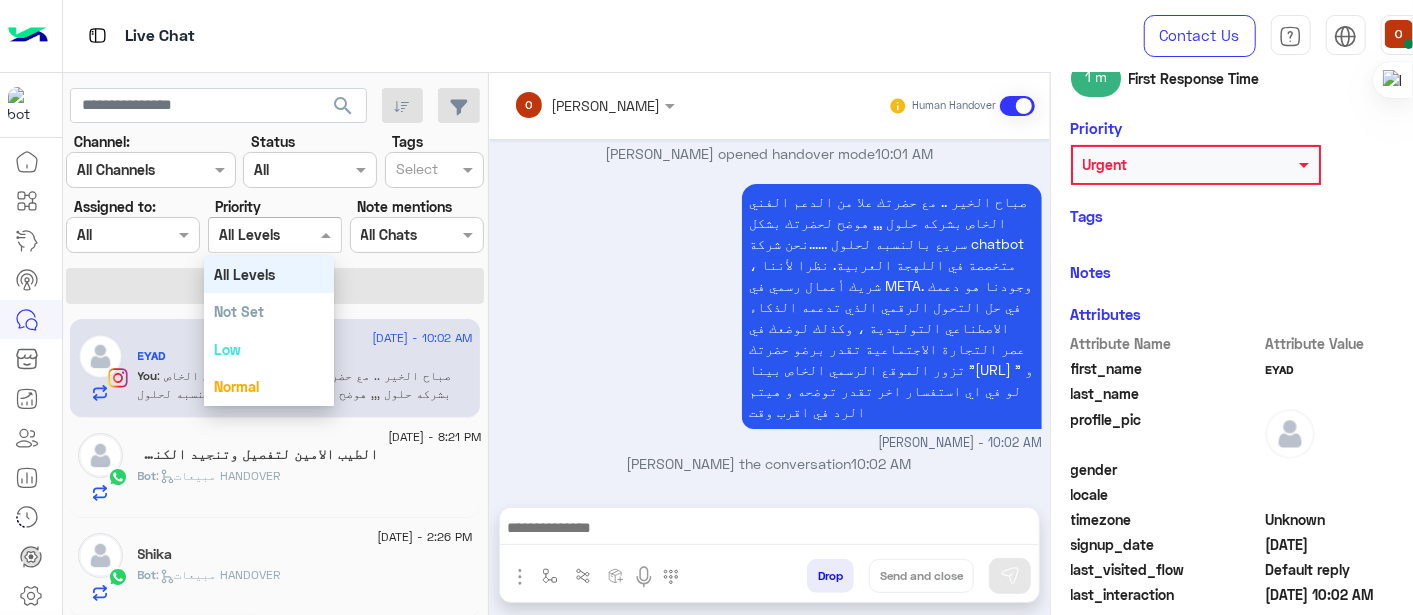 click at bounding box center [275, 234] 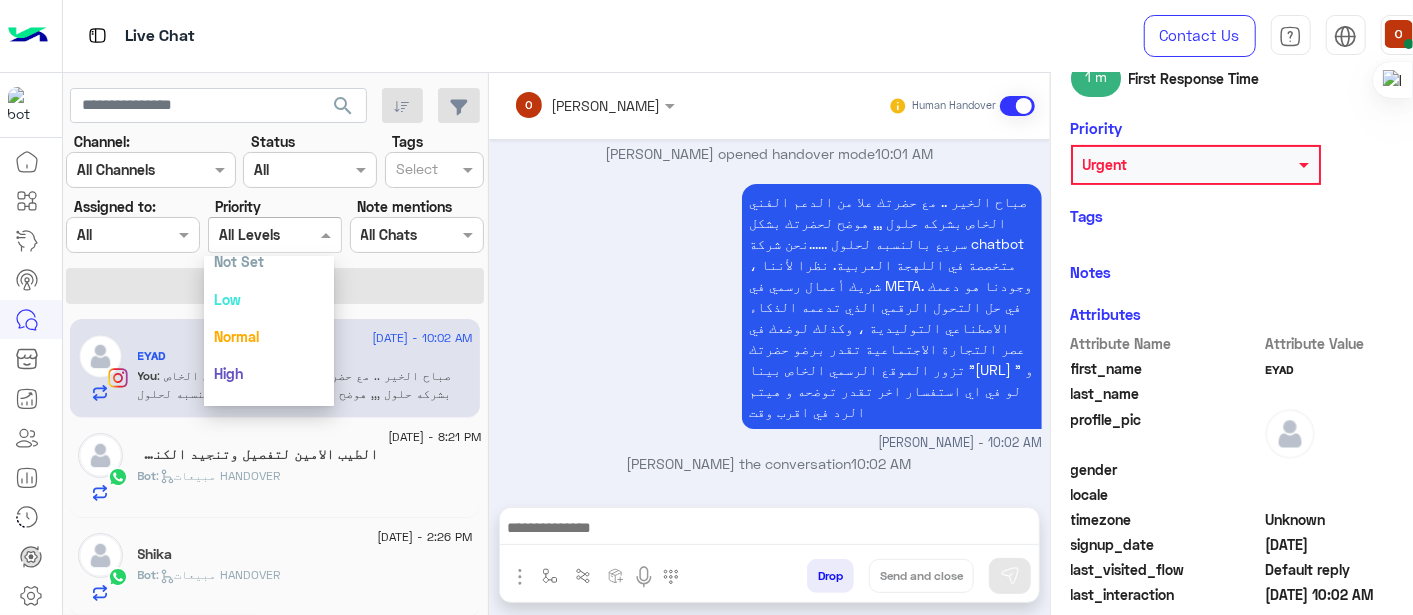 scroll, scrollTop: 74, scrollLeft: 0, axis: vertical 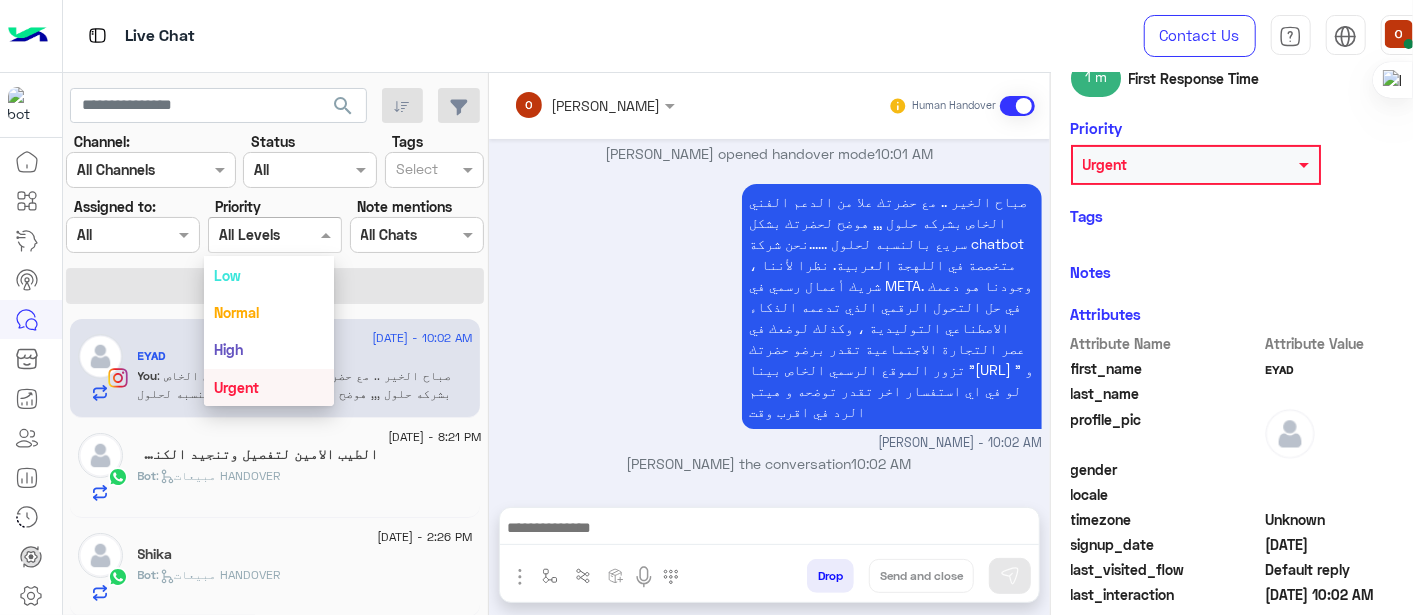 click on "Urgent" at bounding box center (269, 387) 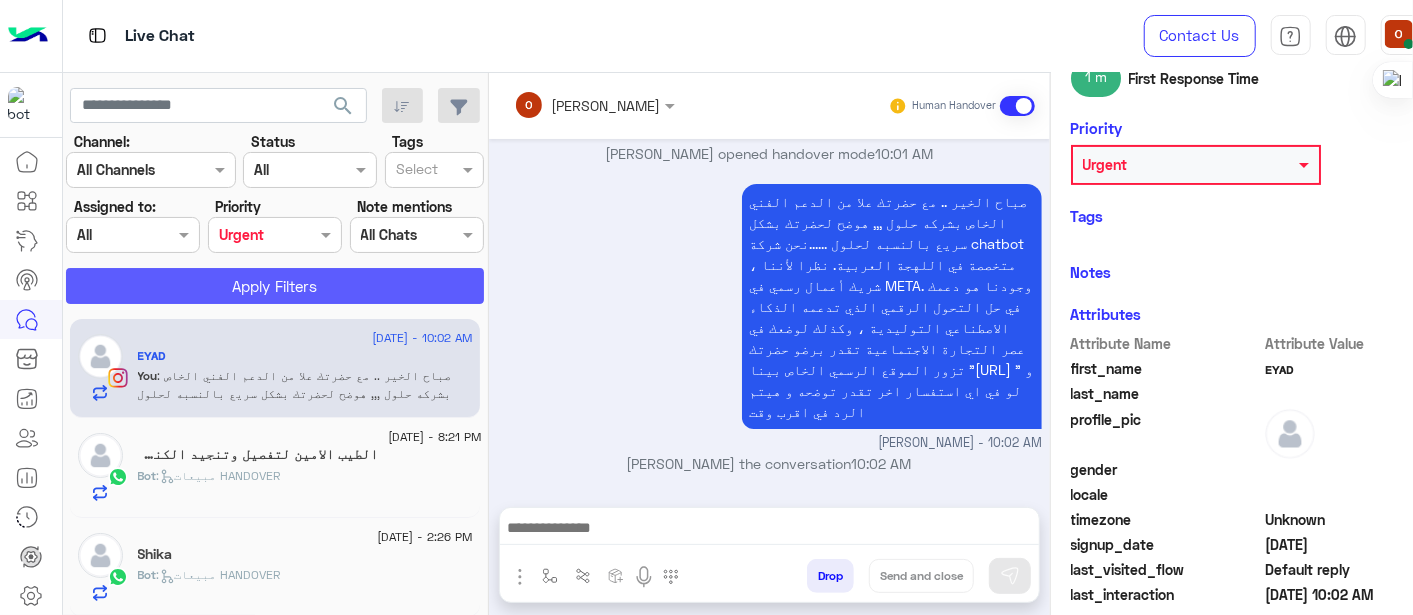 click on "Apply Filters" 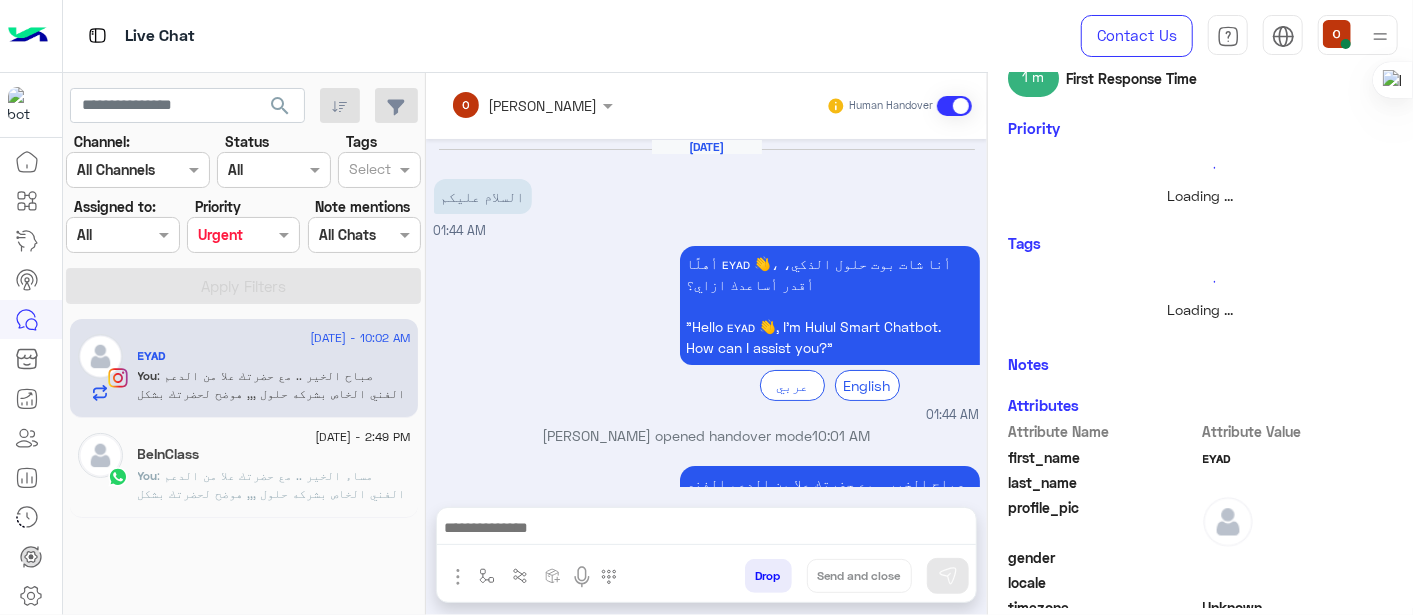 scroll, scrollTop: 282, scrollLeft: 0, axis: vertical 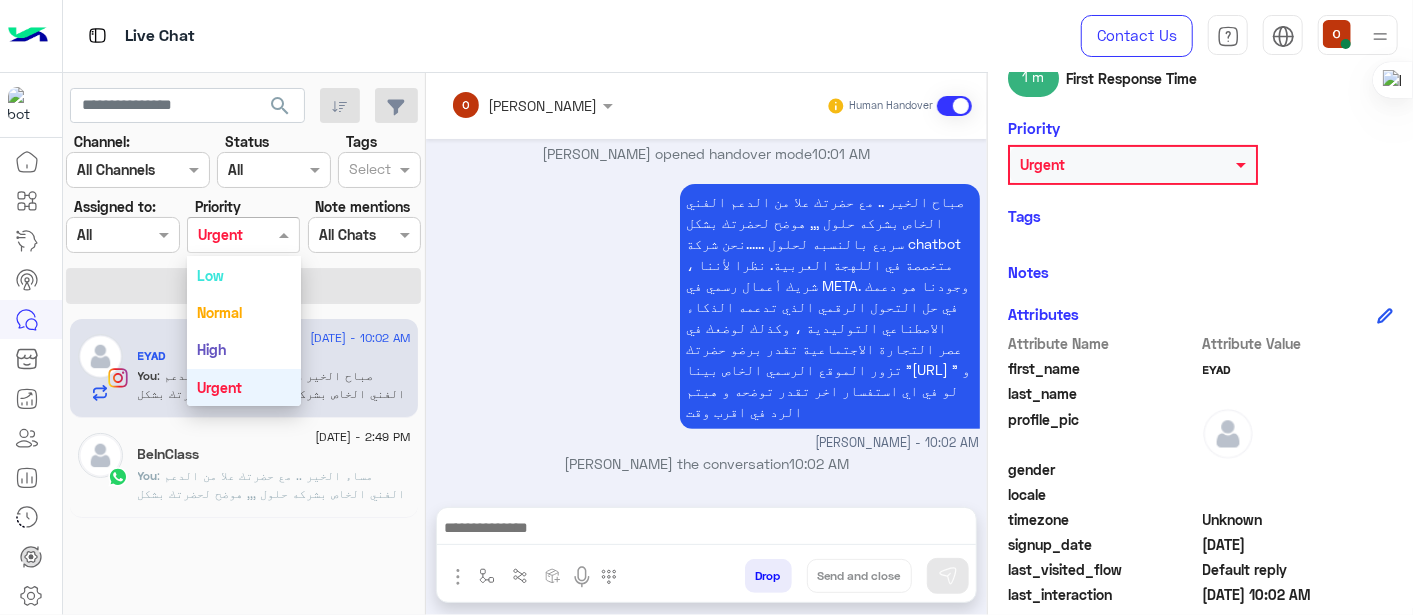 click at bounding box center (286, 234) 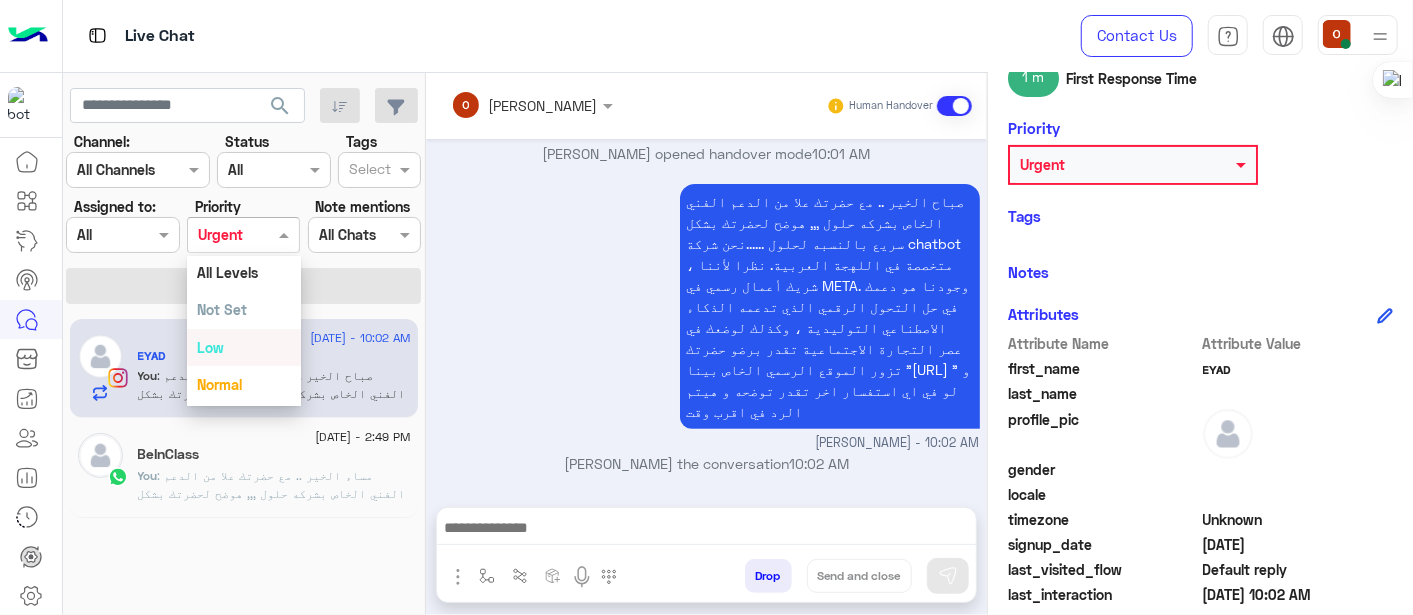 scroll, scrollTop: 0, scrollLeft: 0, axis: both 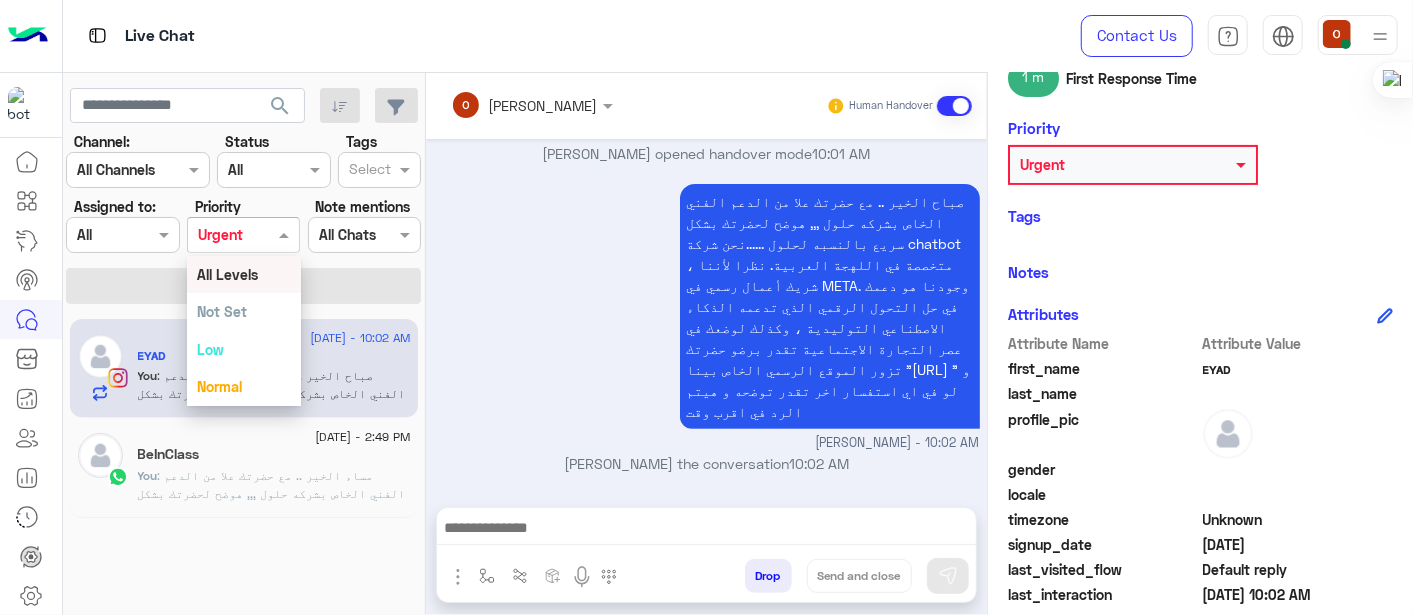 click on "All Levels" at bounding box center (227, 274) 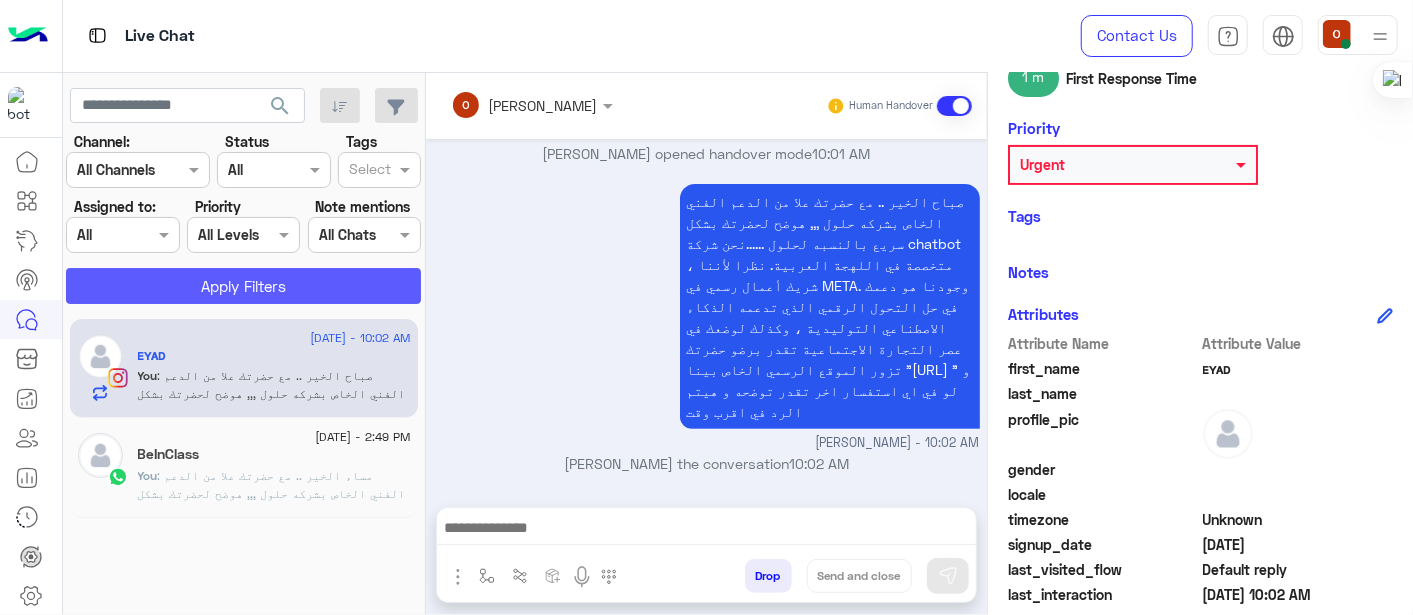 click on "Apply Filters" 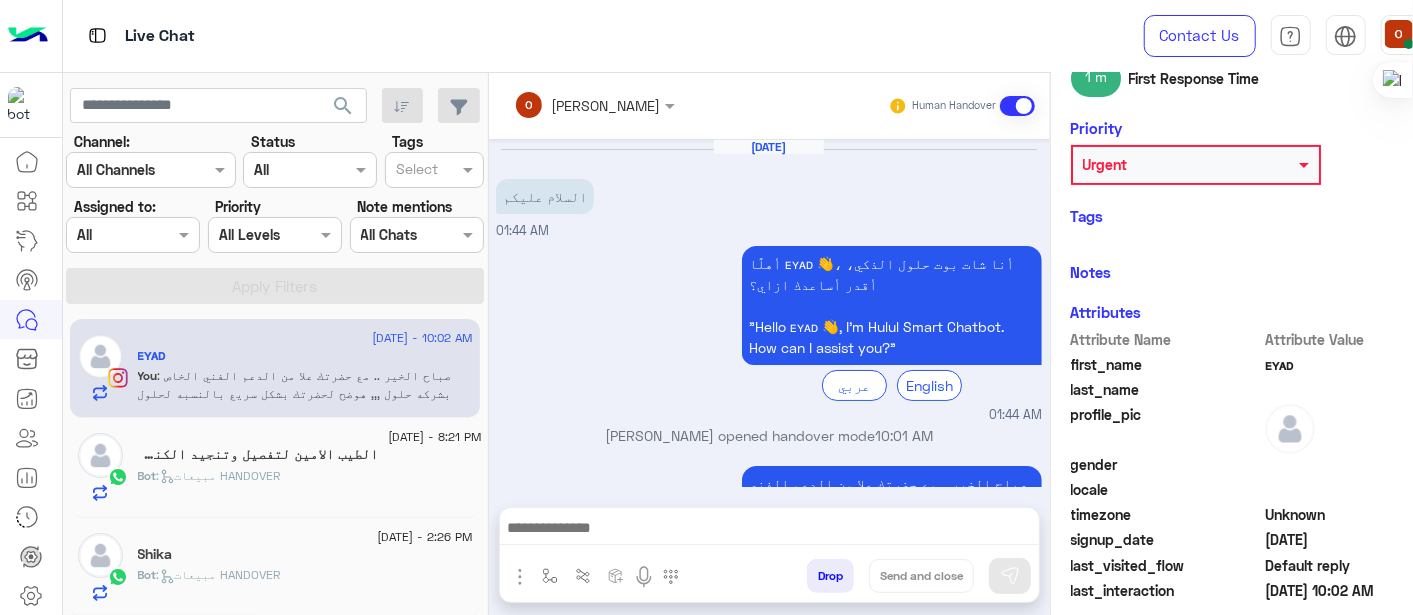 scroll, scrollTop: 282, scrollLeft: 0, axis: vertical 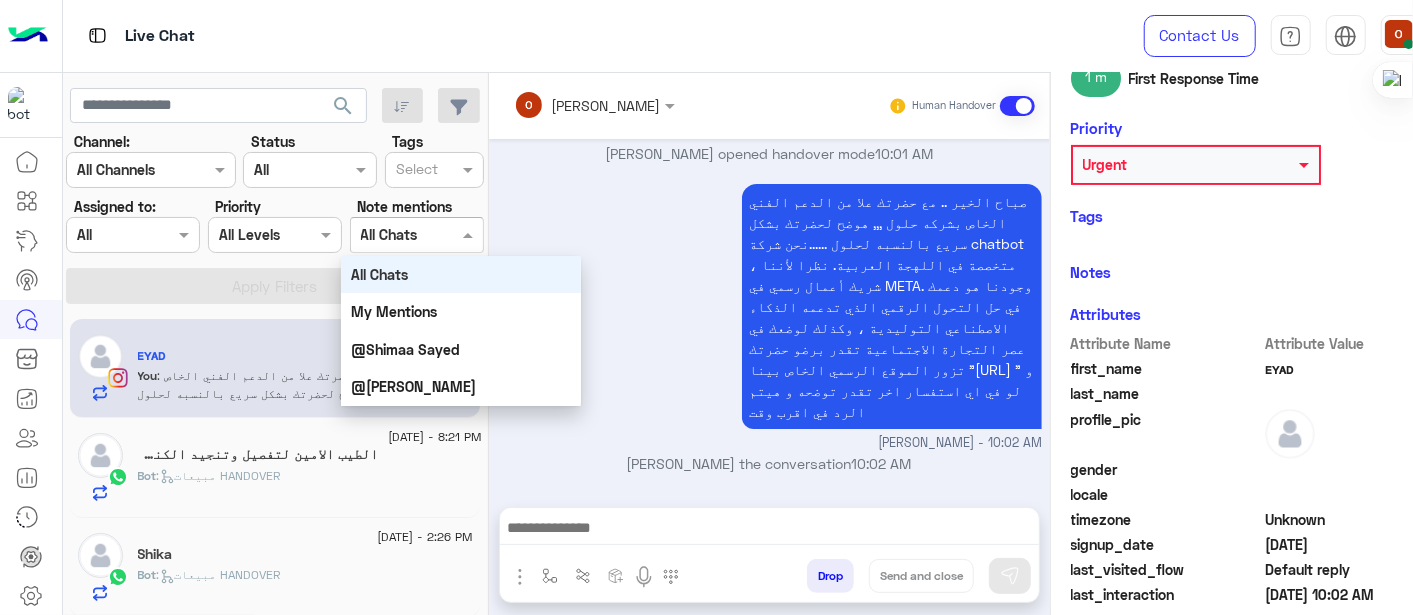click at bounding box center [417, 234] 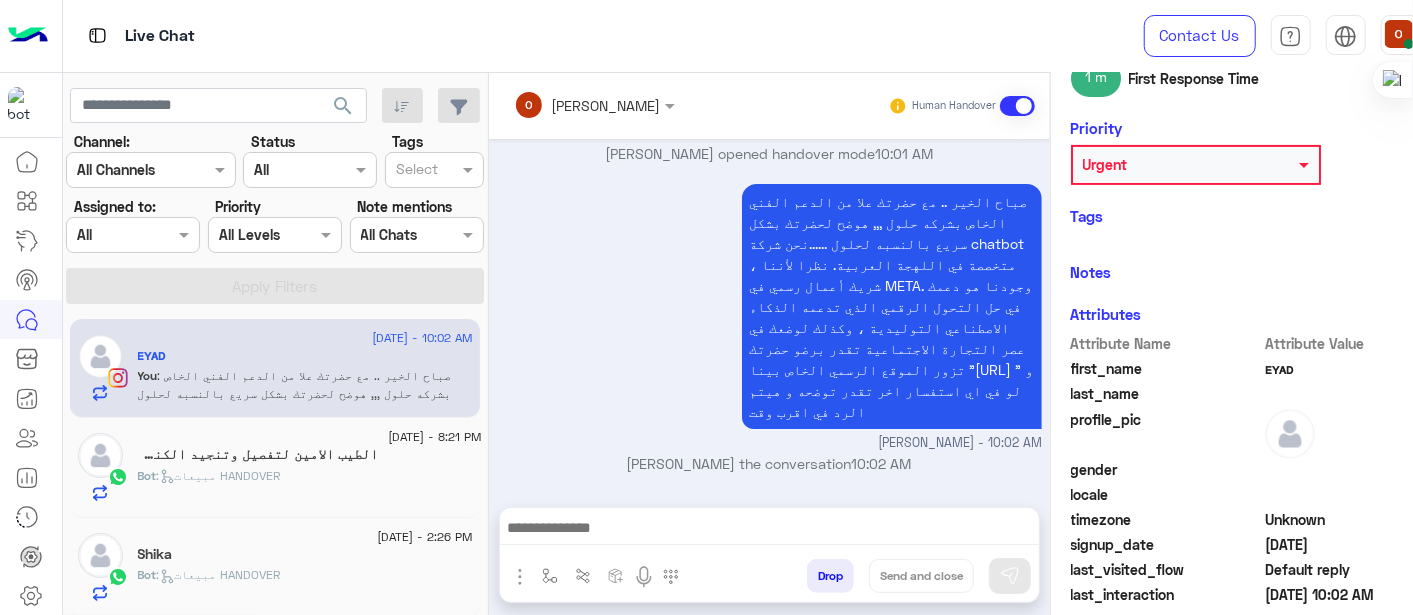 click on "صباح الخير  .. مع حضرتك علا من الدعم الفني الخاص بشركه حلول ,,, هوضح لحضرتك بشكل سريع بالنسبه لحلول ......نحن شركة chatbot ، متخصصة في اللهجة العربية. نظرا لأننا شريك أعمال رسمي في META. وجودنا هو دعمك في حل التحول الرقمي الذي تدعمه الذكاء الاصطناعي التوليدية ، وكذلك لوضعك في عصر التجارة الاجتماعية تقدر برضو حضرتك تزور الموقع الرسمي الخاص بينا "[URL] " و لو في اي استفسار اخر تقدر توضحه و هيتم الرد في اقرب وقت     ola mohsen -  10:02 AM" at bounding box center (769, 316) 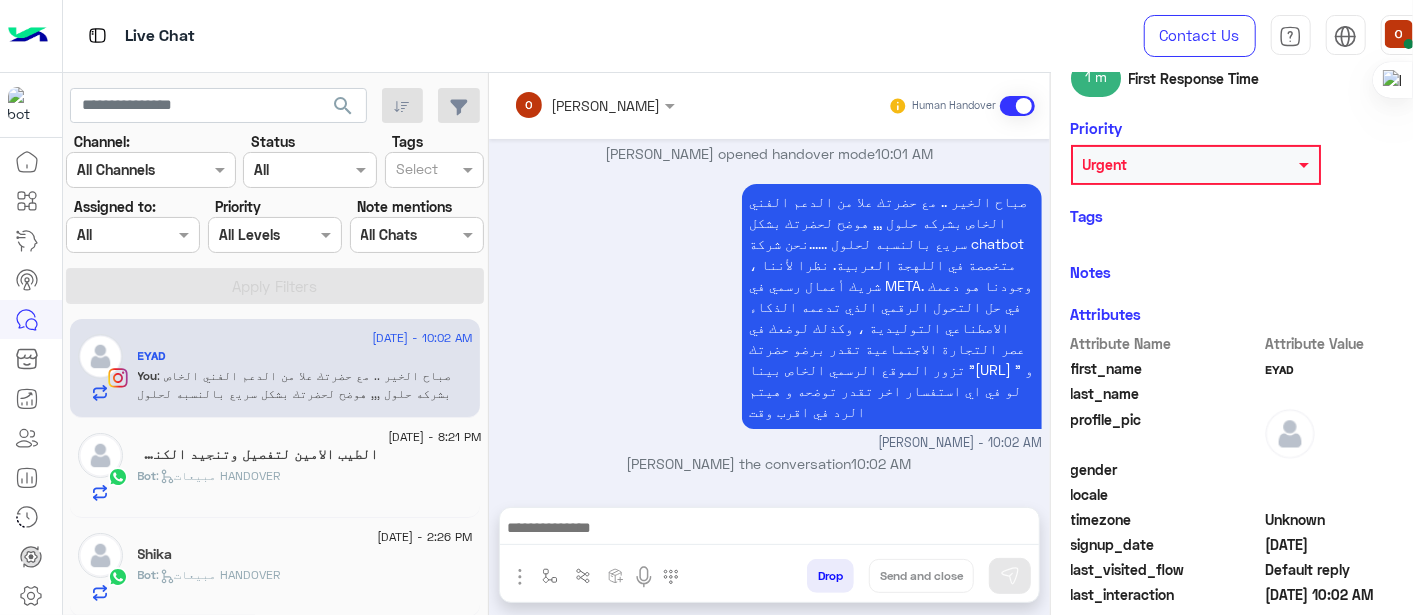 click 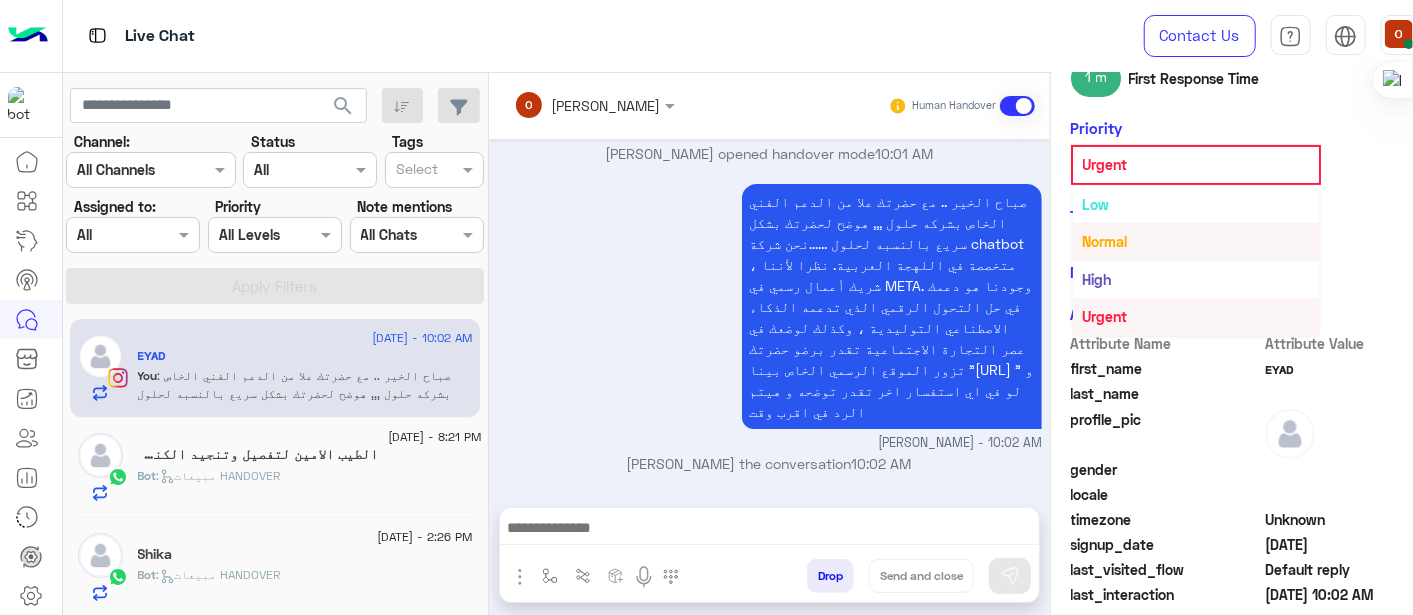 scroll, scrollTop: 0, scrollLeft: 0, axis: both 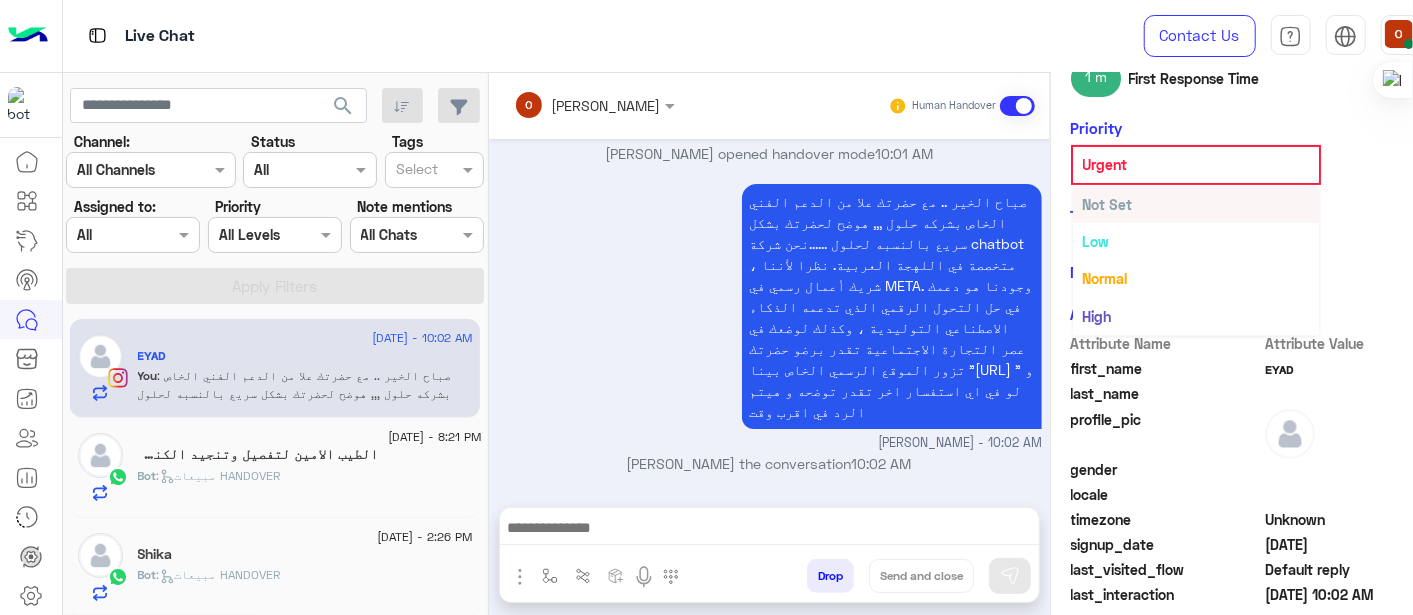 click on "Not Set" at bounding box center (1196, 204) 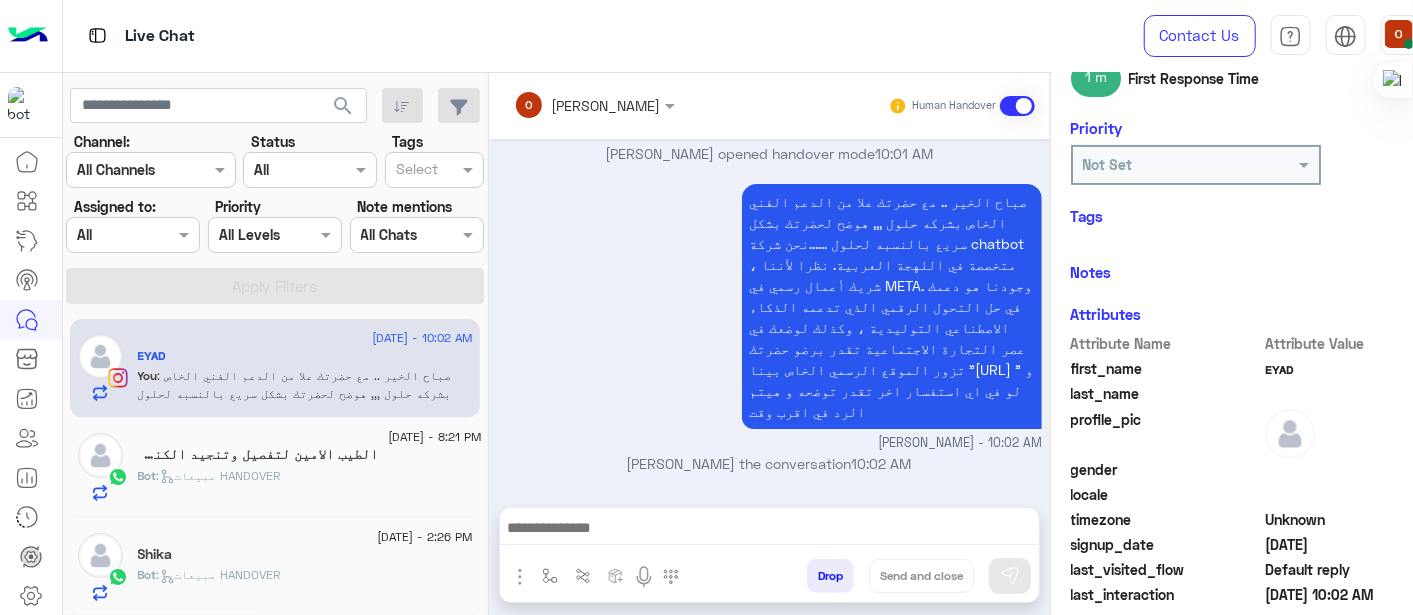 drag, startPoint x: 1400, startPoint y: 209, endPoint x: 1408, endPoint y: 345, distance: 136.23509 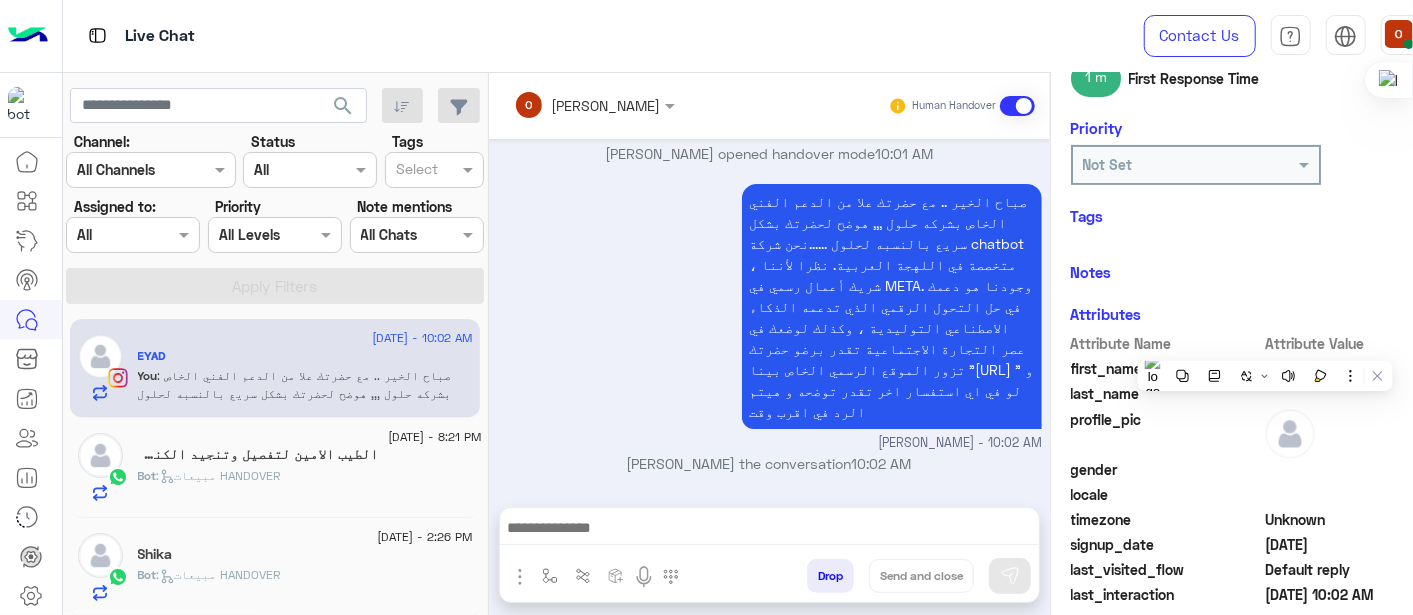 drag, startPoint x: 1408, startPoint y: 345, endPoint x: 1345, endPoint y: 444, distance: 117.34564 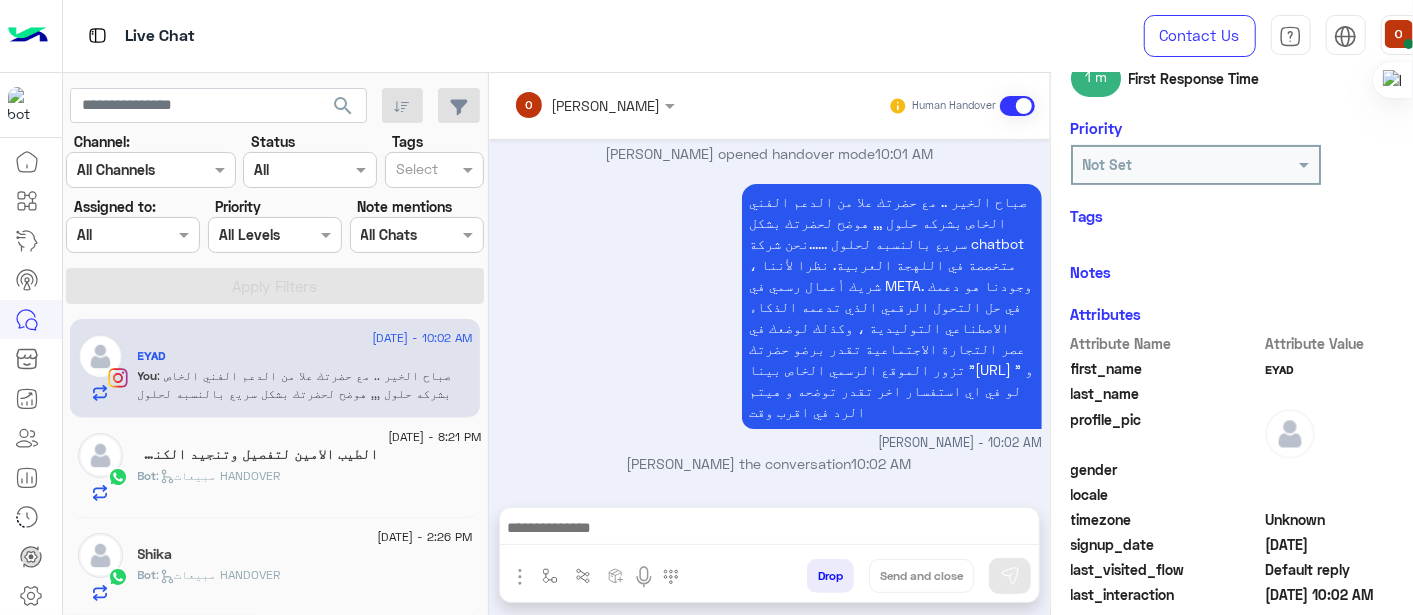 click 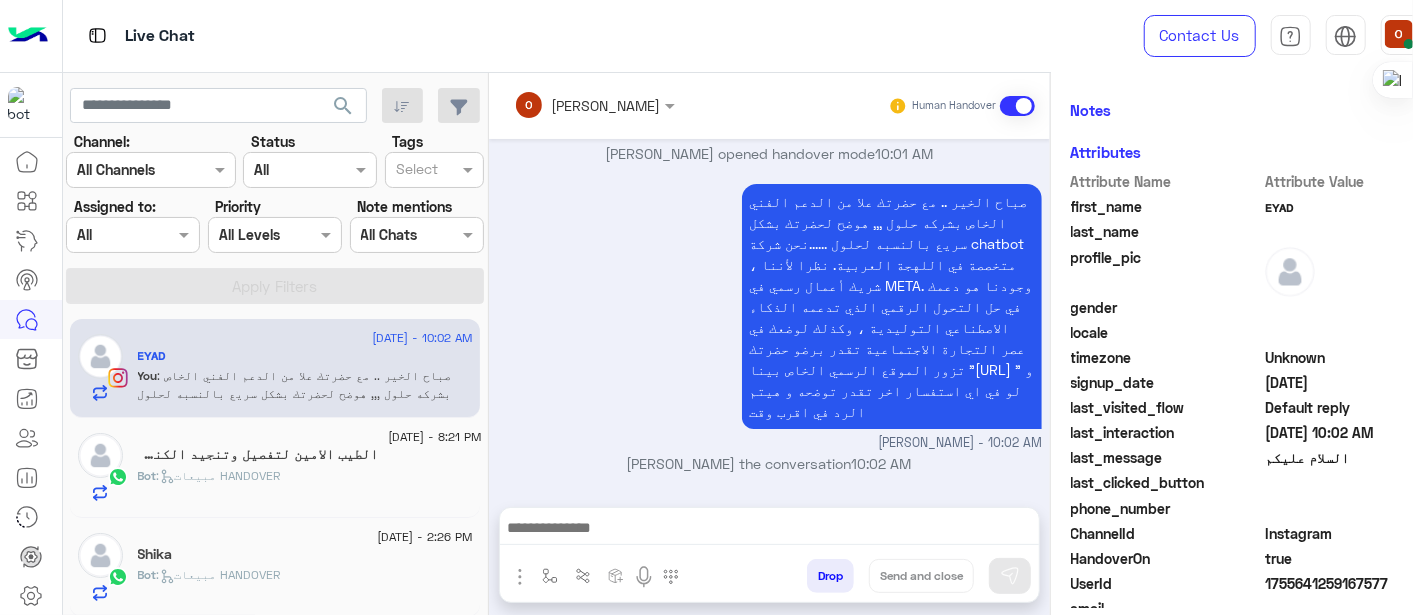 scroll, scrollTop: 514, scrollLeft: 0, axis: vertical 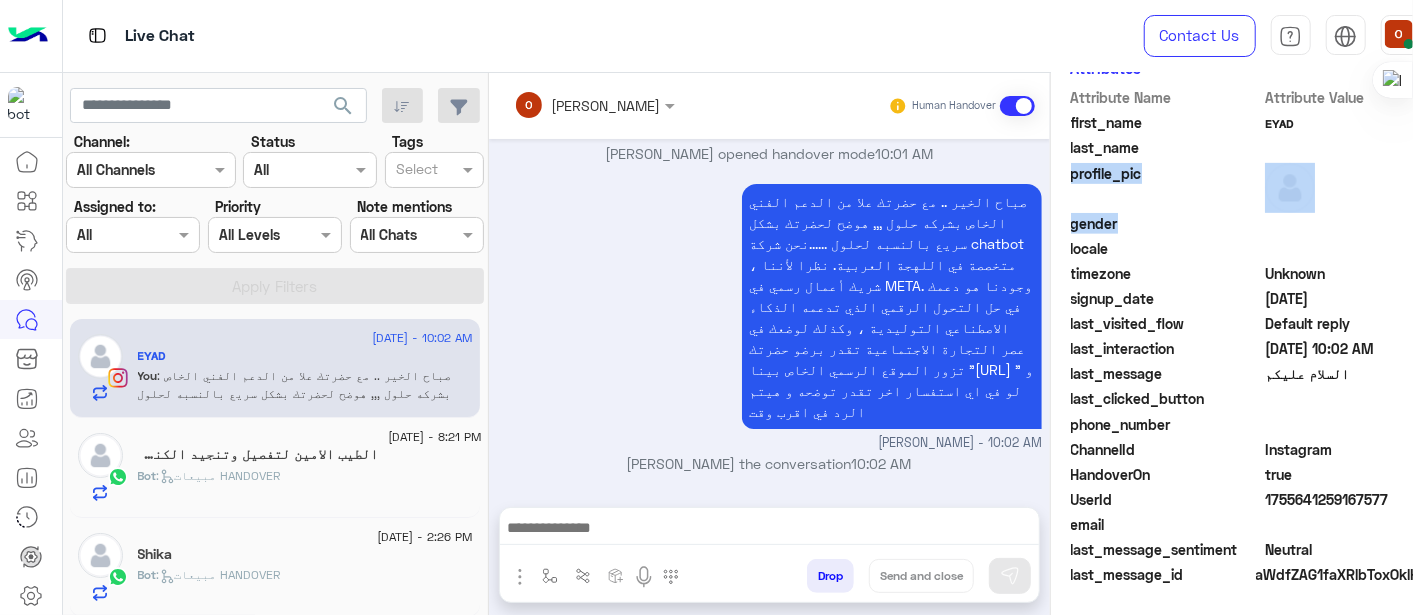 drag, startPoint x: 1371, startPoint y: 401, endPoint x: 1357, endPoint y: 130, distance: 271.3614 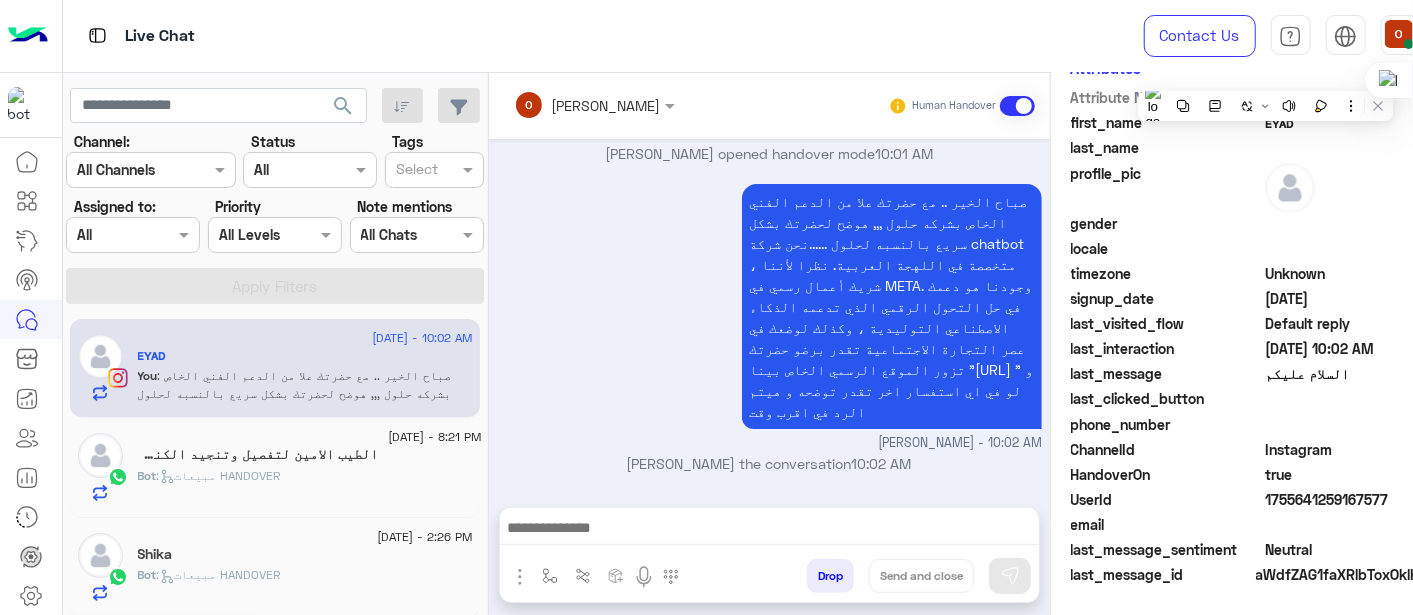 scroll, scrollTop: 0, scrollLeft: 0, axis: both 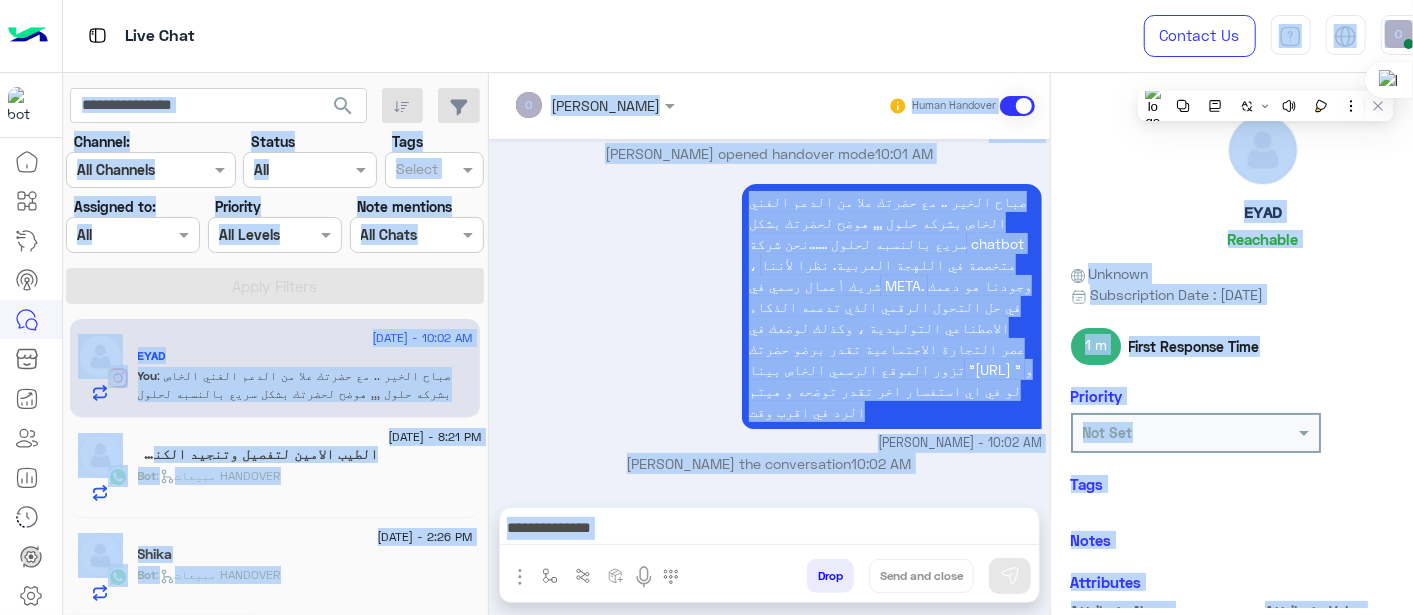 drag, startPoint x: 1357, startPoint y: 130, endPoint x: 1270, endPoint y: 2, distance: 154.76756 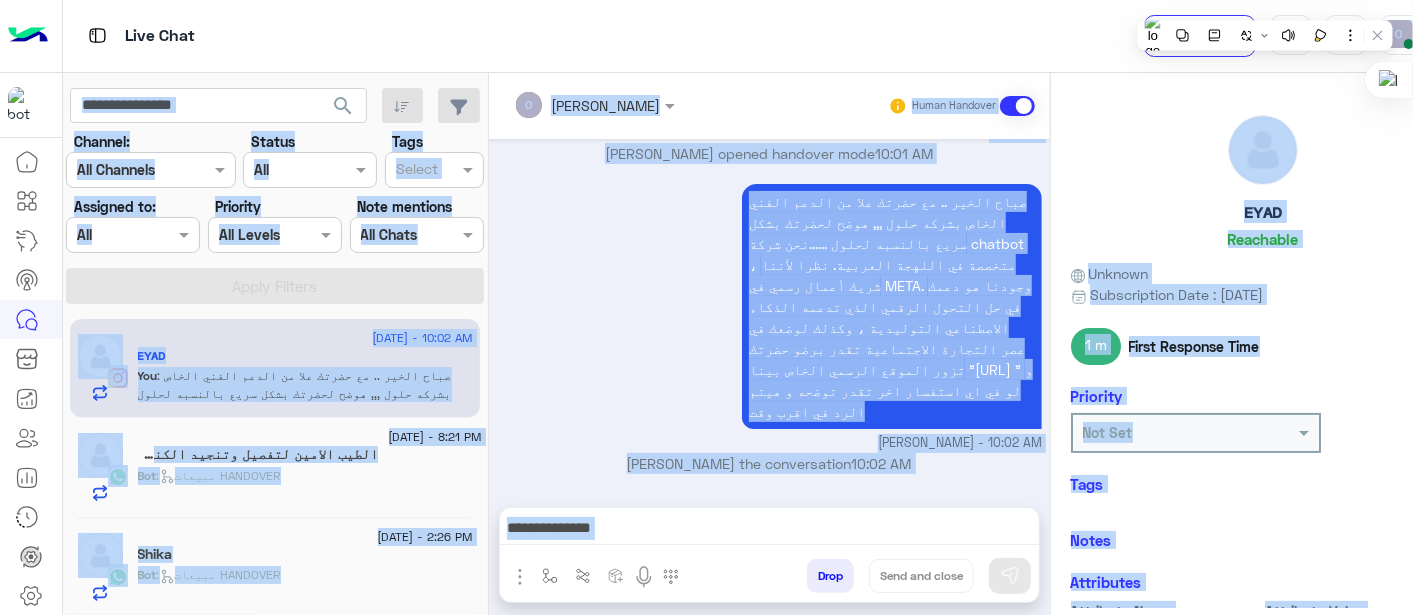 drag, startPoint x: 1270, startPoint y: 2, endPoint x: 1316, endPoint y: 336, distance: 337.15277 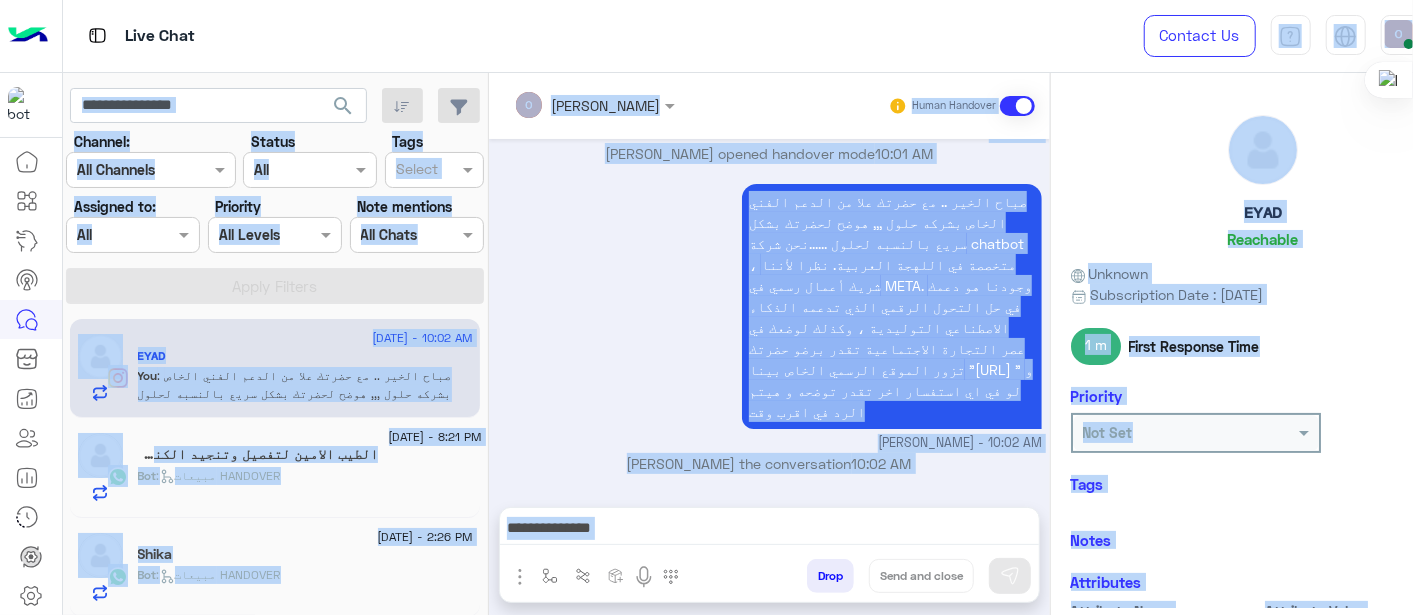click on "Not Set" 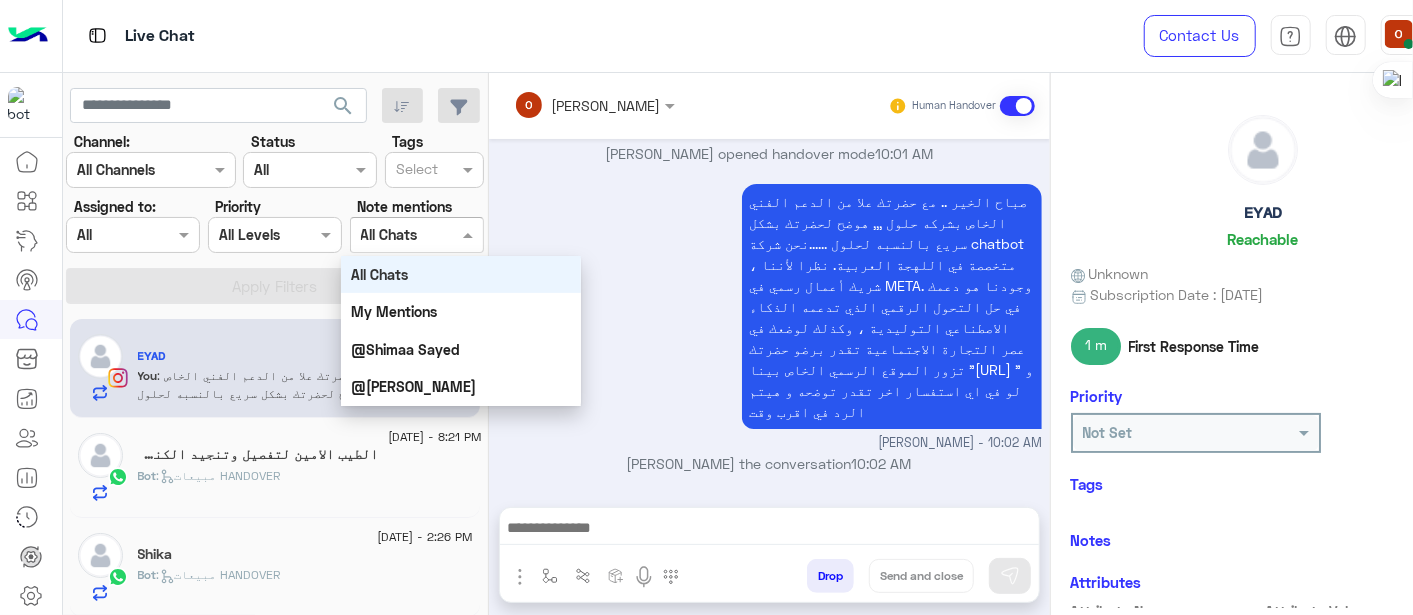 click at bounding box center (417, 234) 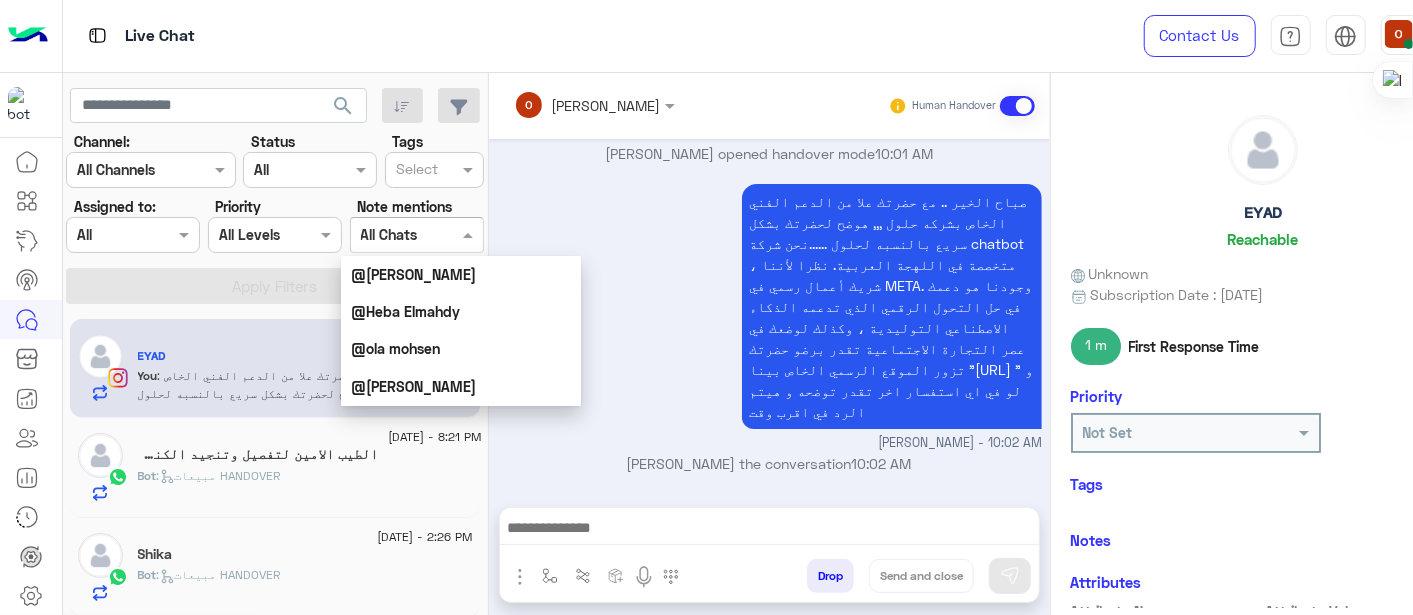 scroll, scrollTop: 571, scrollLeft: 0, axis: vertical 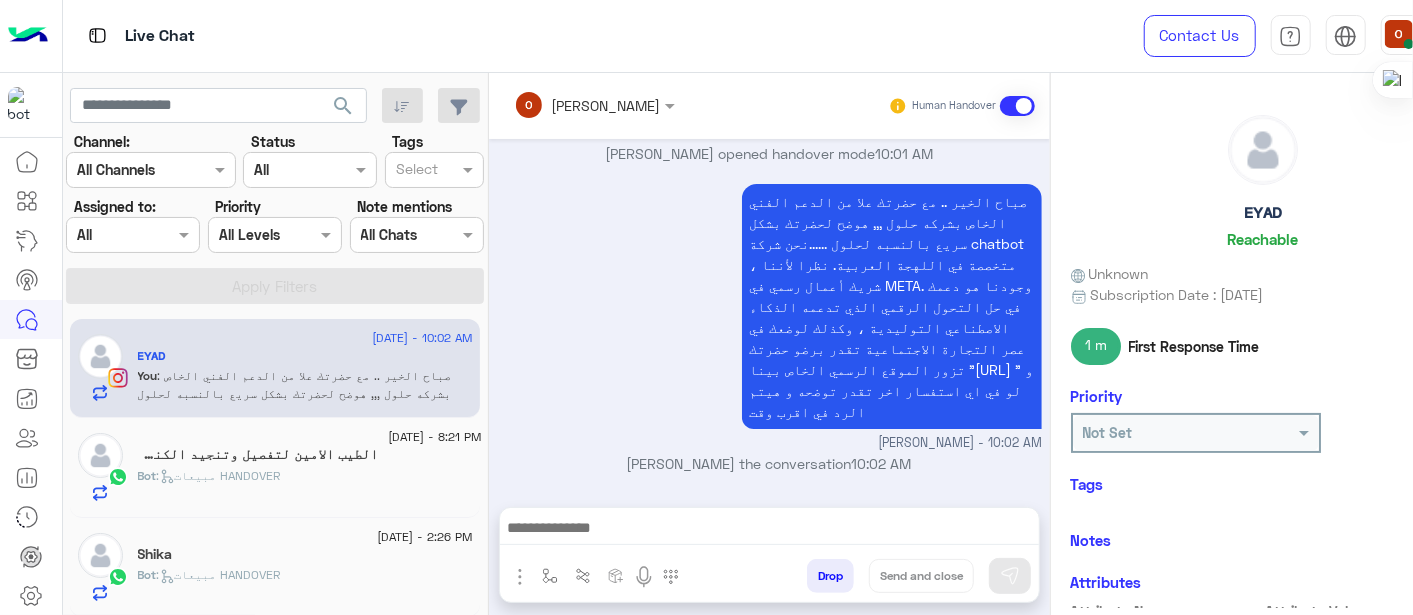 click on "صباح الخير  .. مع حضرتك علا من الدعم الفني الخاص بشركه حلول ,,, هوضح لحضرتك بشكل سريع بالنسبه لحلول ......نحن شركة chatbot ، متخصصة في اللهجة العربية. نظرا لأننا شريك أعمال رسمي في META. وجودنا هو دعمك في حل التحول الرقمي الذي تدعمه الذكاء الاصطناعي التوليدية ، وكذلك لوضعك في عصر التجارة الاجتماعية تقدر برضو حضرتك تزور الموقع الرسمي الخاص بينا "[URL] " و لو في اي استفسار اخر تقدر توضحه و هيتم الرد في اقرب وقت     ola mohsen -  10:02 AM" at bounding box center (769, 316) 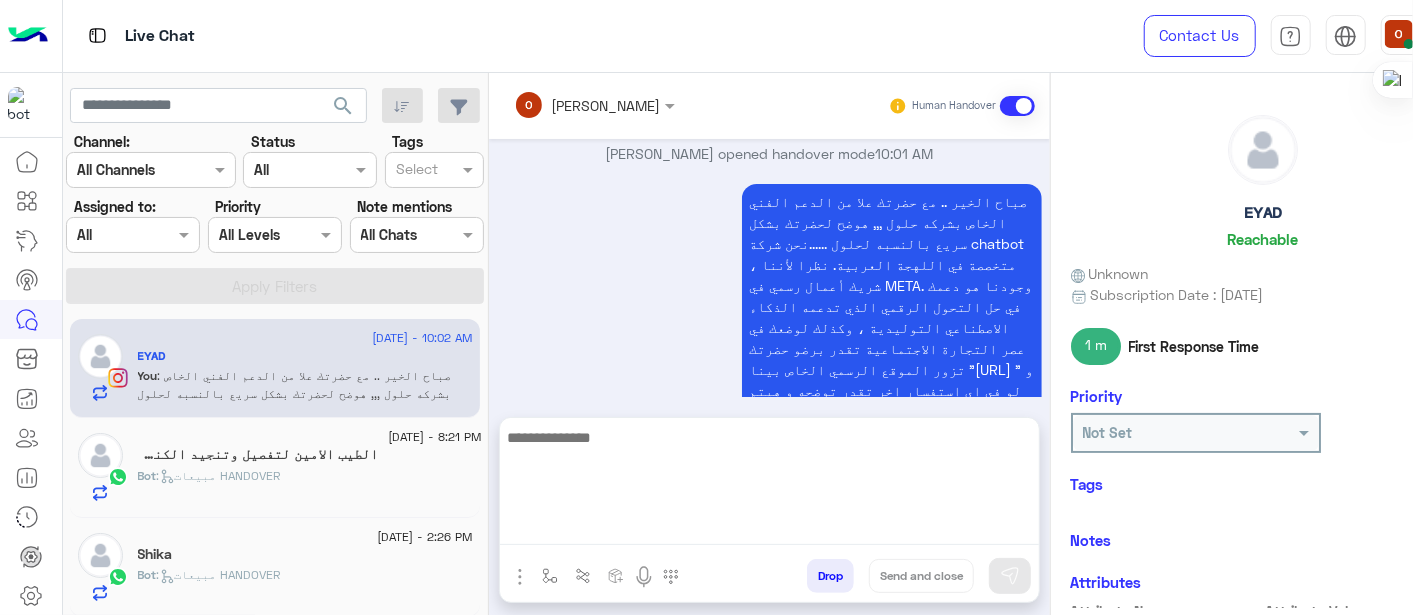 click at bounding box center (769, 485) 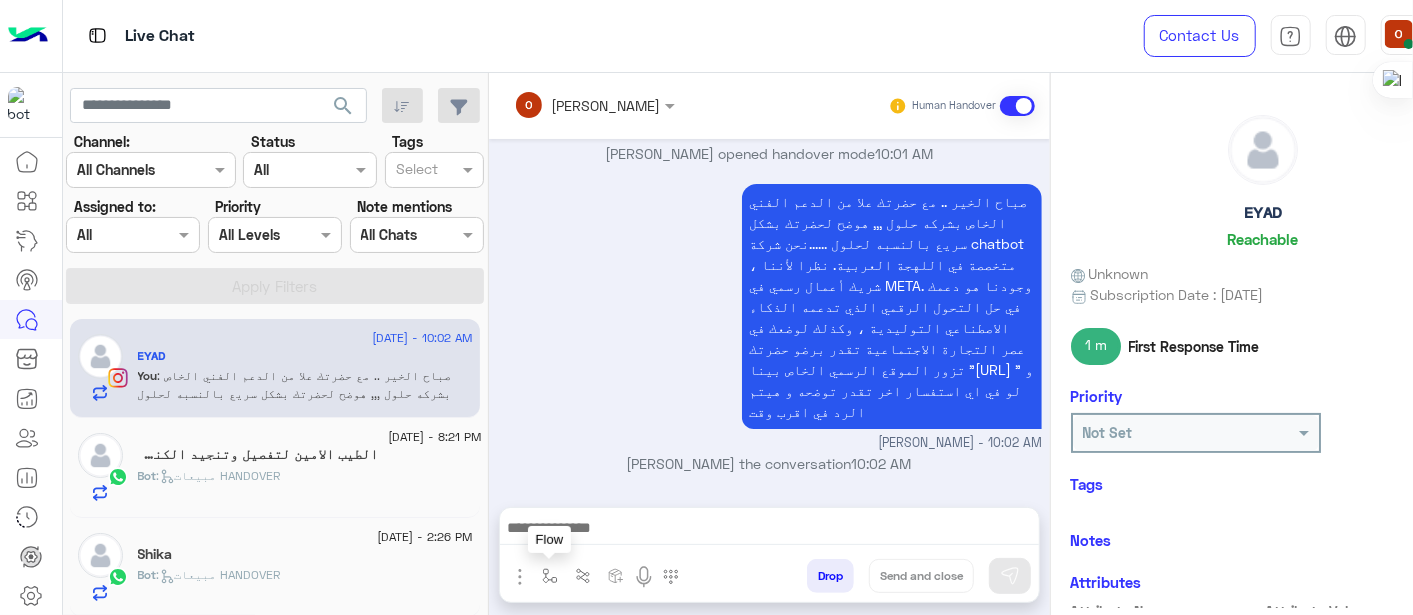 click at bounding box center (550, 576) 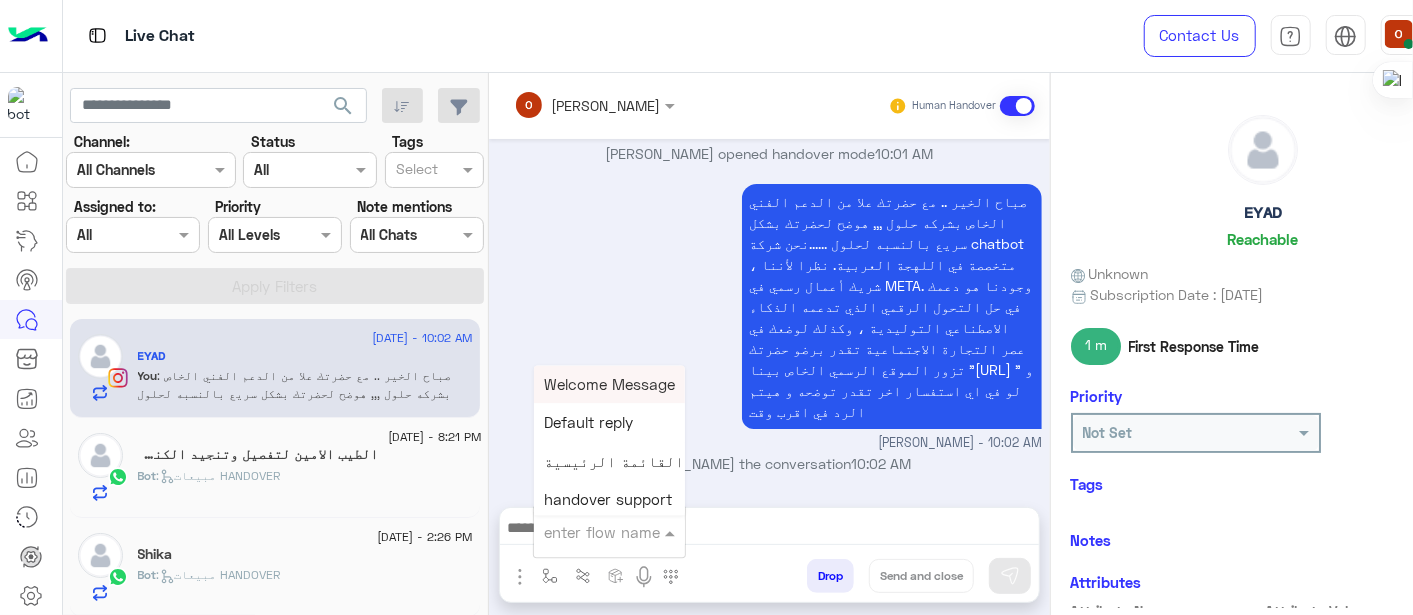 click at bounding box center (672, 532) 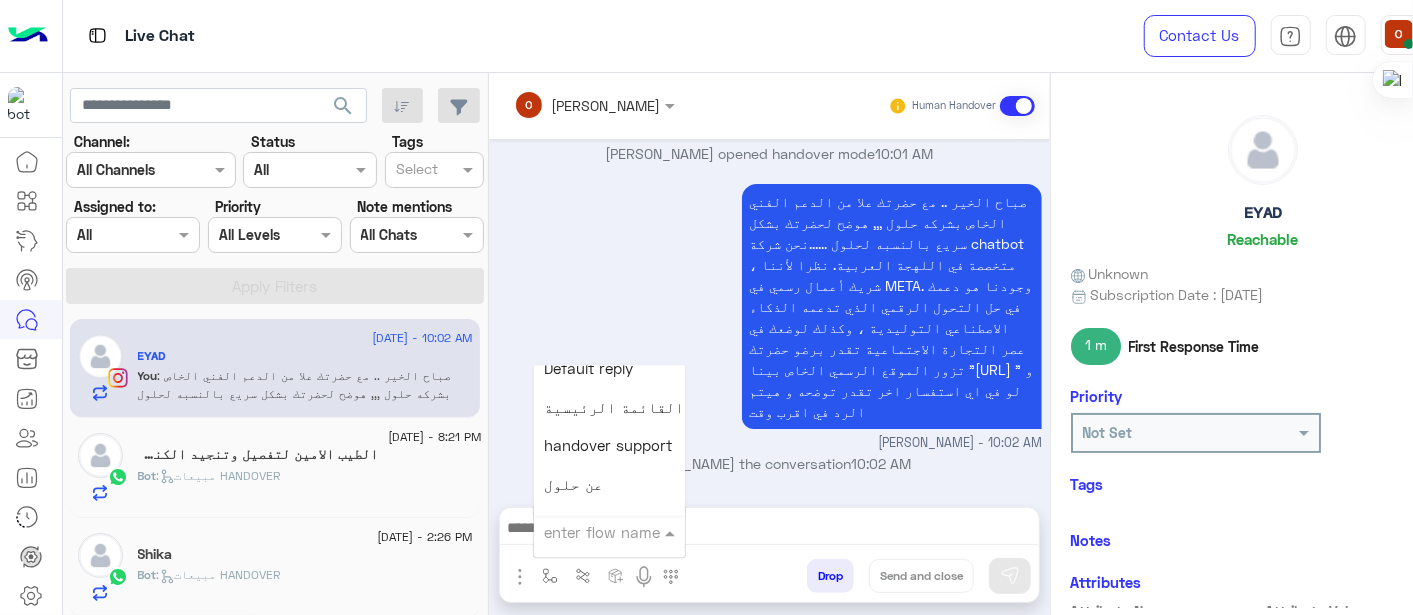scroll, scrollTop: 125, scrollLeft: 0, axis: vertical 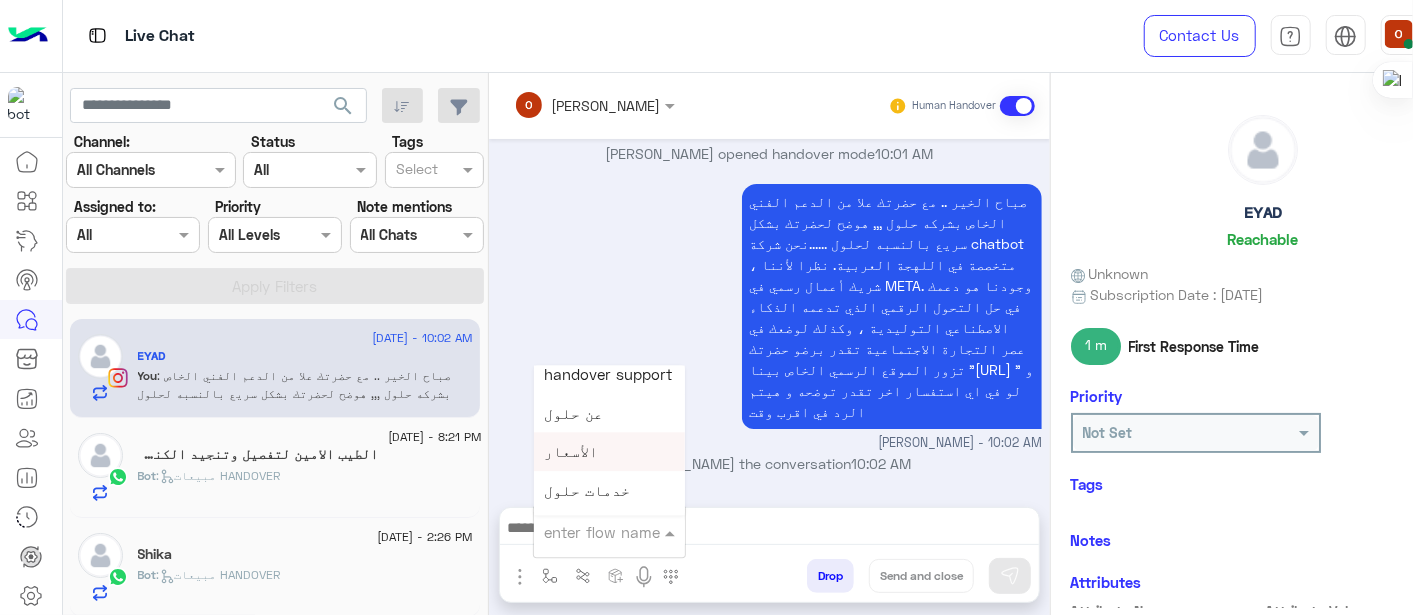click on "الأسعار" at bounding box center [571, 452] 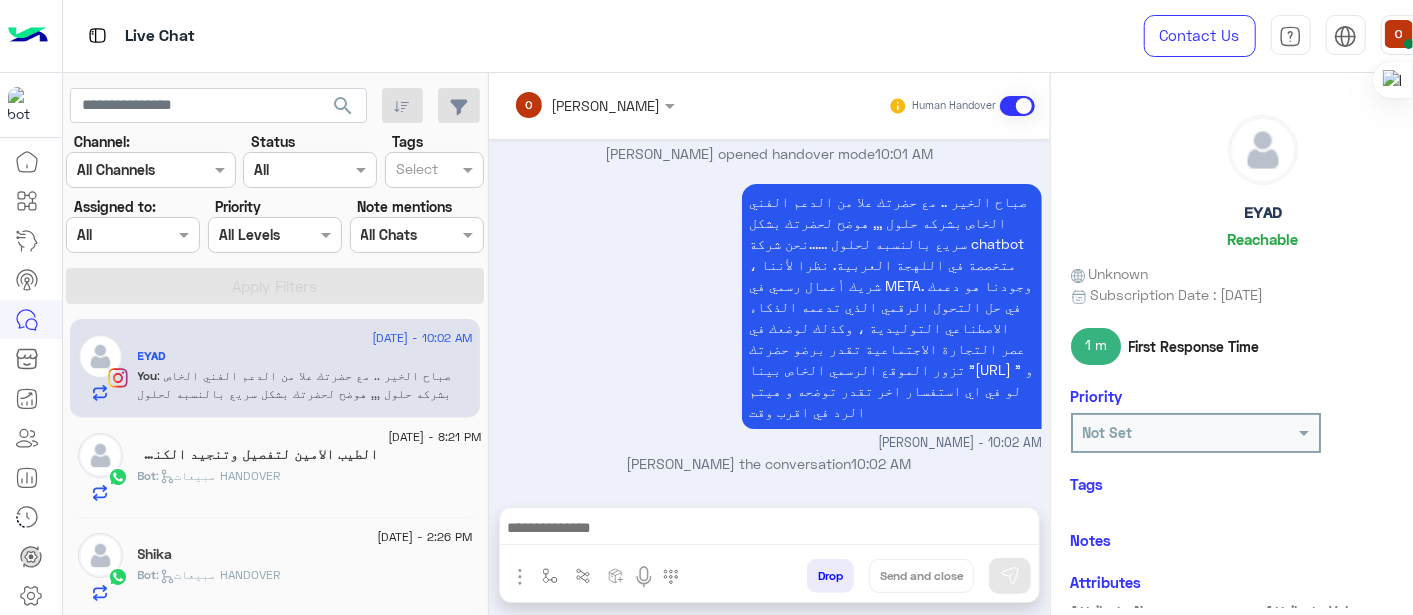 type on "*******" 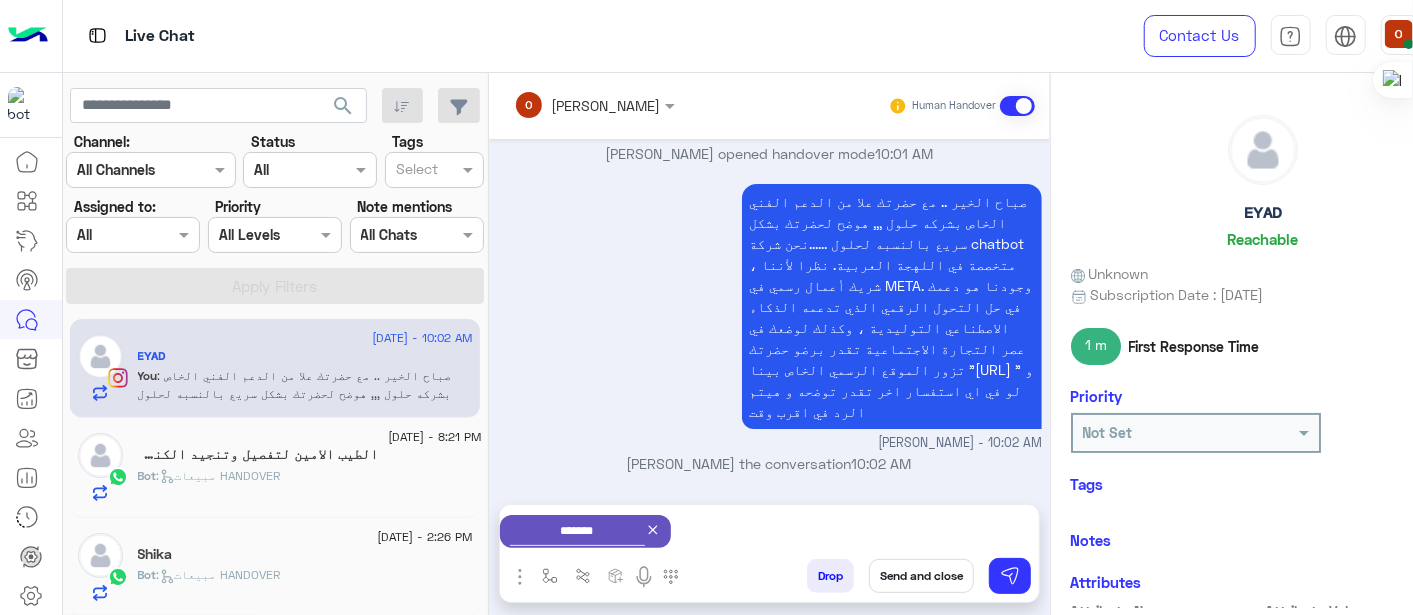 click 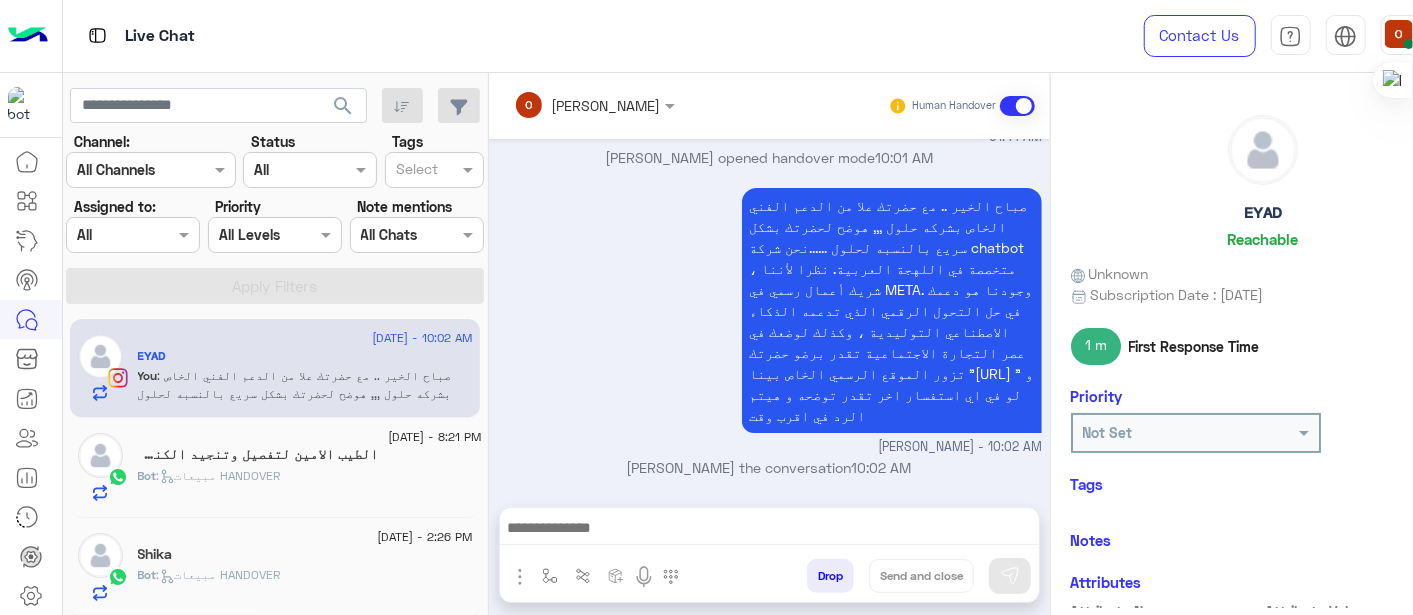 scroll, scrollTop: 282, scrollLeft: 0, axis: vertical 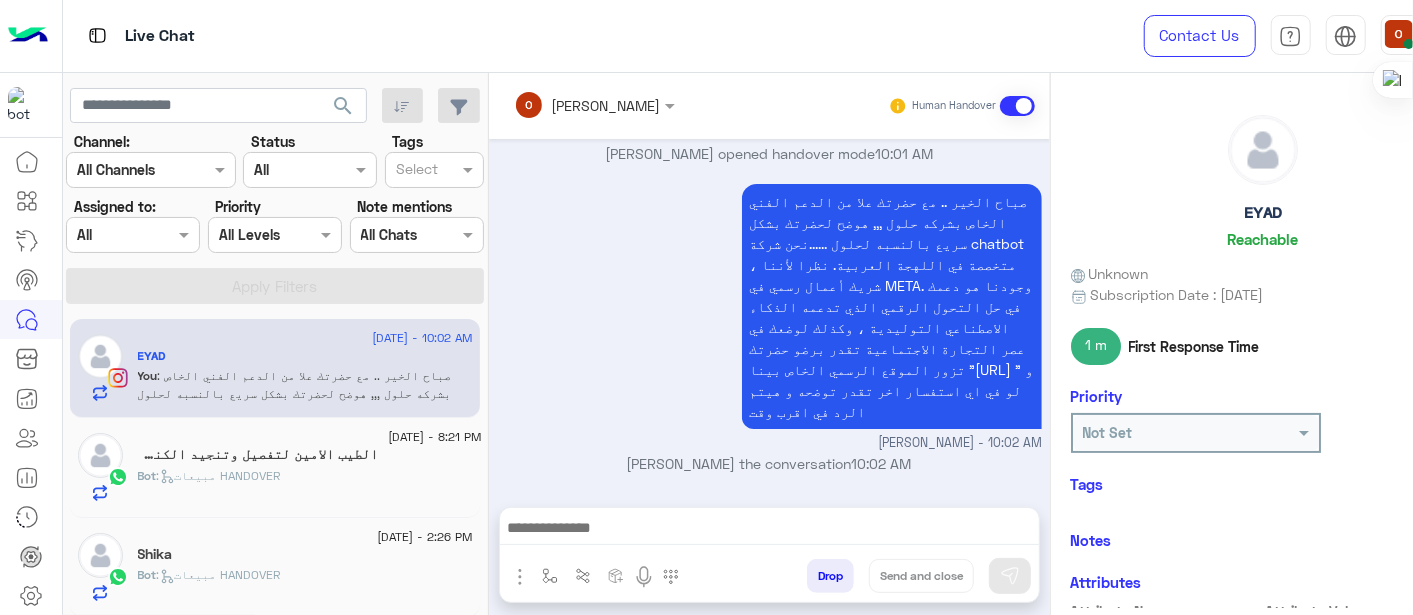 click on "ᴇʏᴀᴅ    Reachable" 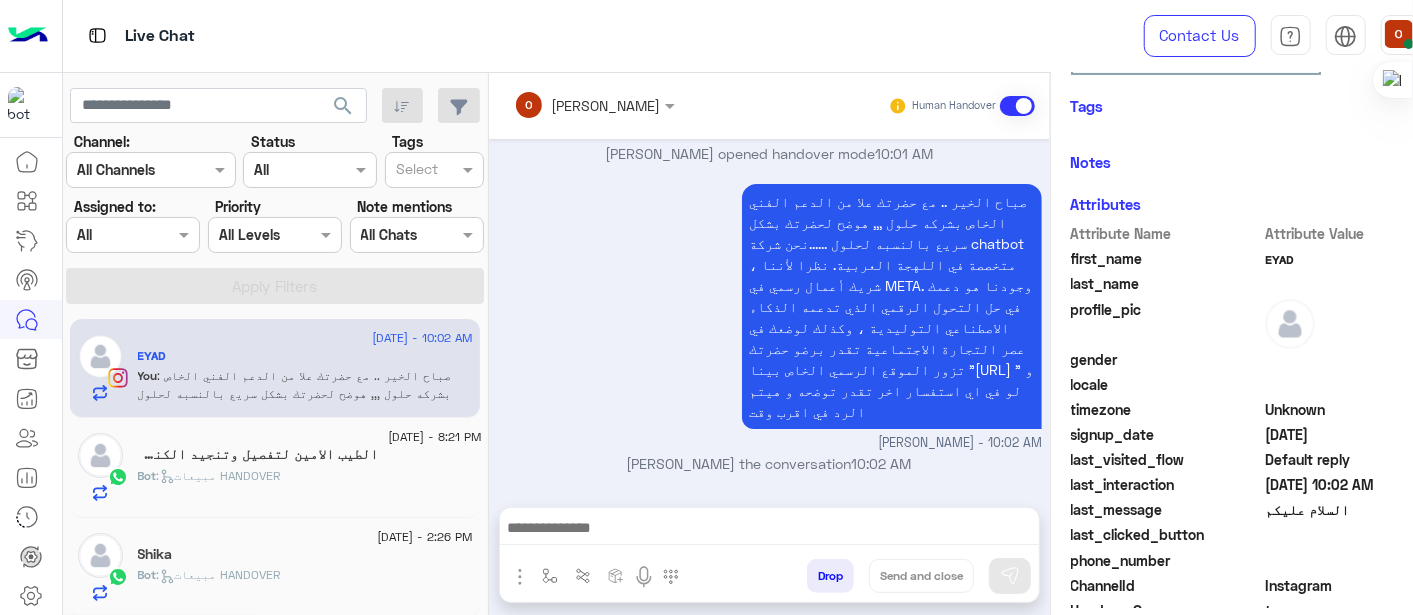 drag, startPoint x: 1371, startPoint y: 215, endPoint x: 1358, endPoint y: 662, distance: 447.189 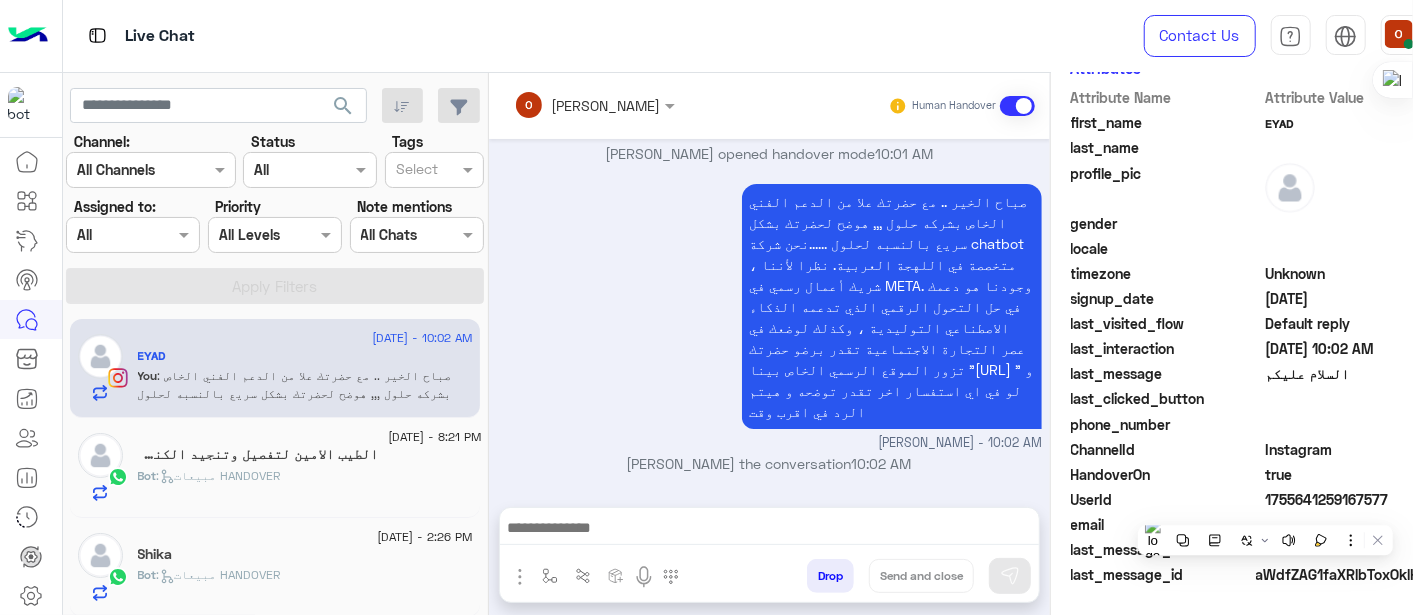 click on "last_message" 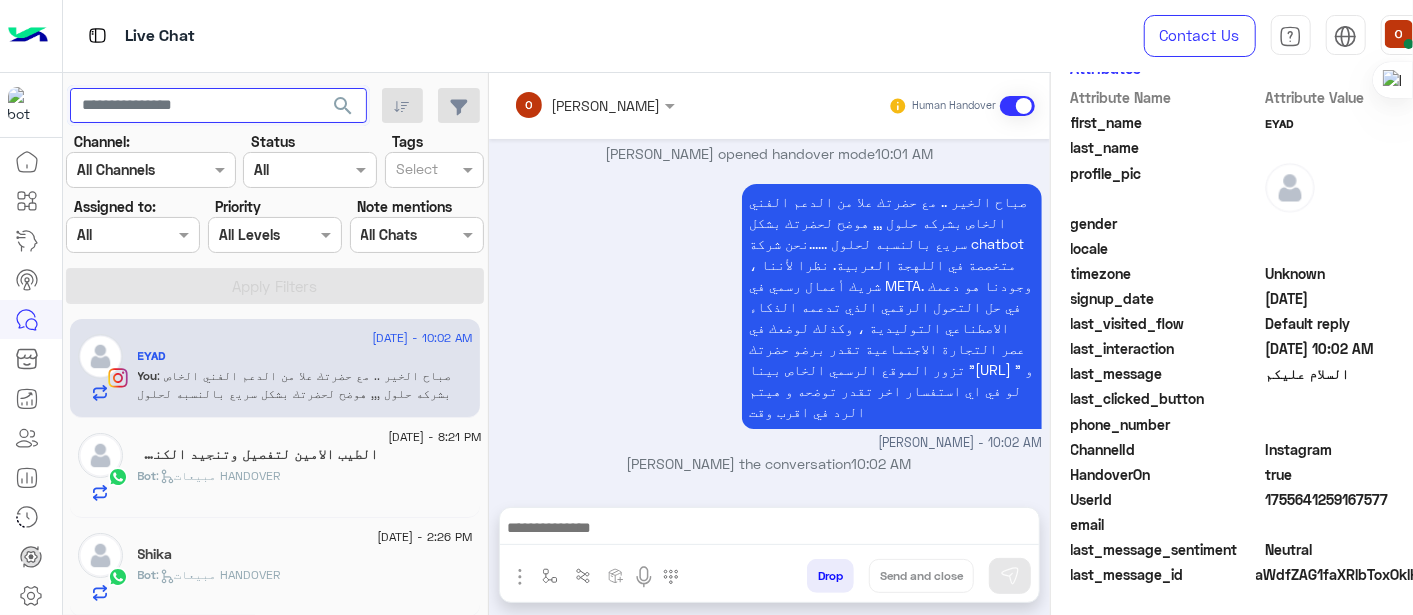 click at bounding box center (218, 106) 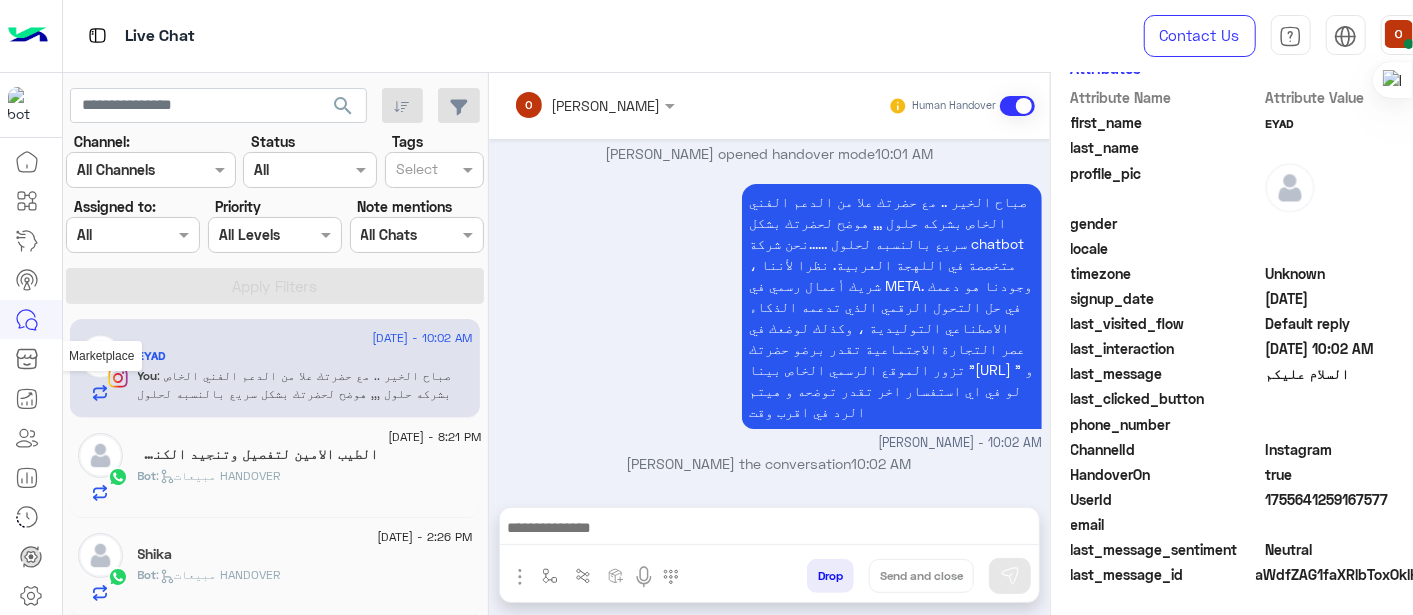click 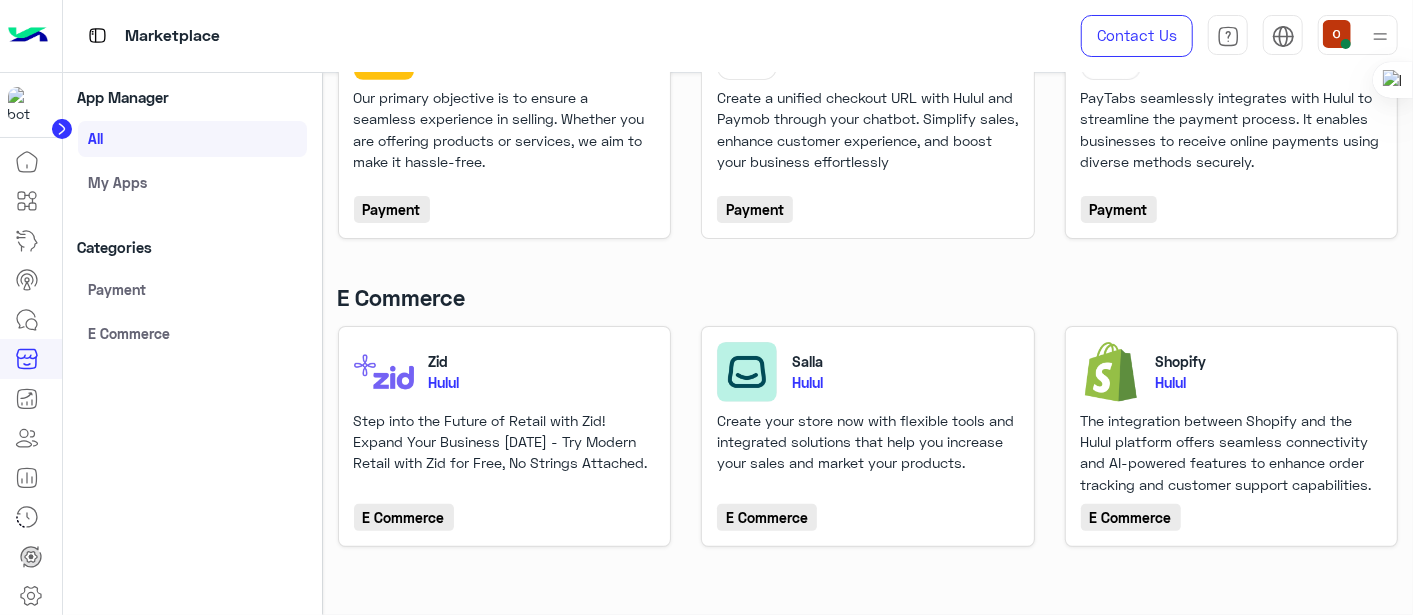scroll, scrollTop: 240, scrollLeft: 0, axis: vertical 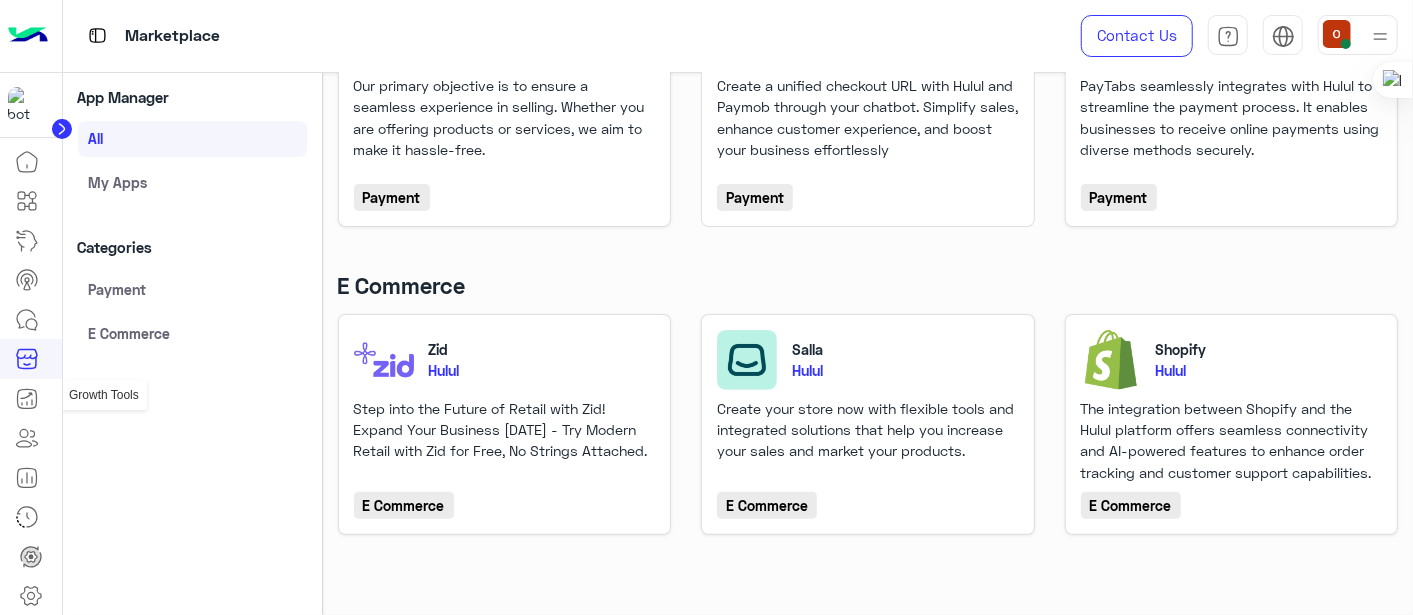click 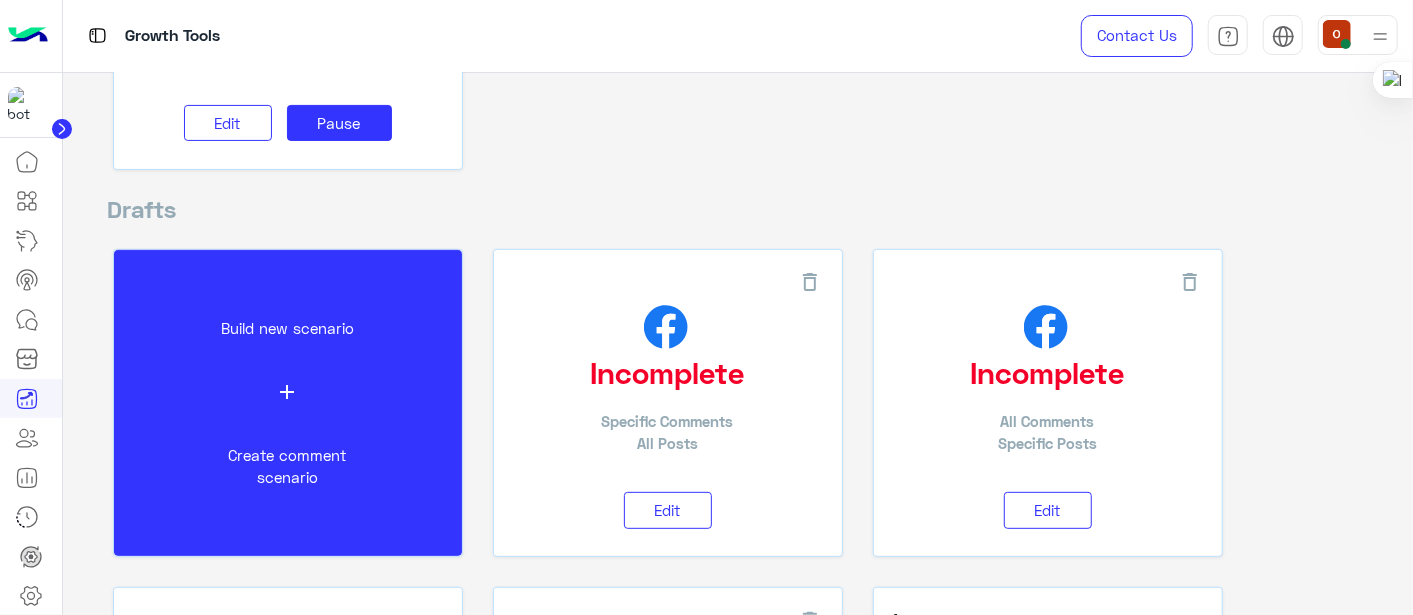 scroll, scrollTop: 0, scrollLeft: 0, axis: both 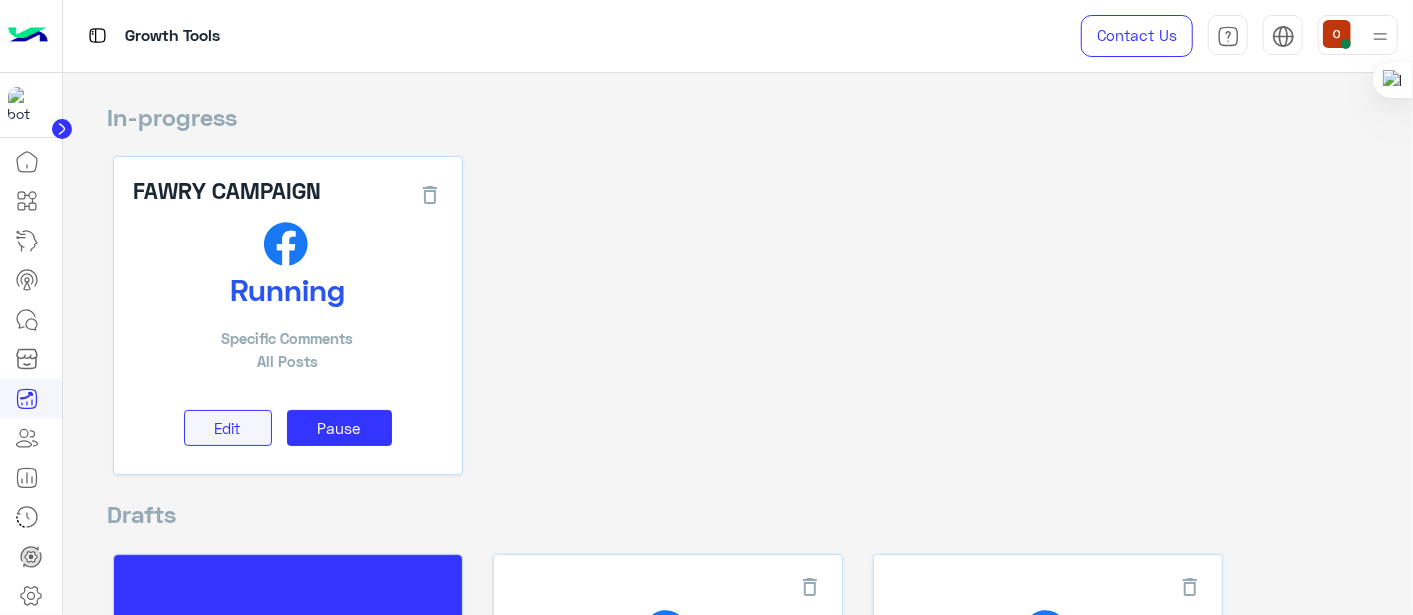 click on "Edit" 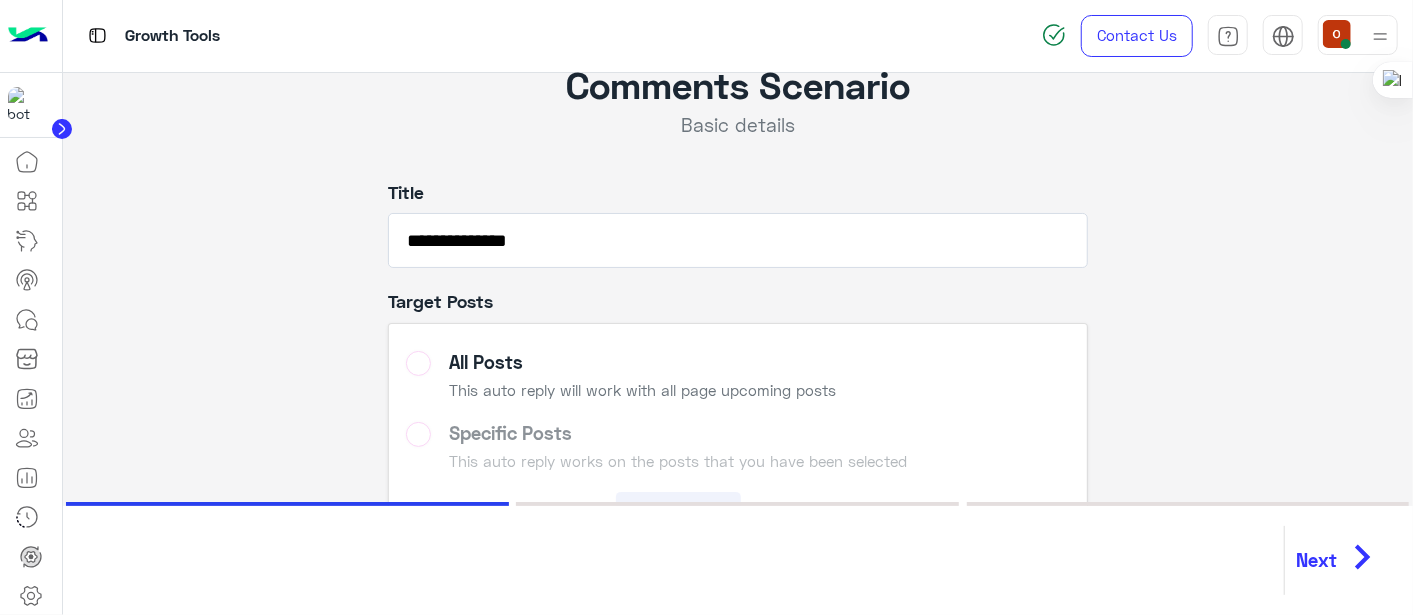 scroll, scrollTop: 28, scrollLeft: 0, axis: vertical 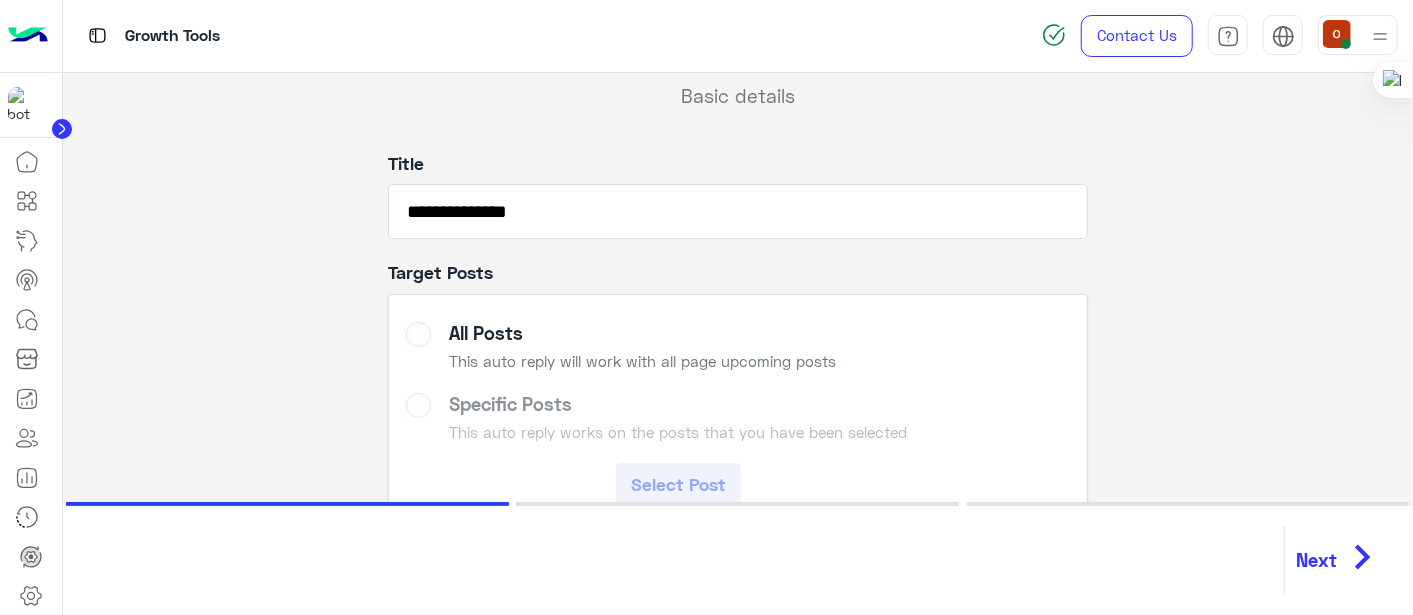 click on "Specific Posts This auto reply works on the posts that you have been selected  Select Post" at bounding box center [737, 449] 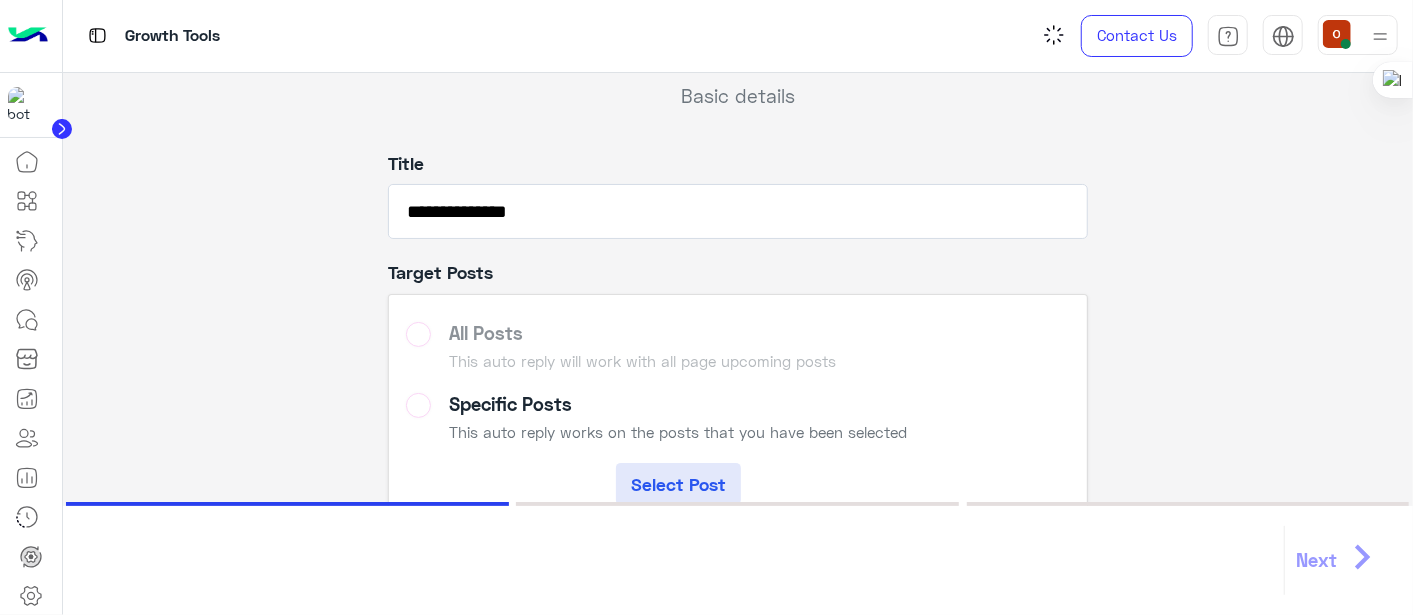 click on "All Posts This auto reply will work with all page upcoming posts" at bounding box center (737, 350) 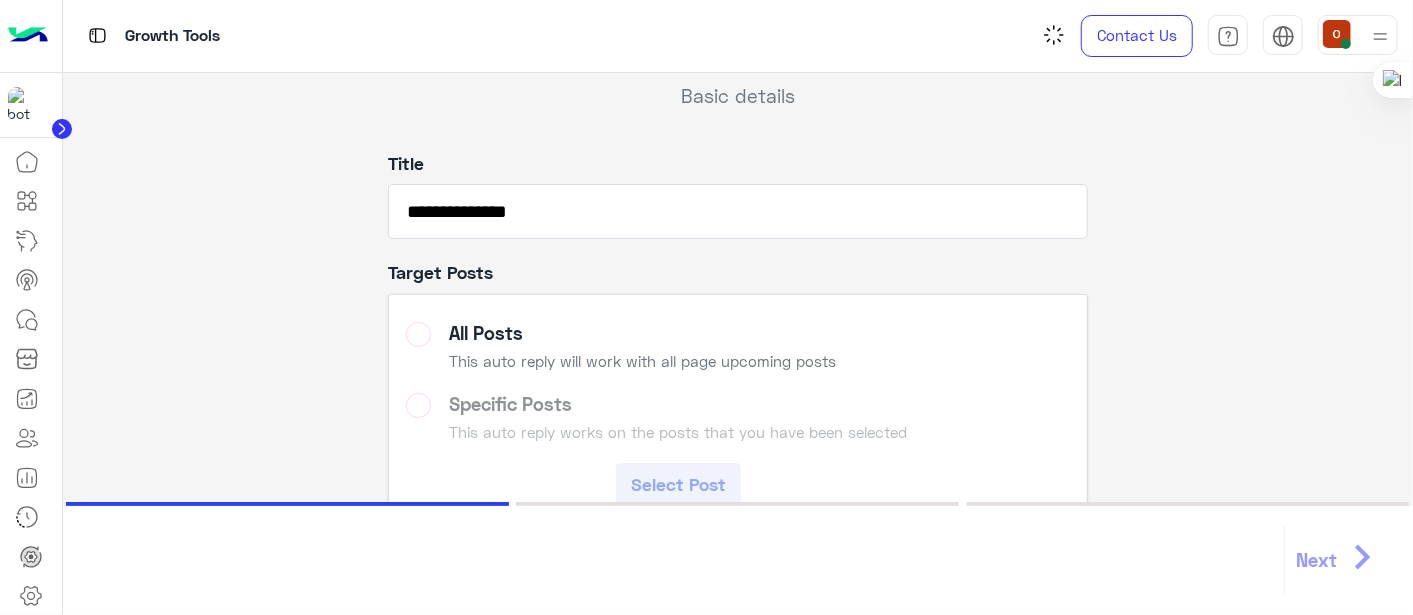 click on "Specific Posts This auto reply works on the posts that you have been selected  Select Post" at bounding box center (737, 449) 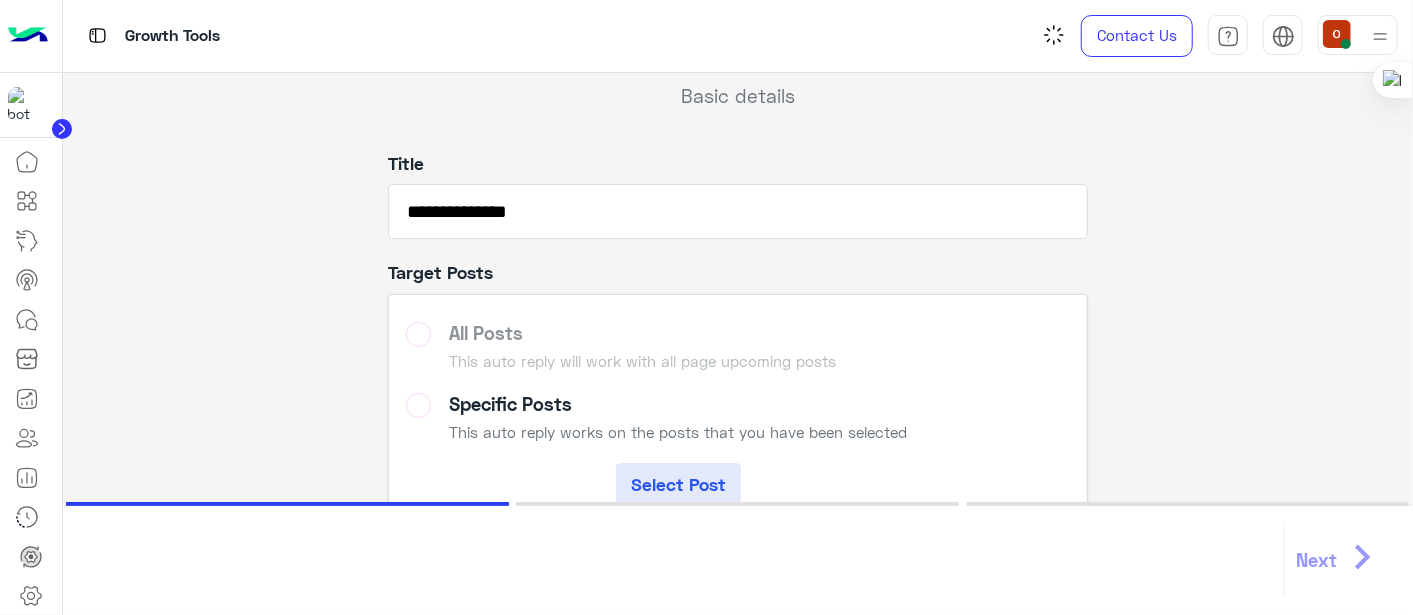 click on "All Posts This auto reply will work with all page upcoming posts" at bounding box center [737, 350] 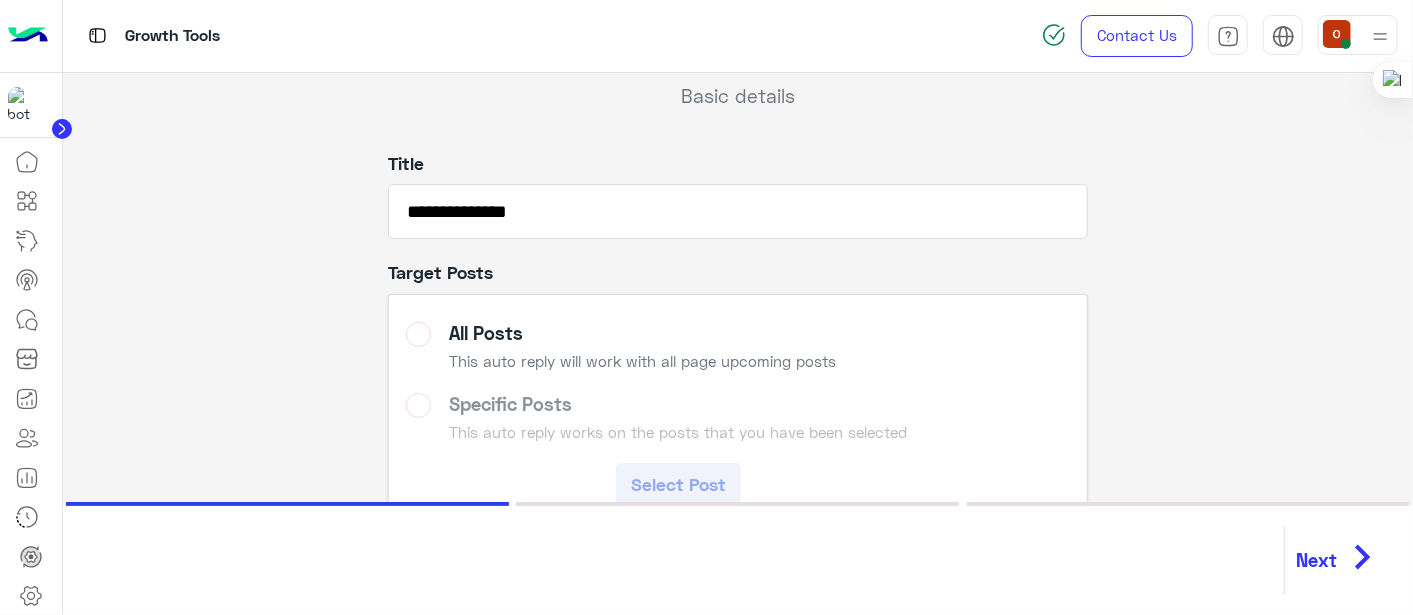 click on "Next" 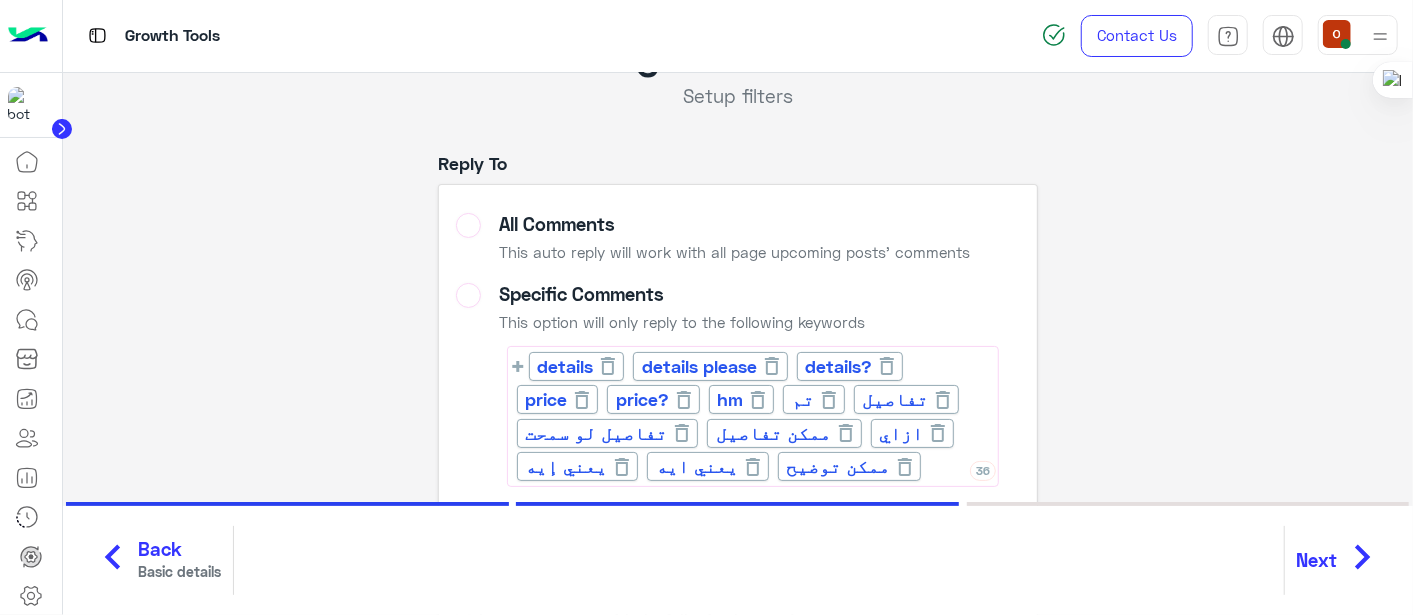 scroll, scrollTop: 1, scrollLeft: 0, axis: vertical 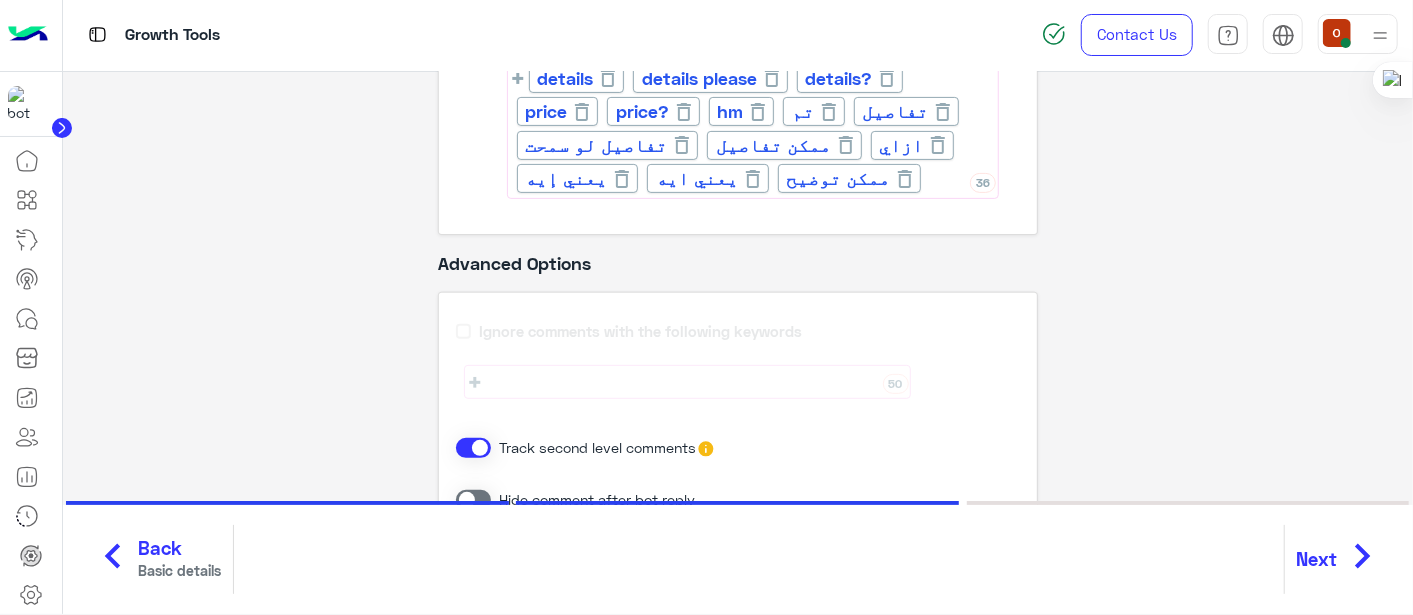 click on "Next" 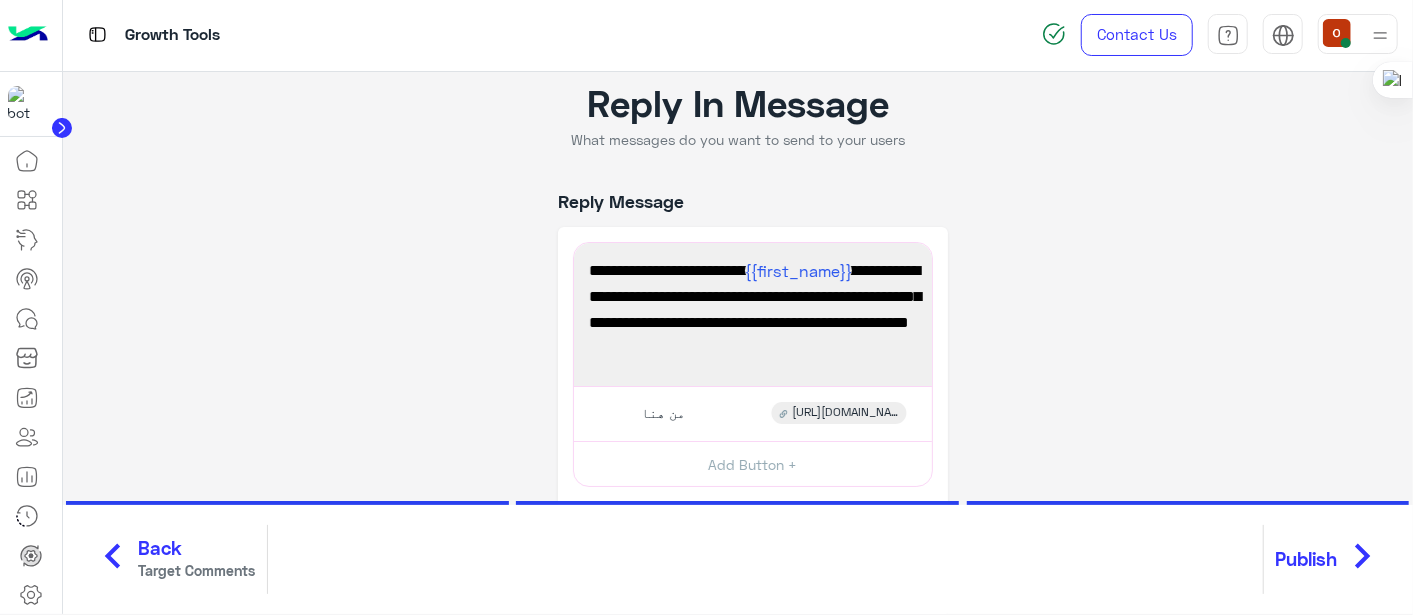scroll, scrollTop: 0, scrollLeft: 0, axis: both 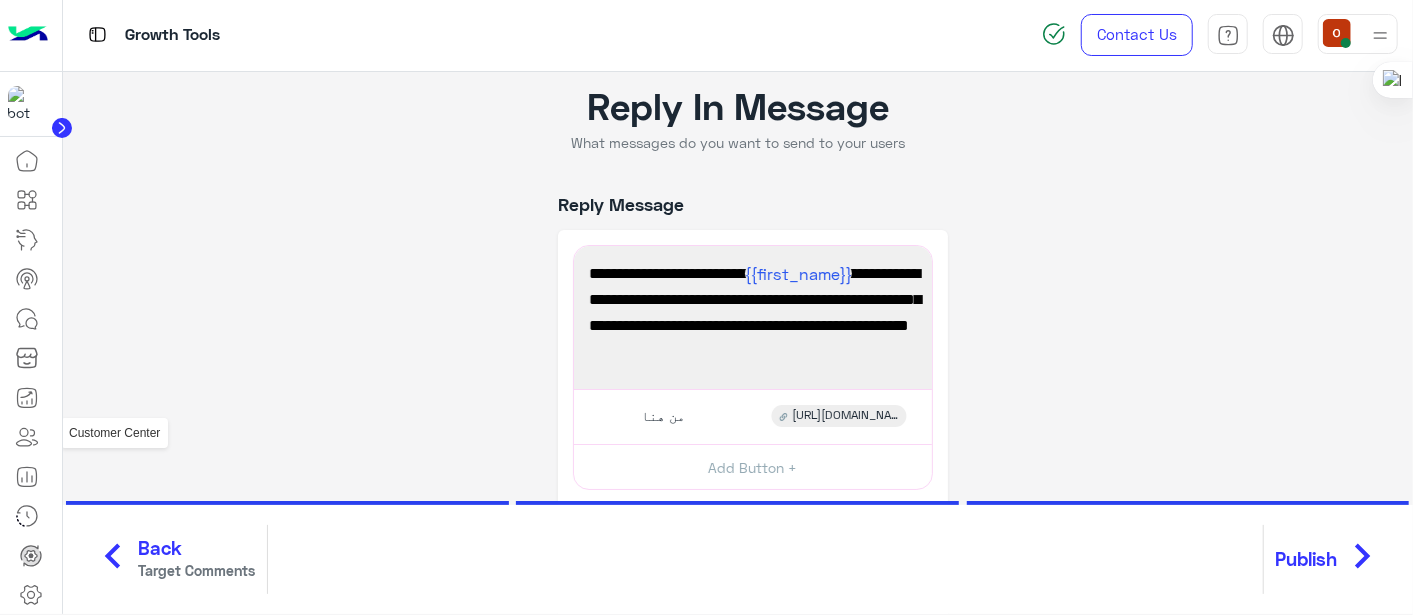 click 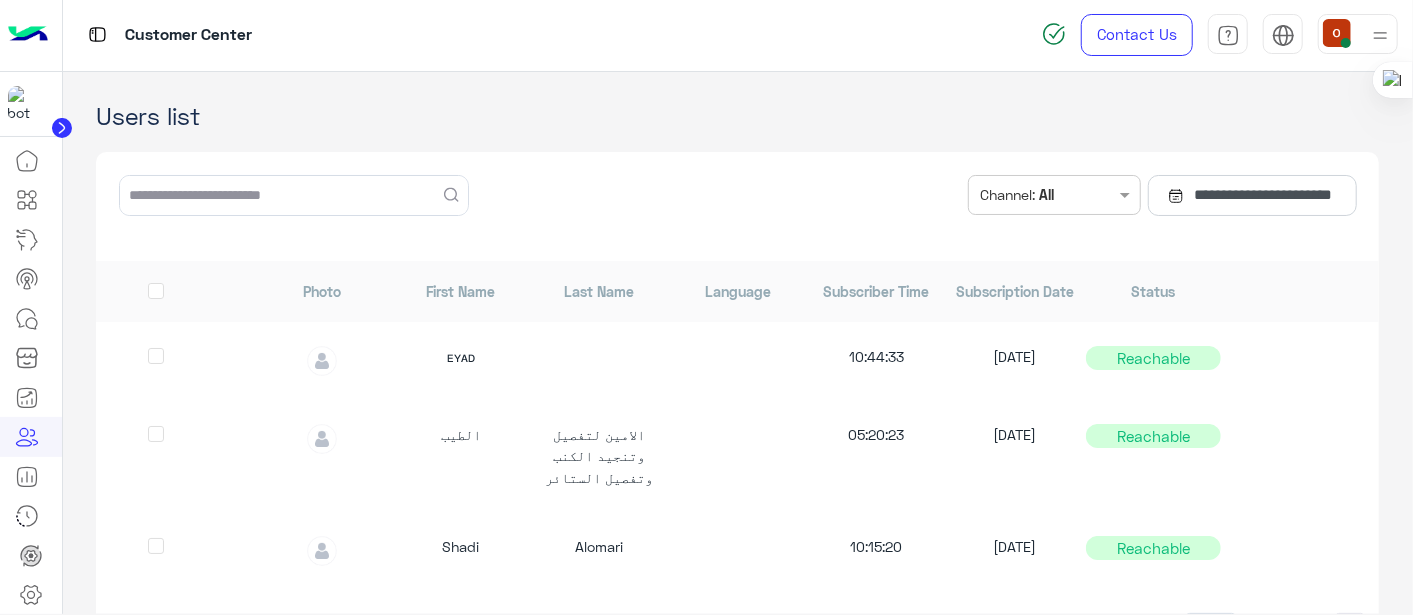 scroll, scrollTop: 21, scrollLeft: 0, axis: vertical 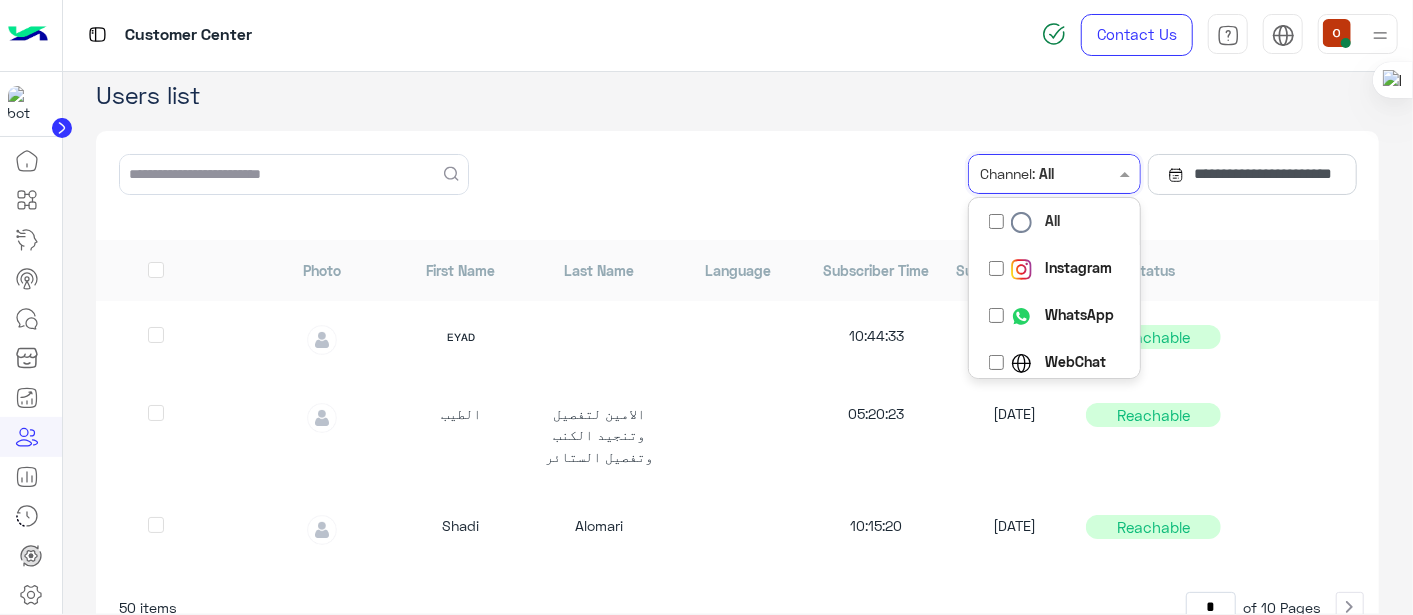 click on "INBOX.FILTER.CHANNELS Channel: All" 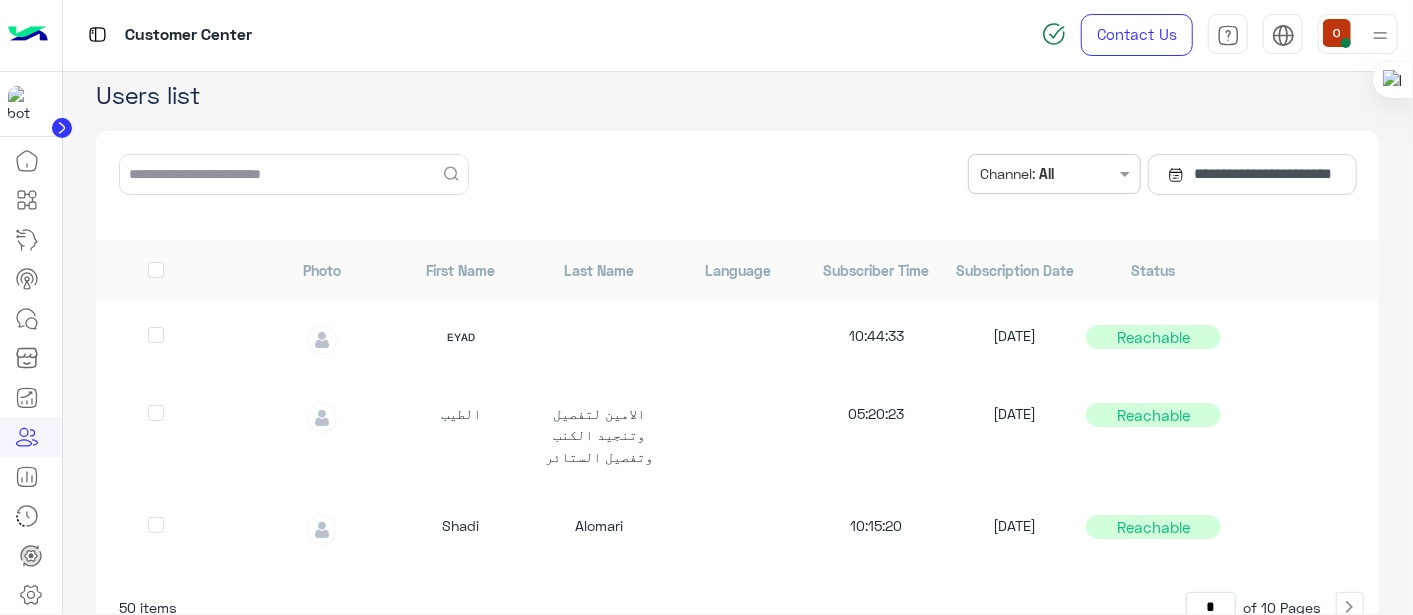 click on "**********" 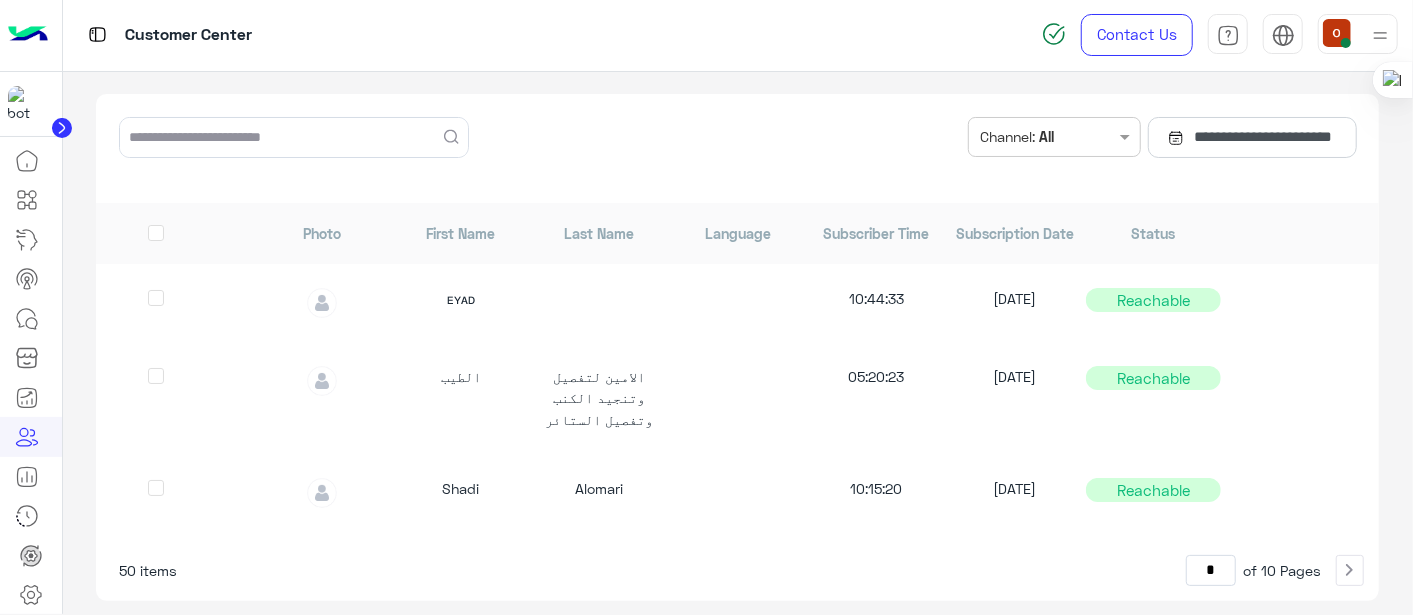 scroll, scrollTop: 0, scrollLeft: 0, axis: both 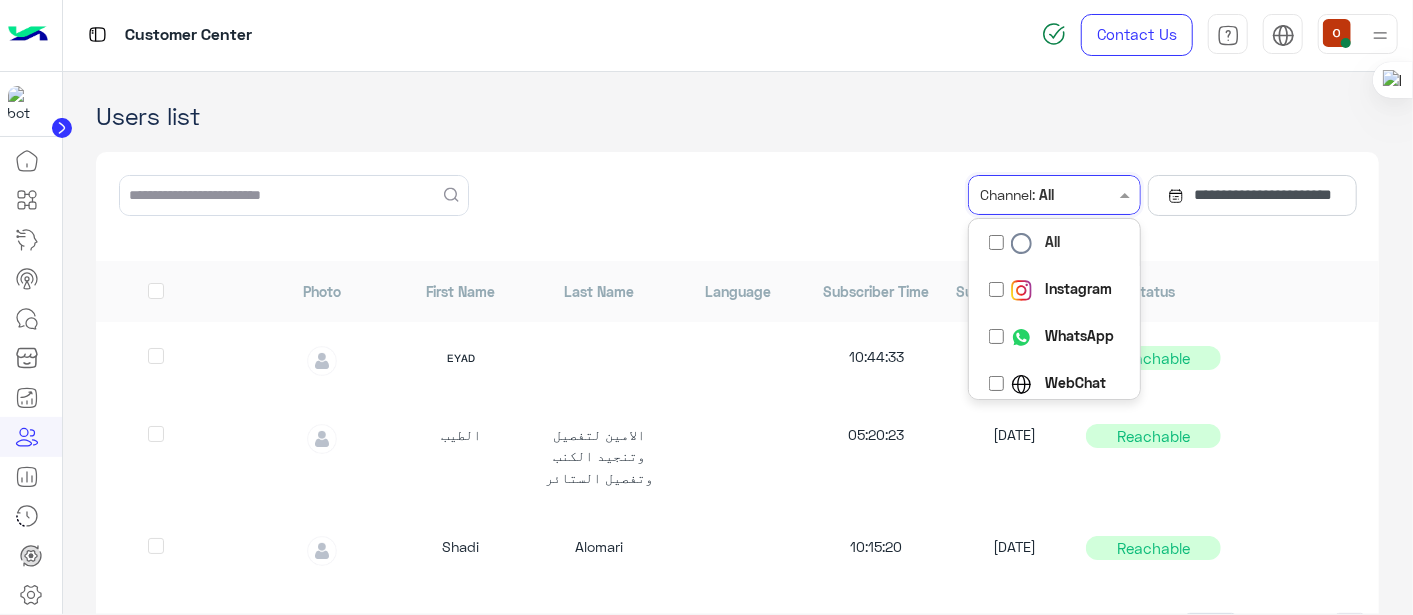 click 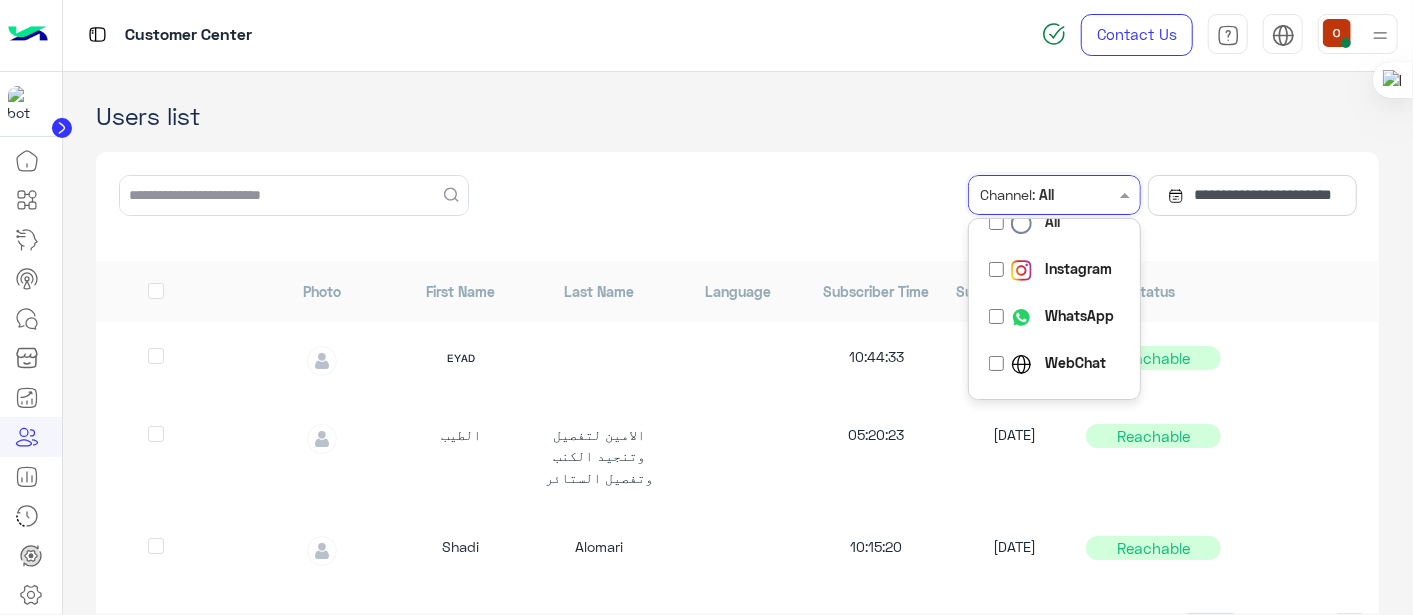 scroll, scrollTop: 52, scrollLeft: 0, axis: vertical 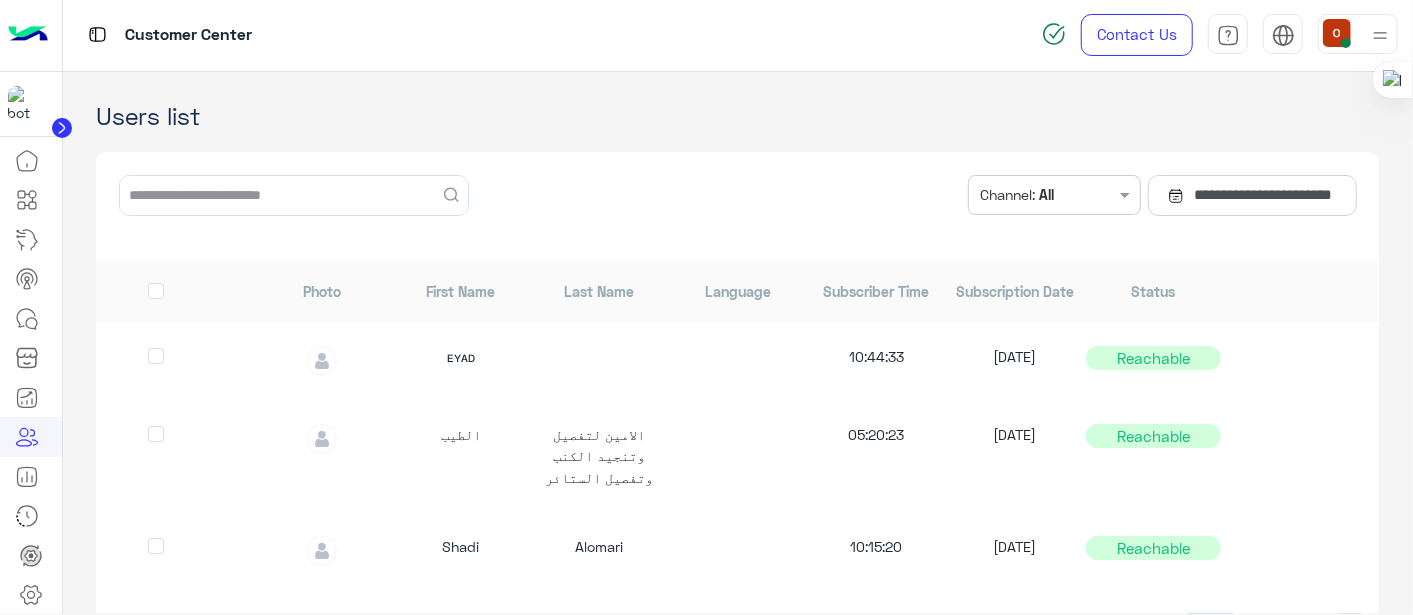 click on "**********" 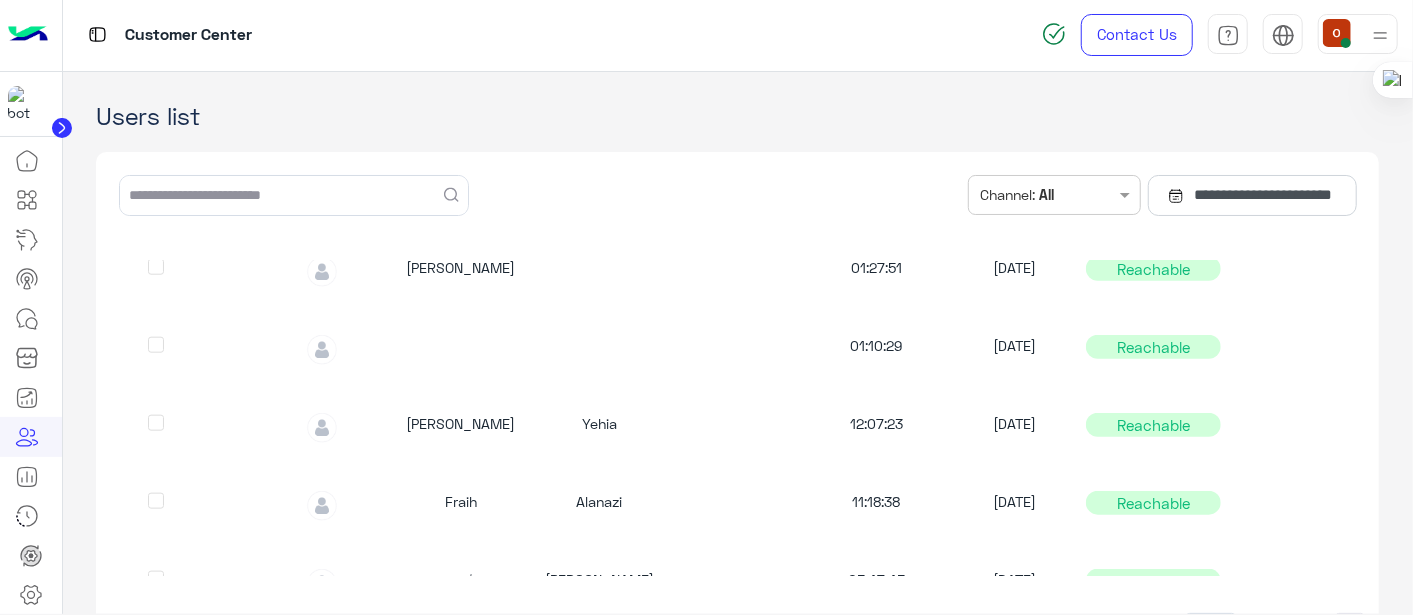 scroll, scrollTop: 1437, scrollLeft: 0, axis: vertical 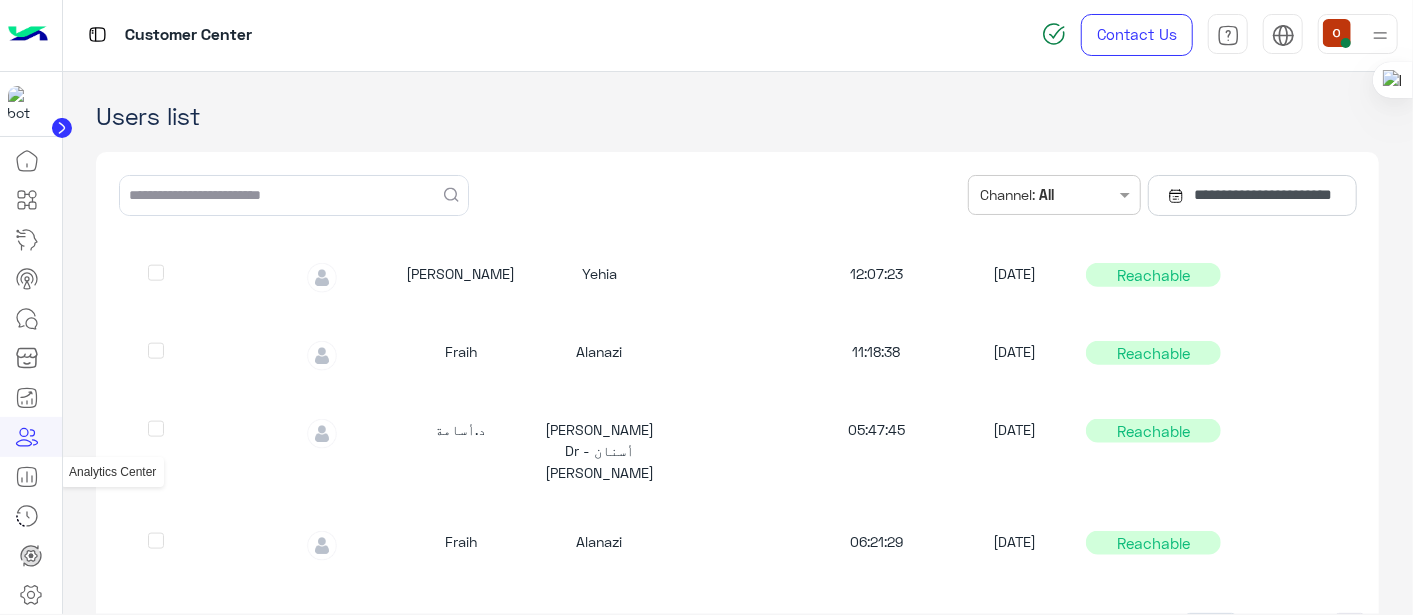 click 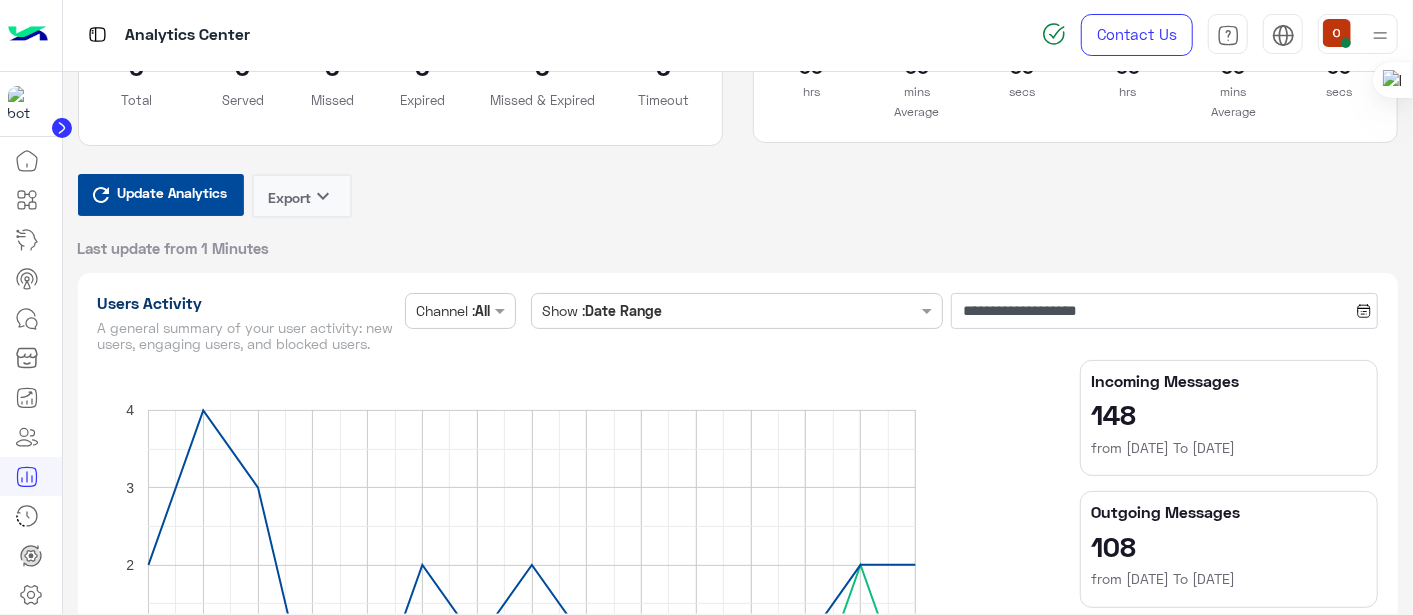 scroll, scrollTop: 160, scrollLeft: 0, axis: vertical 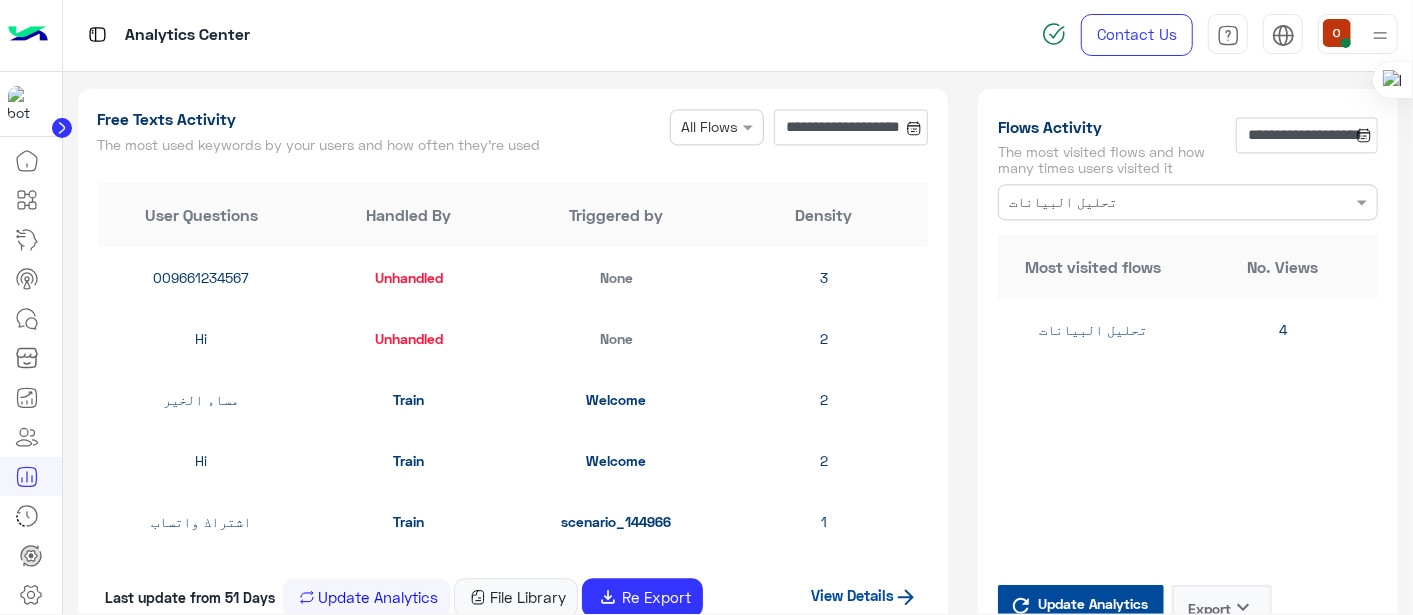 click 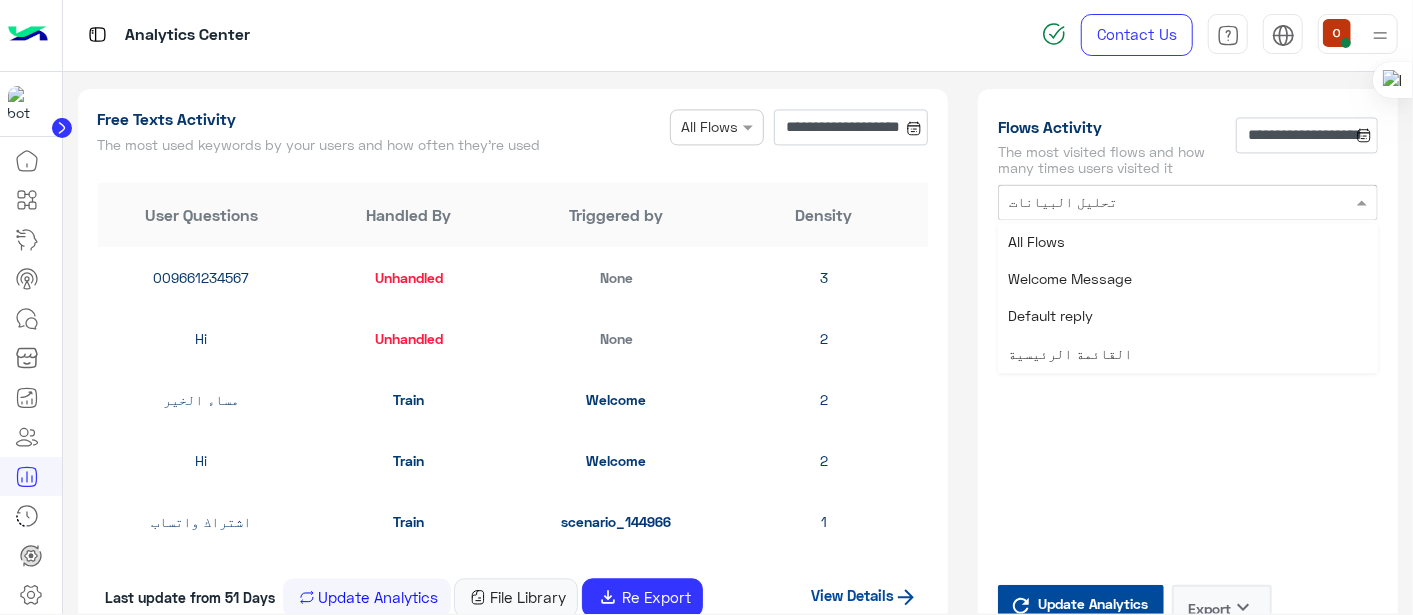 scroll, scrollTop: 634, scrollLeft: 0, axis: vertical 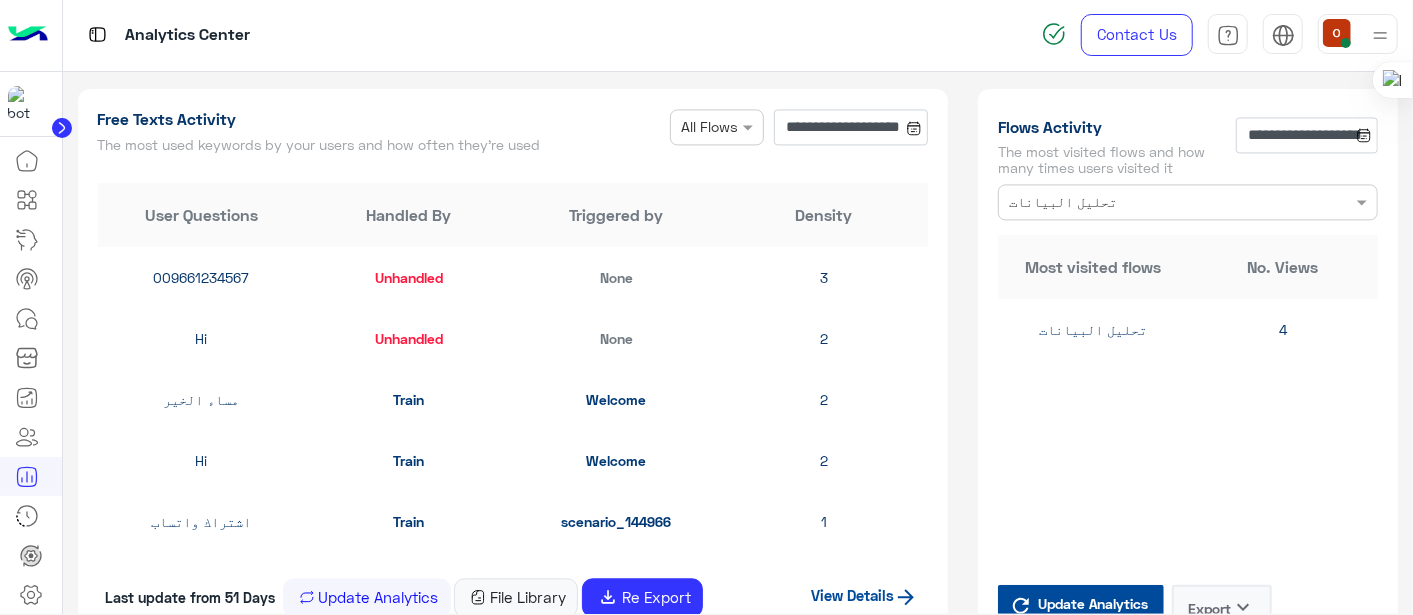 click on "**********" at bounding box center [706, 307] 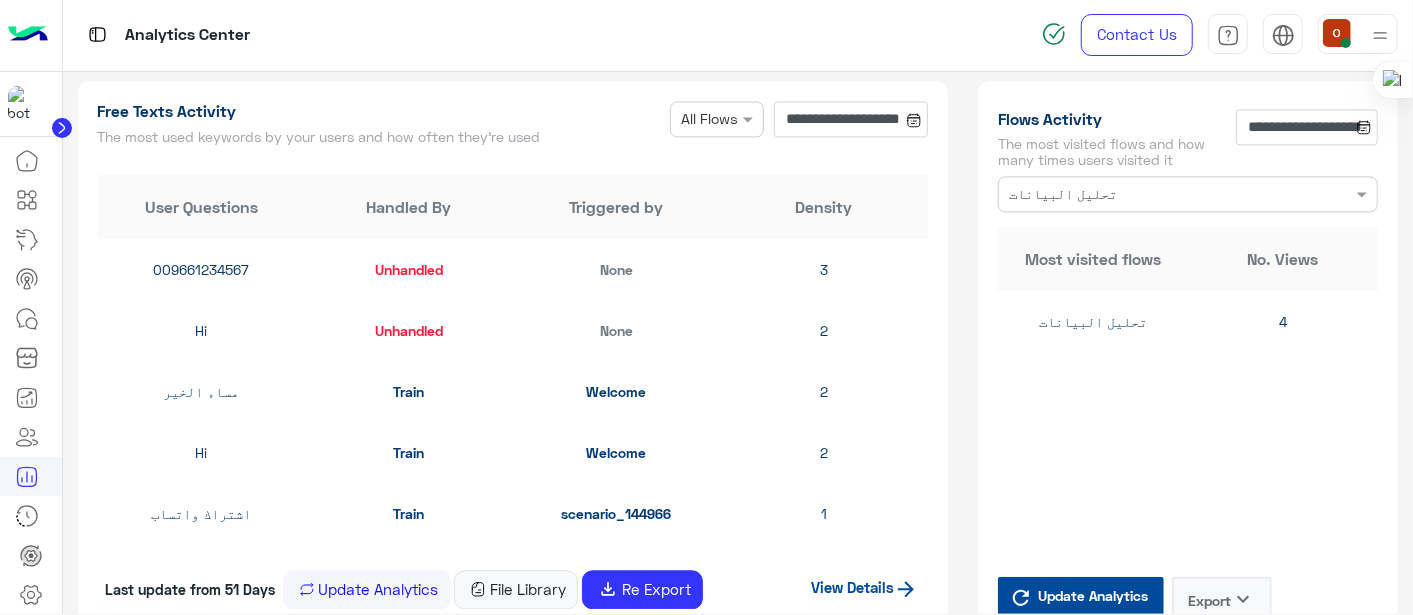 scroll, scrollTop: 2407, scrollLeft: 0, axis: vertical 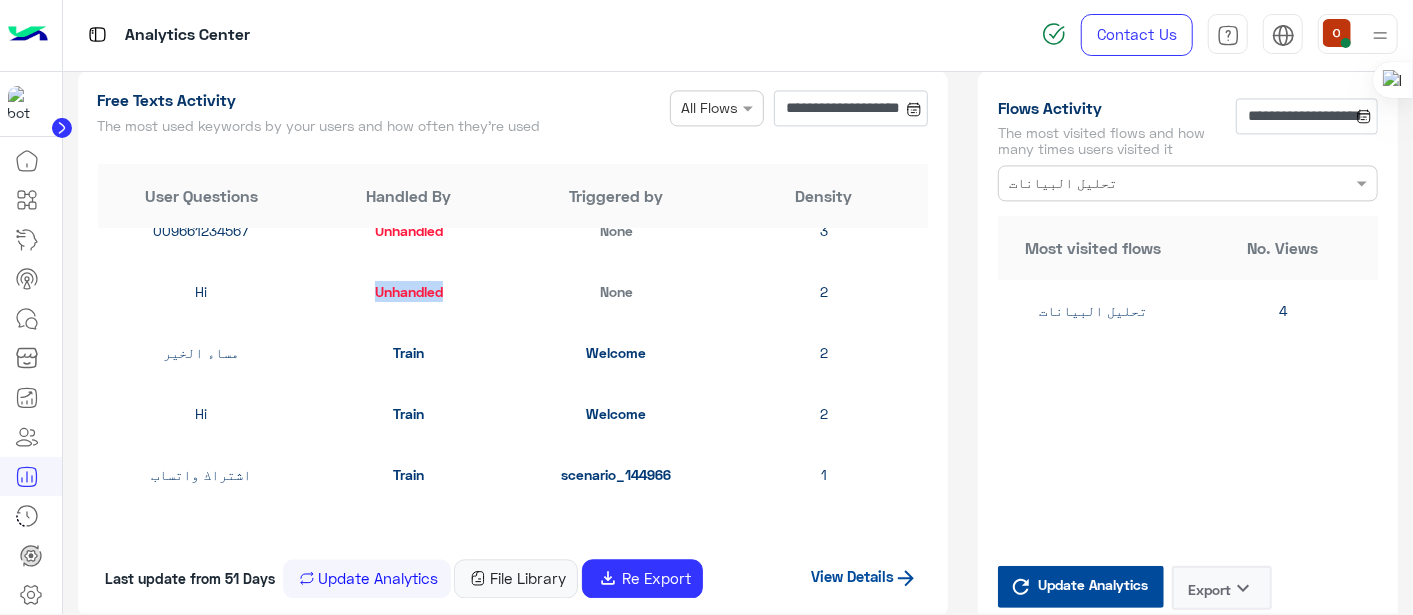 drag, startPoint x: 371, startPoint y: 301, endPoint x: 444, endPoint y: 301, distance: 73 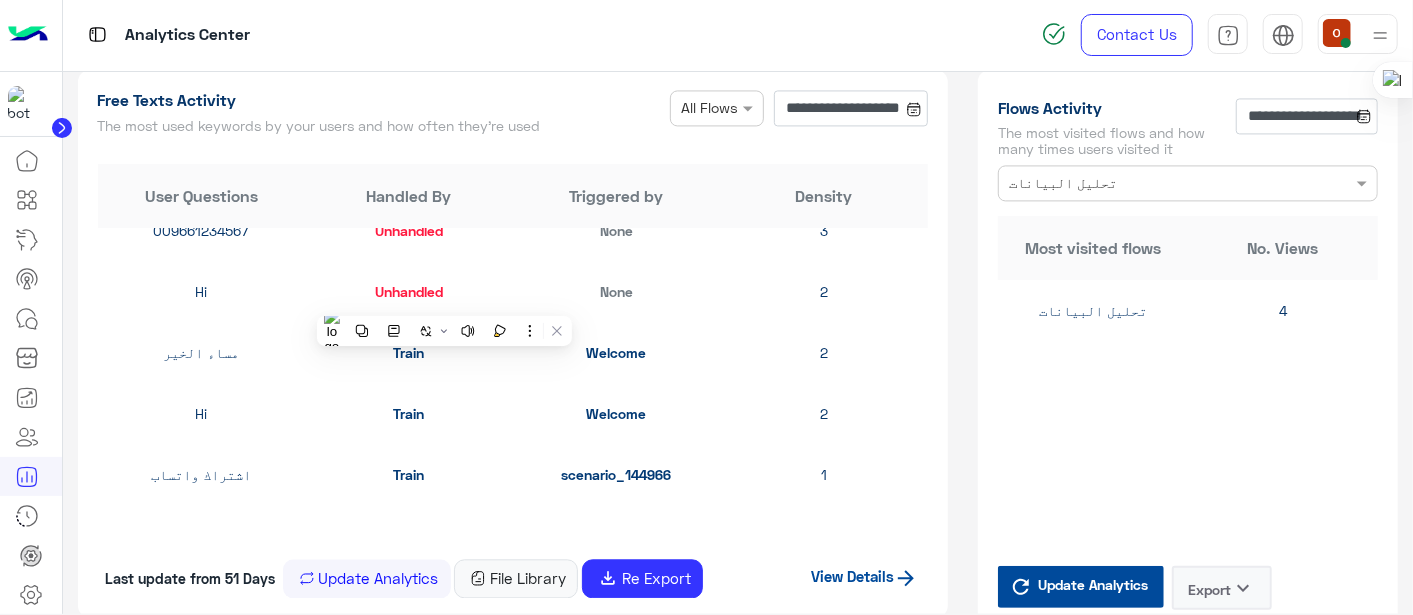 click on "Train" 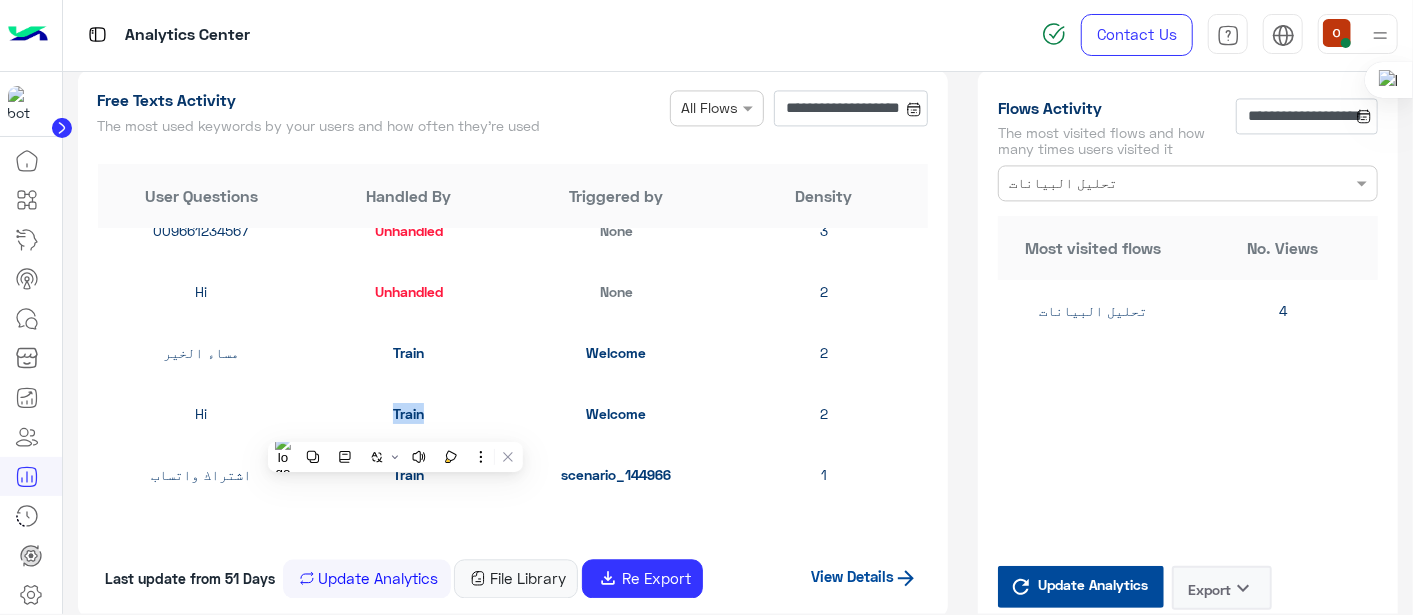 drag, startPoint x: 395, startPoint y: 427, endPoint x: 427, endPoint y: 427, distance: 32 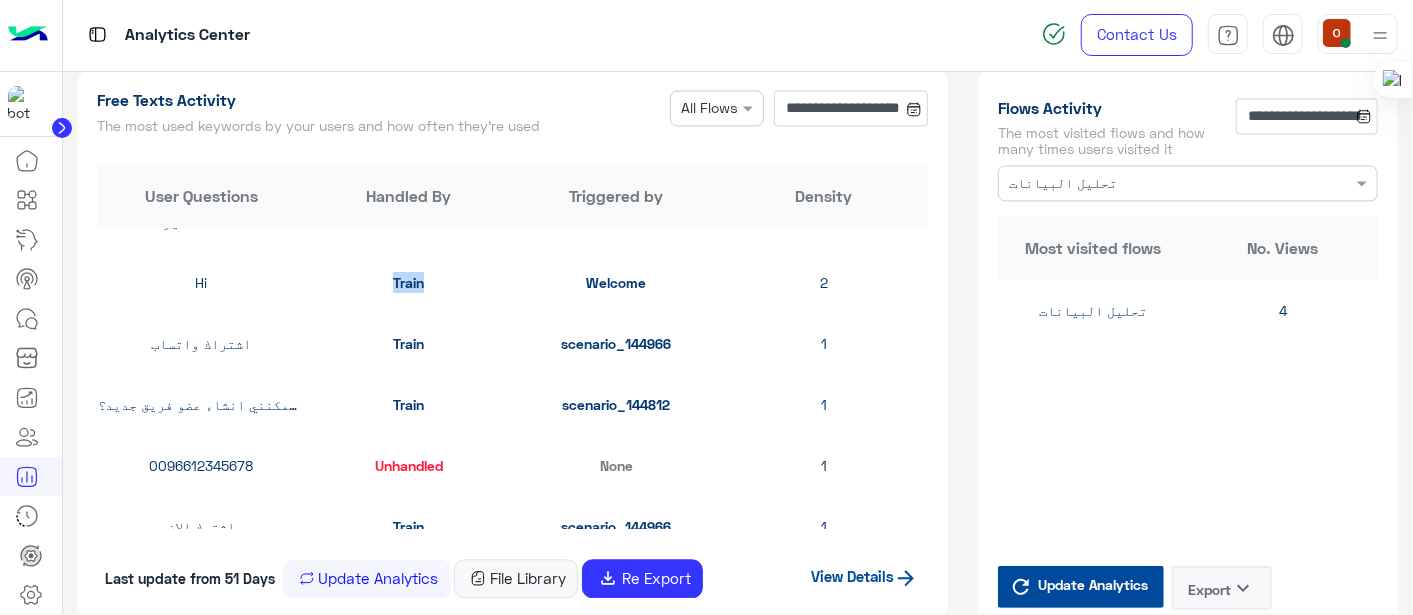 scroll, scrollTop: 253, scrollLeft: 0, axis: vertical 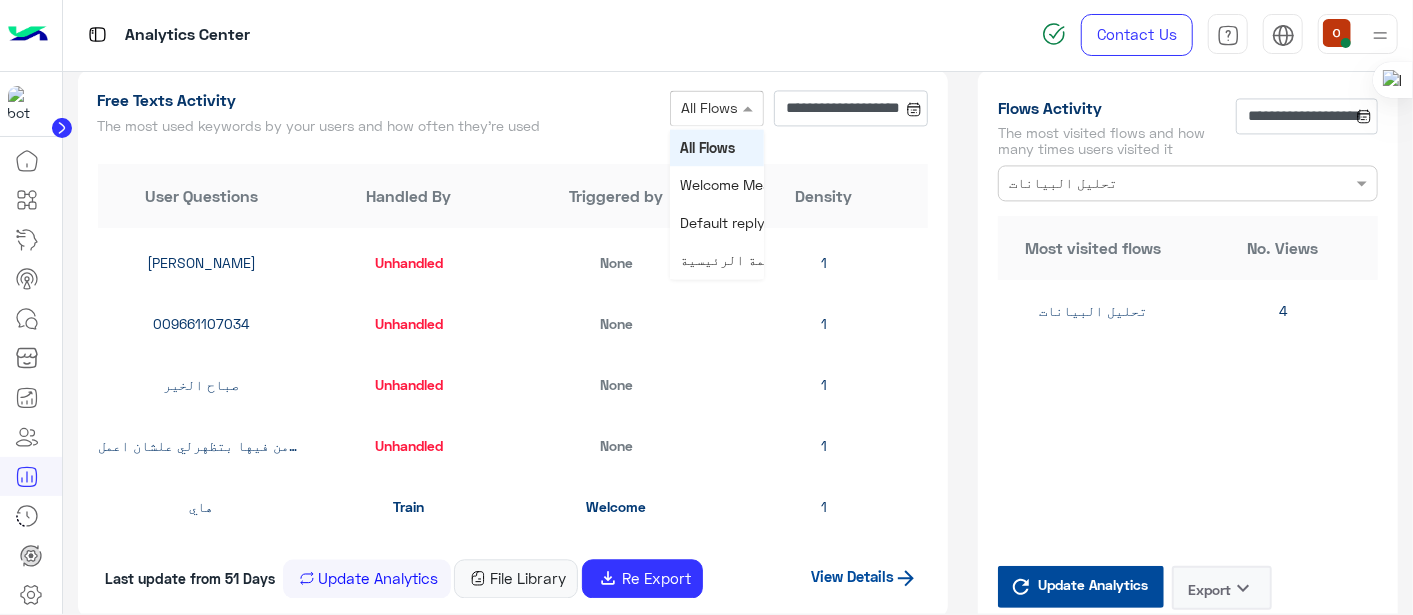 click 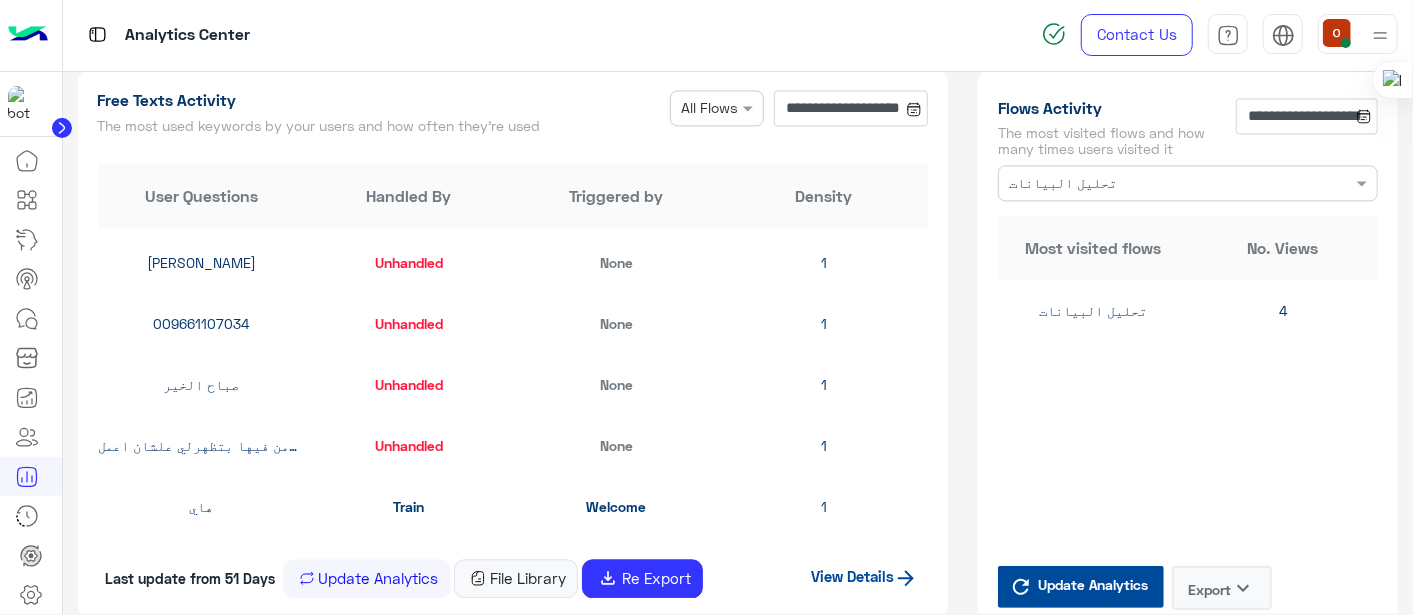 click on "User Questions Handled By Triggered by Density  009661234567  Unhandled None 3  Hi  Unhandled None 2  مساء الخير  Train Welcome 2  Hi  Train Welcome 2  اشتراك واتساب  Train scenario_144966 1  كيف يمكنني انشاء عضو فريق جديد؟  Train scenario_144812 1  0096612345678  Unhandled None 1  اشترك الان  Train scenario_144966 1  [PERSON_NAME]  Unhandled None 1  009661107034  Unhandled None 1  صباح الخير  Unhandled None 1  انا فعلا عندي مشكلتين الاولي ان مش كل الصفحات اللي انا ادمن فيها بتظهرلي علشان اعمل connect بيها >> المشكلة التانيه اثناء الدفع في error  Unhandled None 1  هاي  Train Welcome 1  01032736132  Unhandled None 1  اشتراك واتس اب  Train scenario_144966 1  من فضلك ال Quick Replies مش راضيه تظهر رغم أنها ف ال bot builder [PERSON_NAME]ه وكله مظبوط  Unhandled None 1  شكرا جزيلا  Unhandled None 1 1 1" 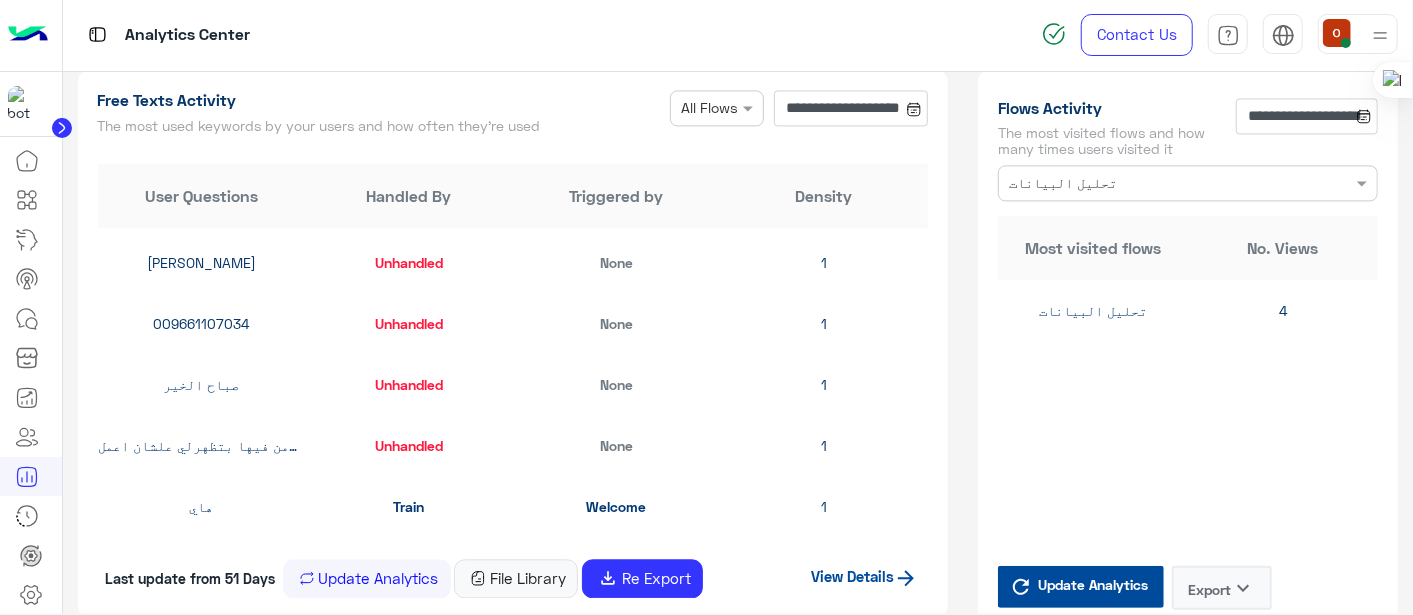 click at bounding box center [1412, 307] 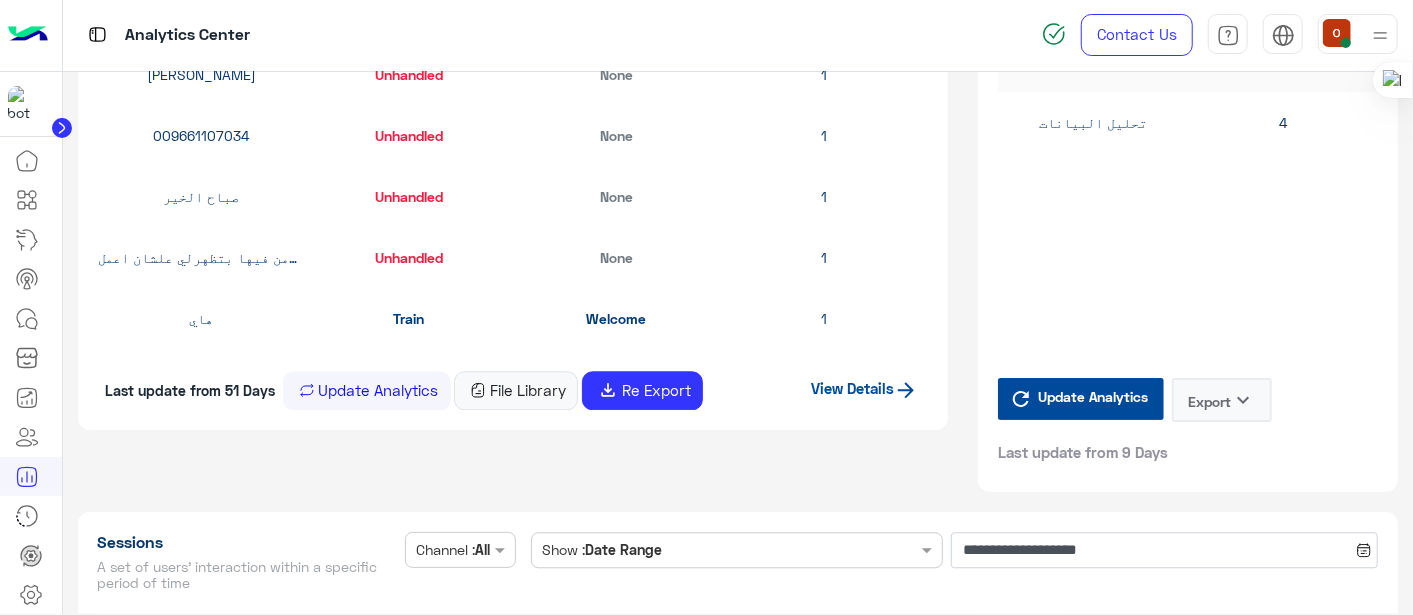 scroll, scrollTop: 2746, scrollLeft: 0, axis: vertical 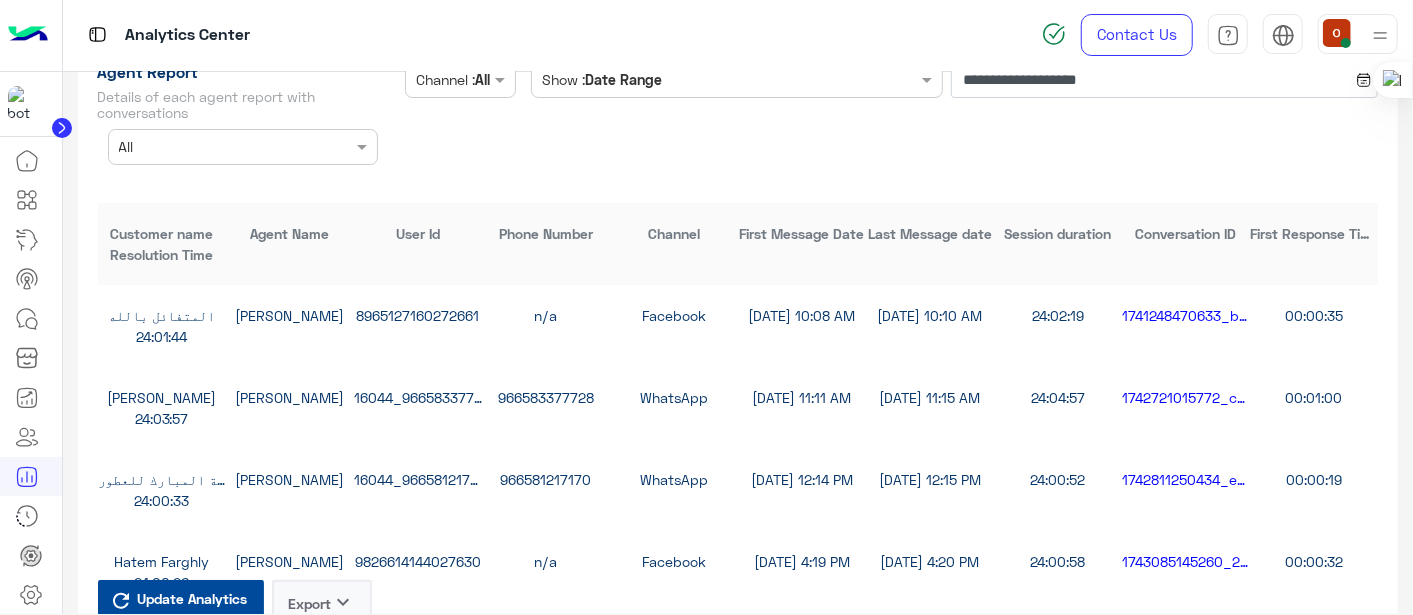 drag, startPoint x: 1411, startPoint y: 435, endPoint x: 1411, endPoint y: 446, distance: 11 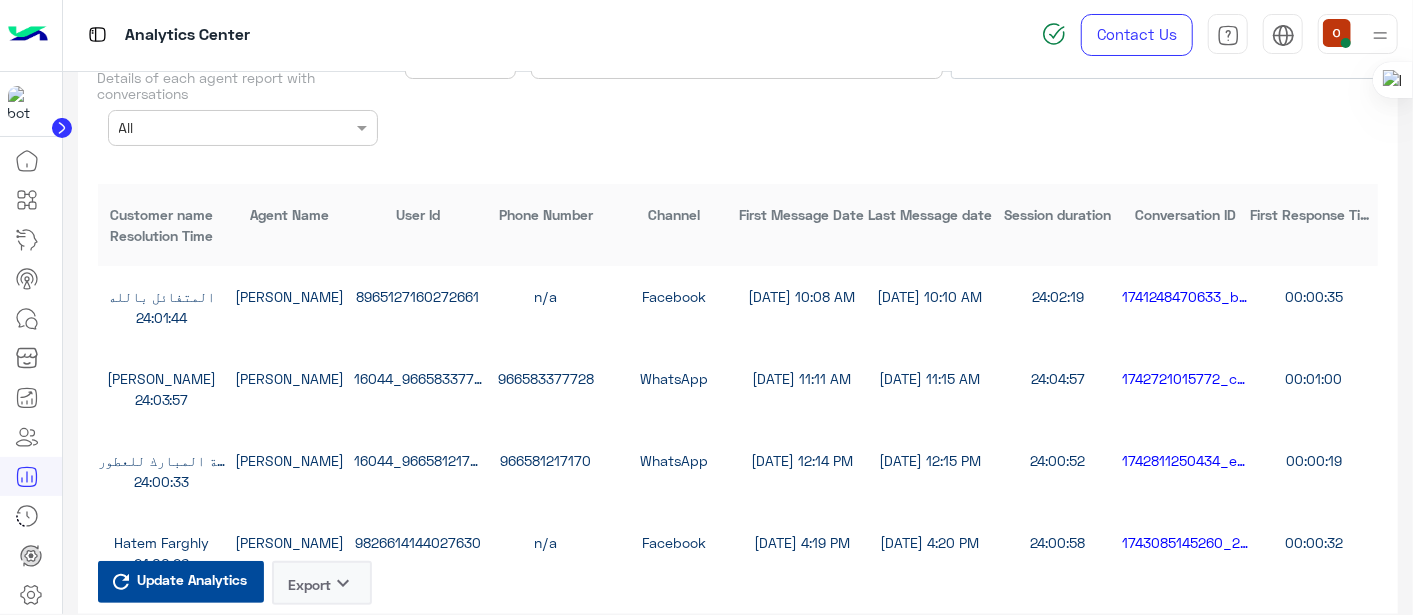 scroll, scrollTop: 4408, scrollLeft: 0, axis: vertical 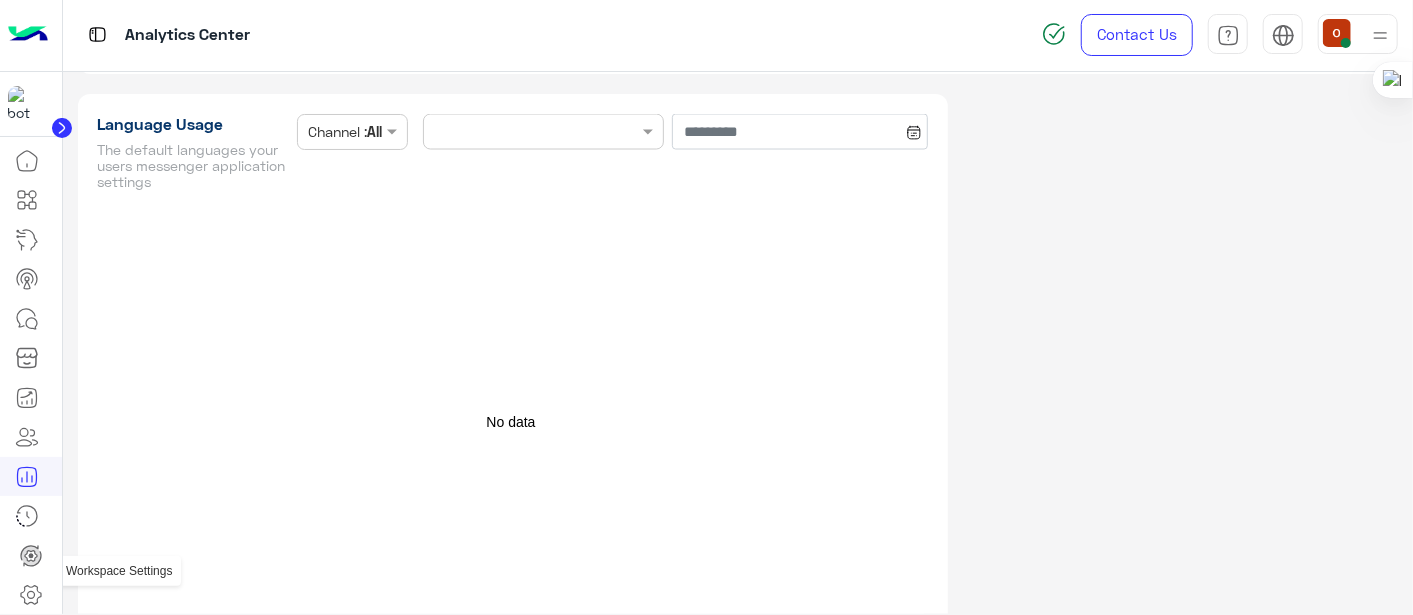 click 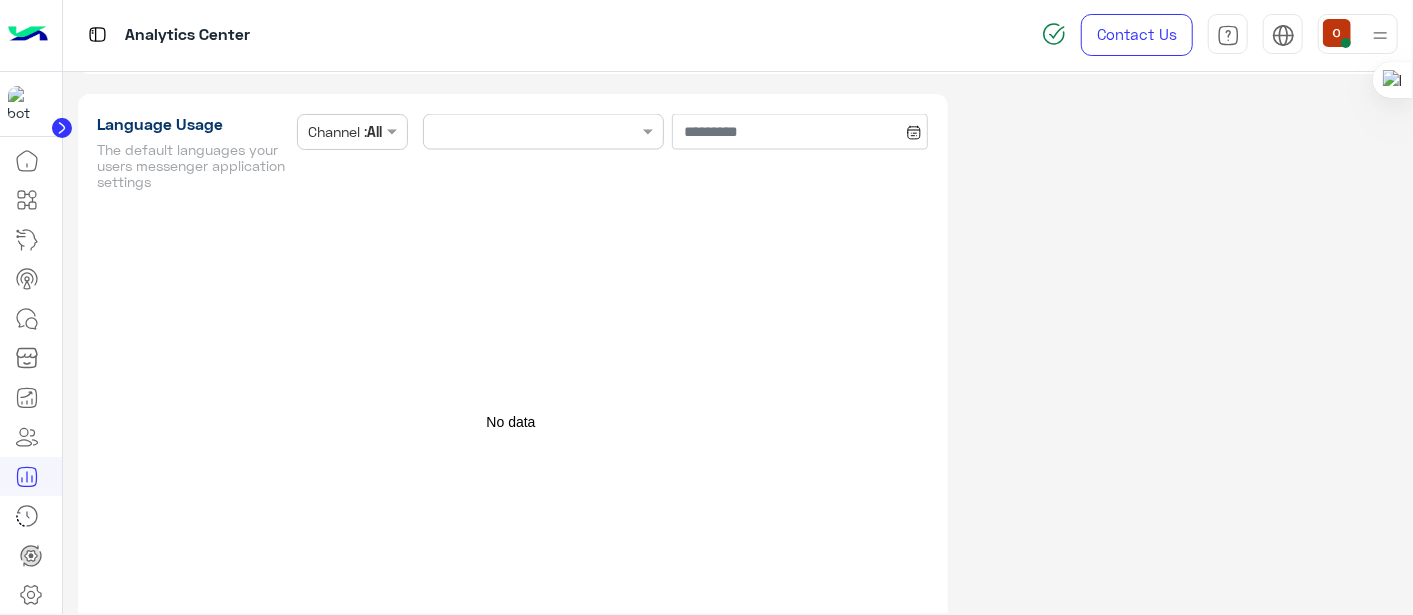click 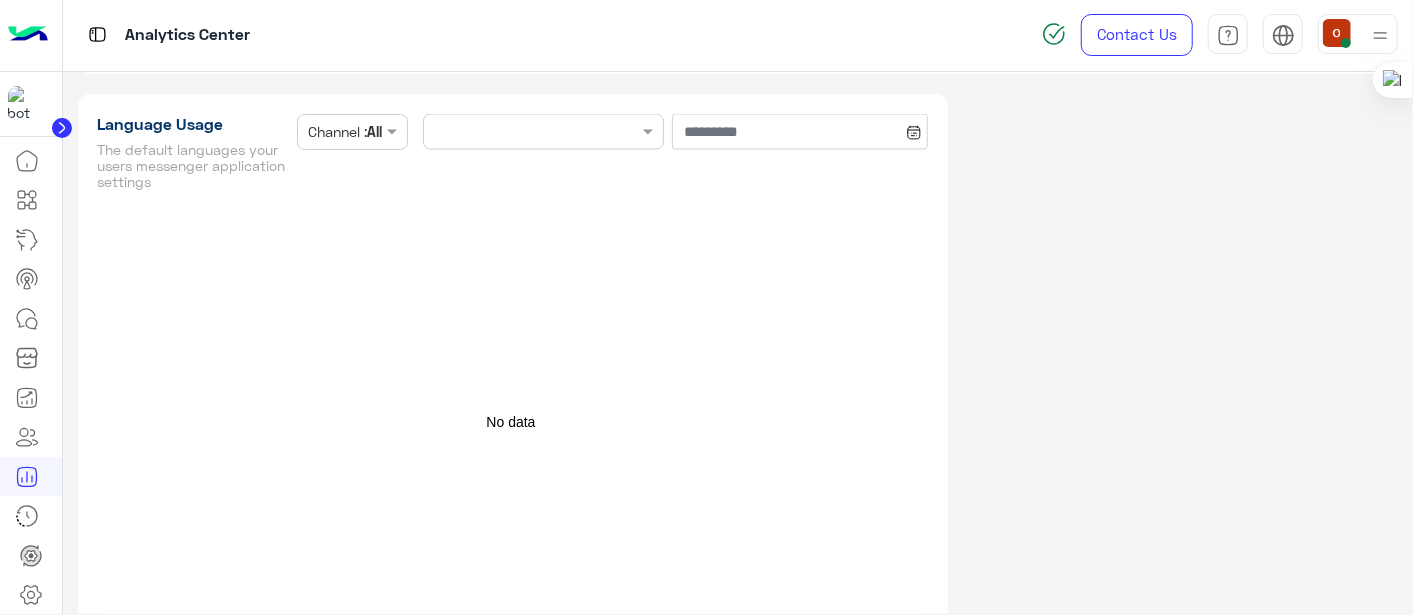 click 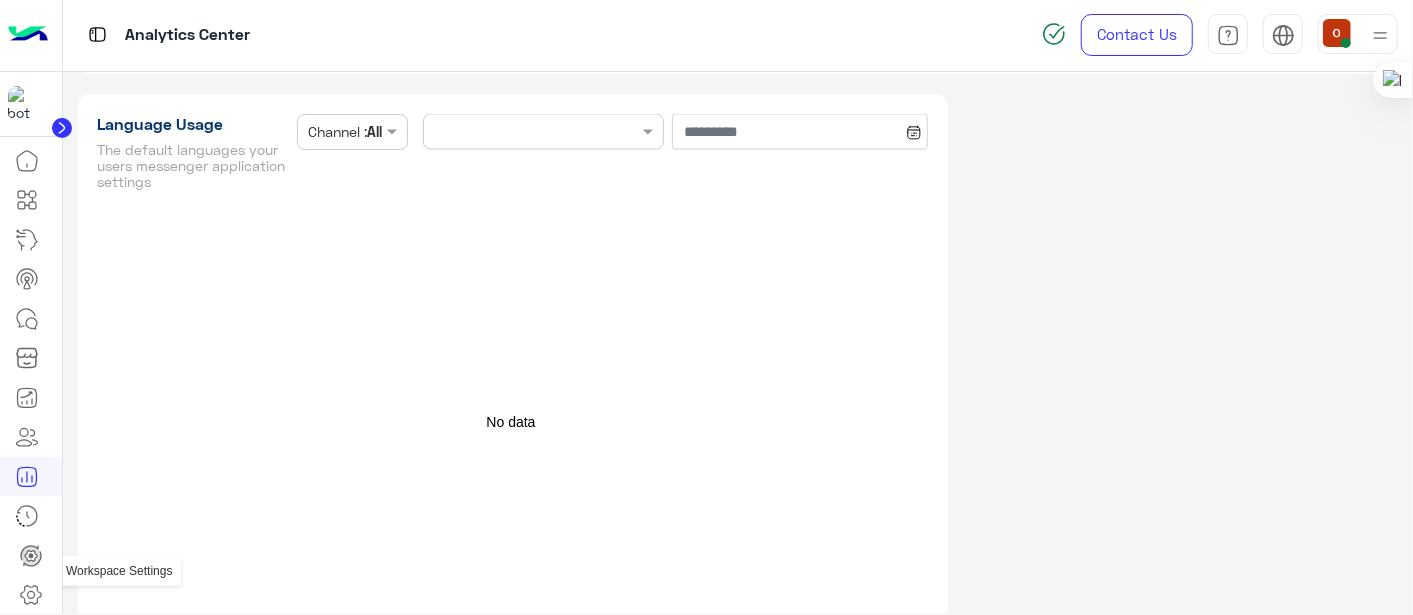 click 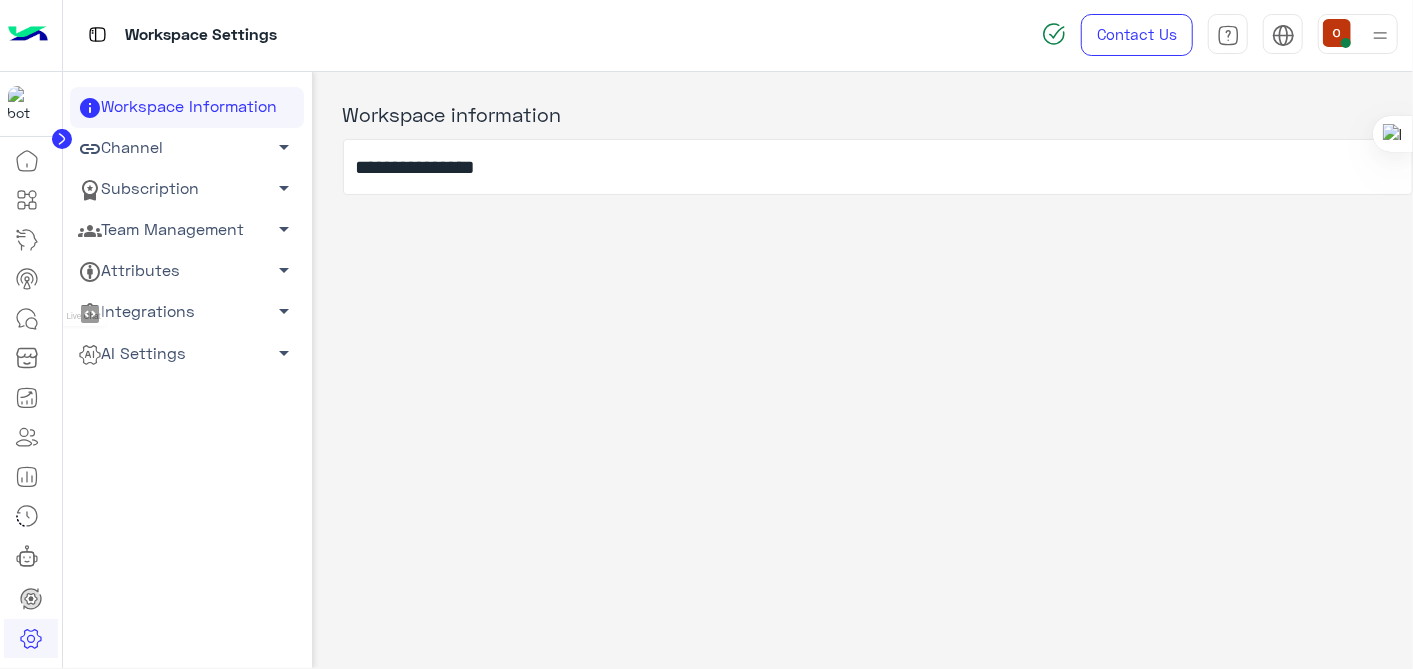 click 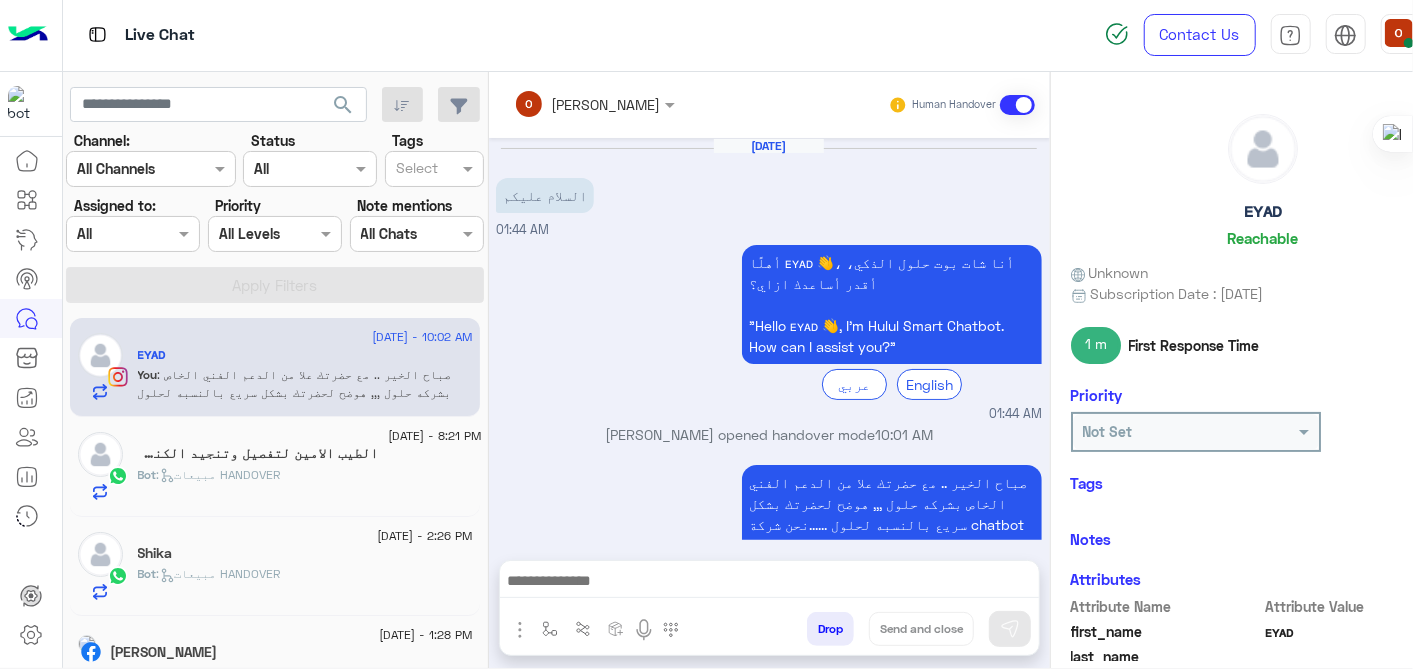 scroll, scrollTop: 228, scrollLeft: 0, axis: vertical 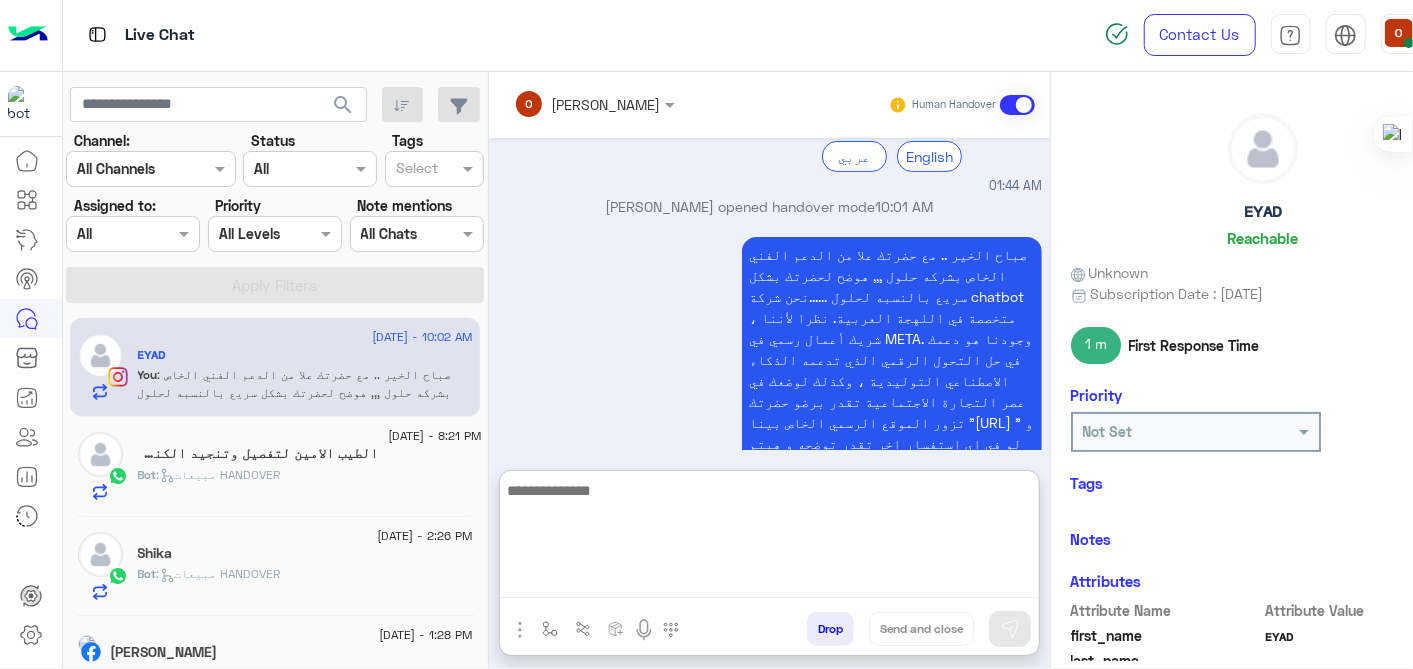 click at bounding box center (769, 538) 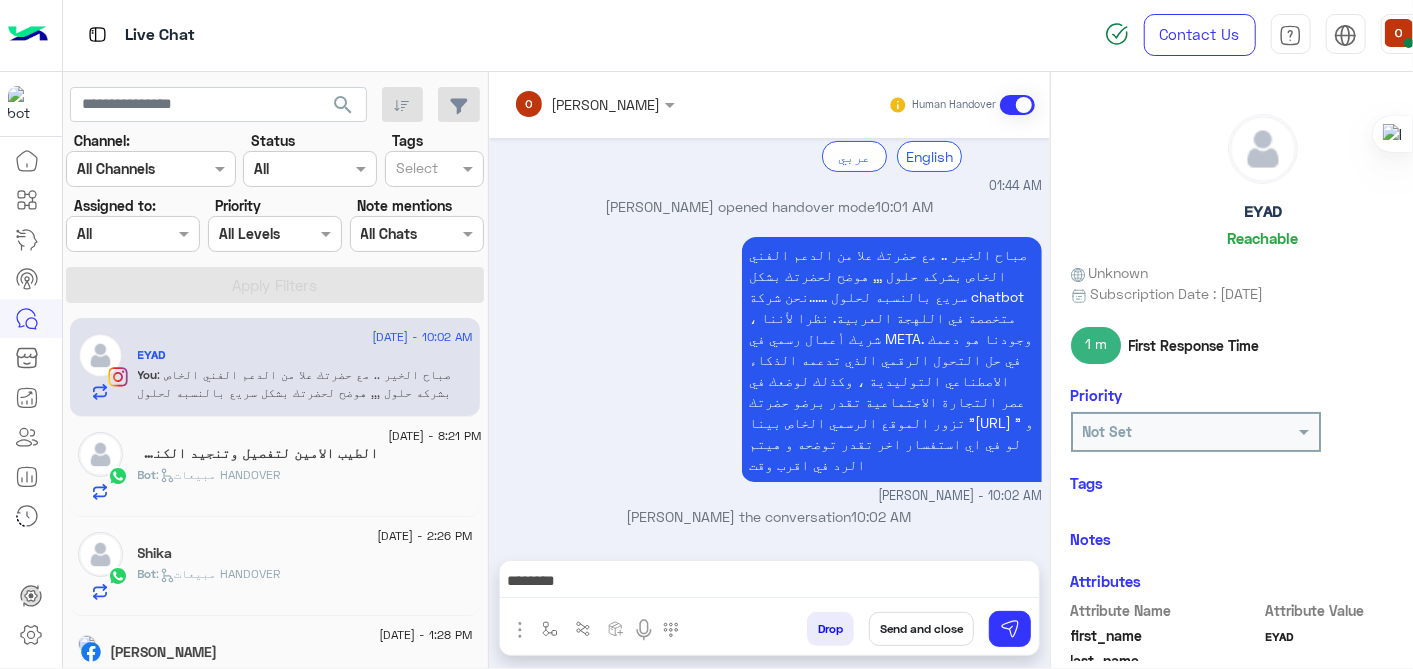 scroll, scrollTop: 228, scrollLeft: 0, axis: vertical 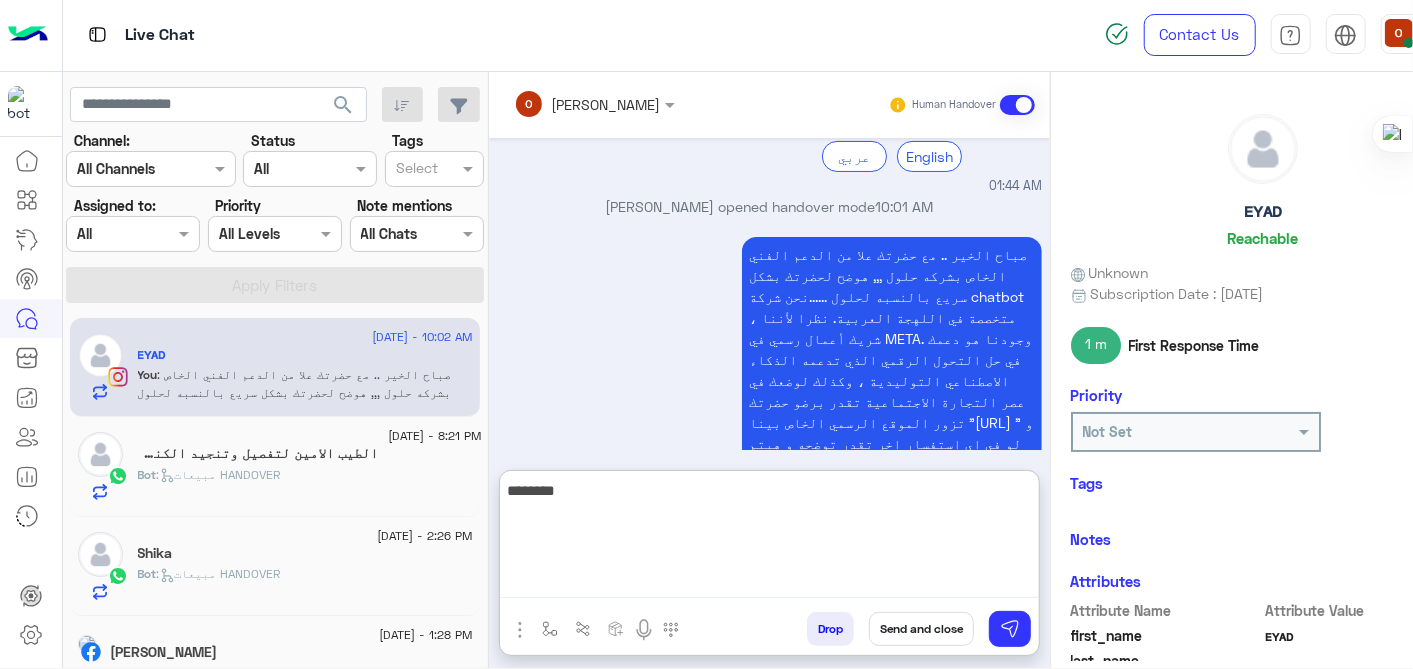 click on "*******" at bounding box center (769, 538) 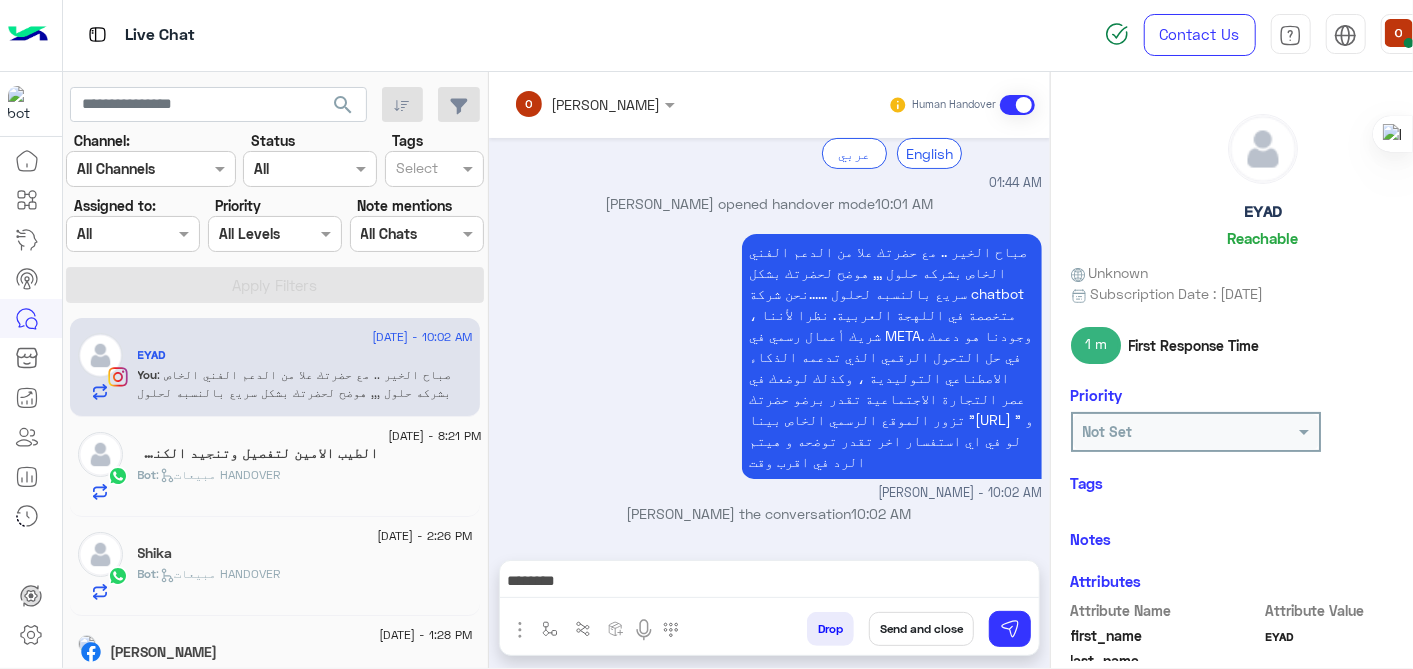 scroll, scrollTop: 228, scrollLeft: 0, axis: vertical 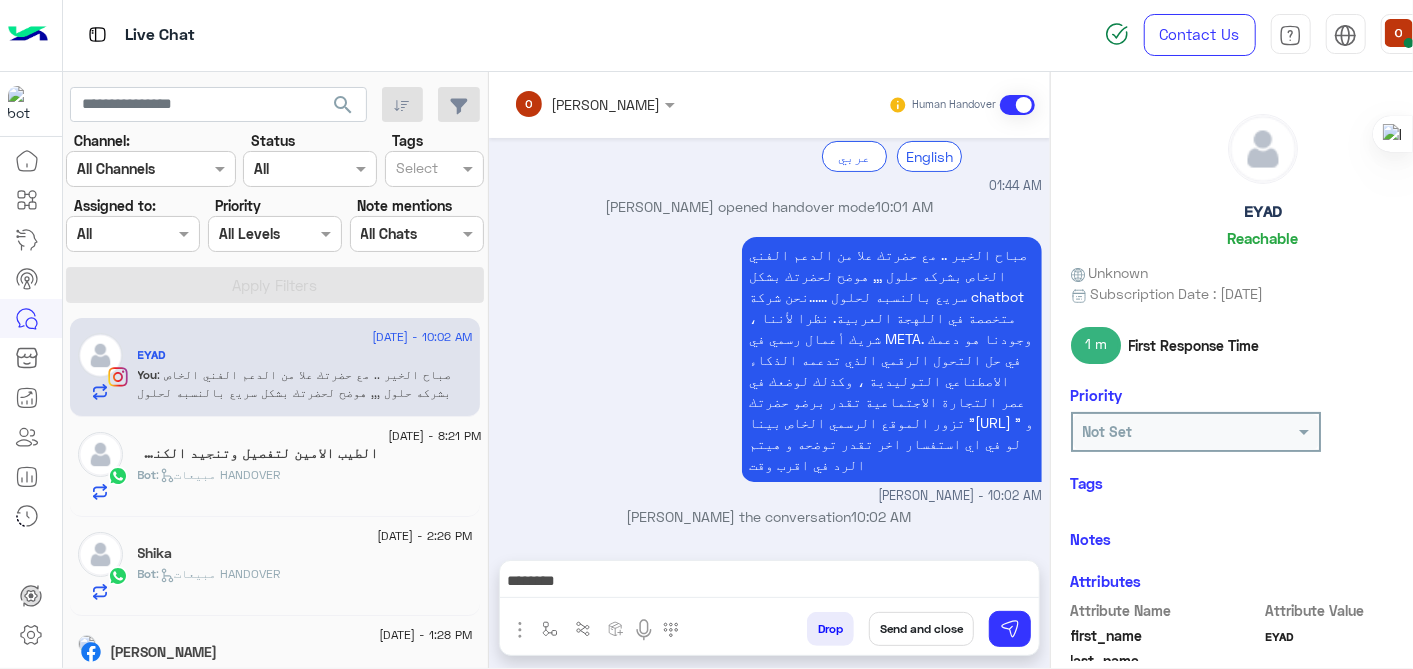 click on "*******" at bounding box center (769, 586) 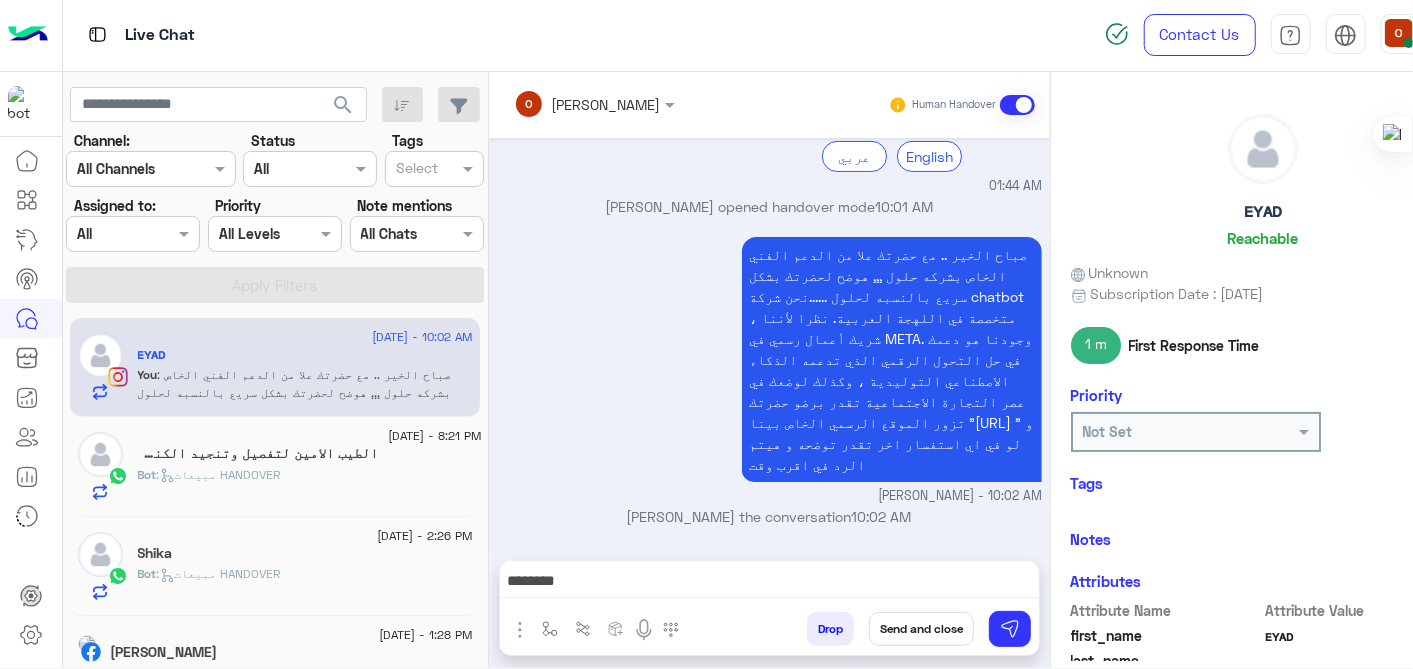click on "*******" at bounding box center (769, 586) 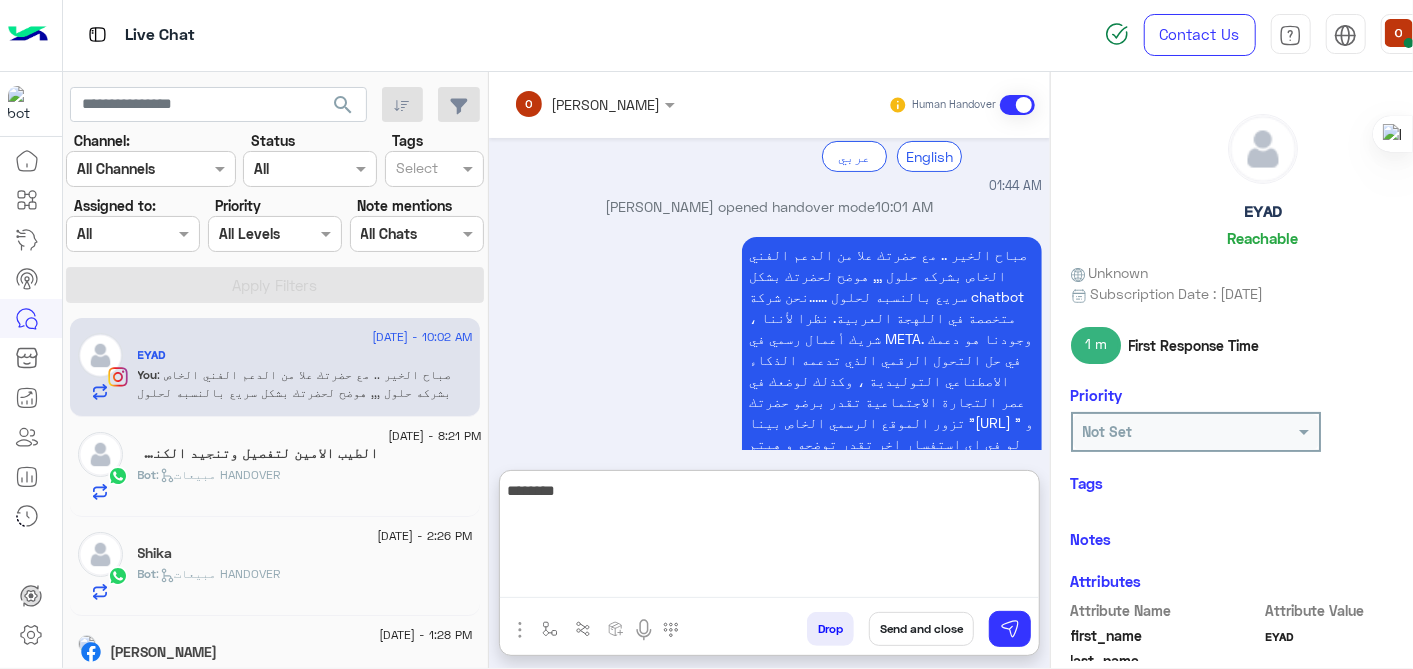 scroll, scrollTop: 264, scrollLeft: 0, axis: vertical 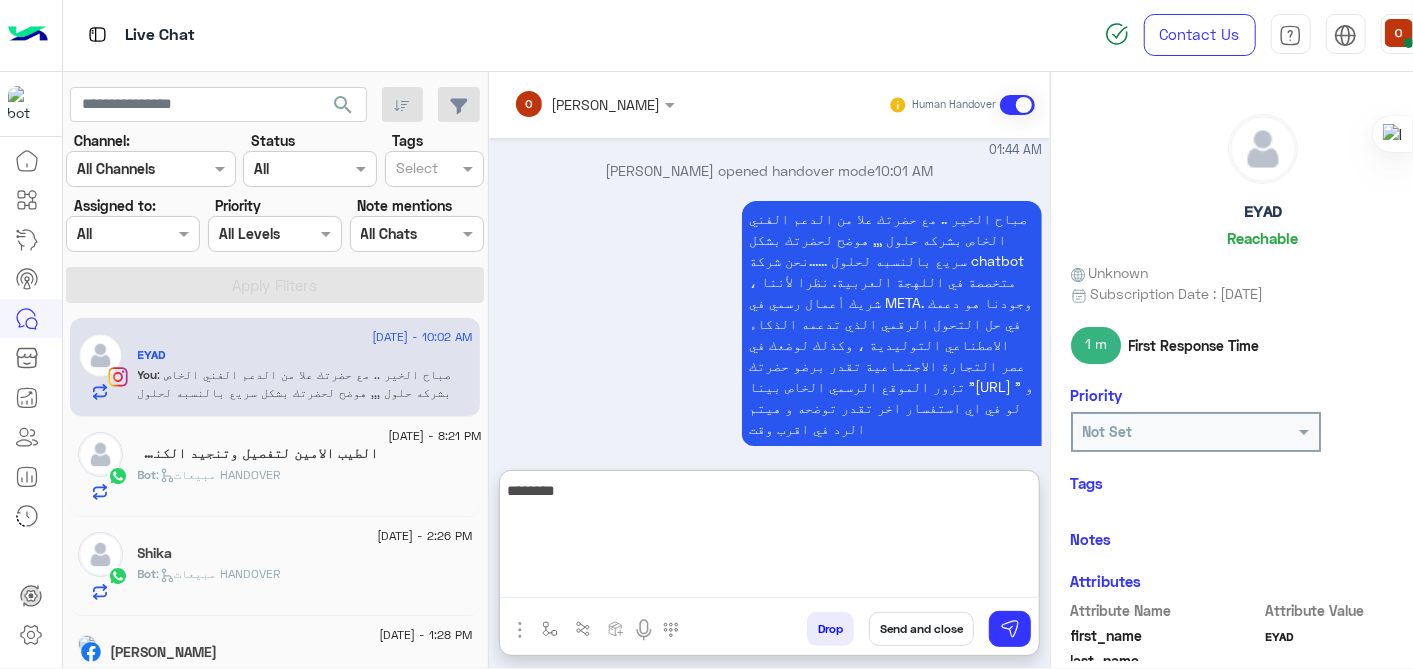 click on "*******" at bounding box center [769, 538] 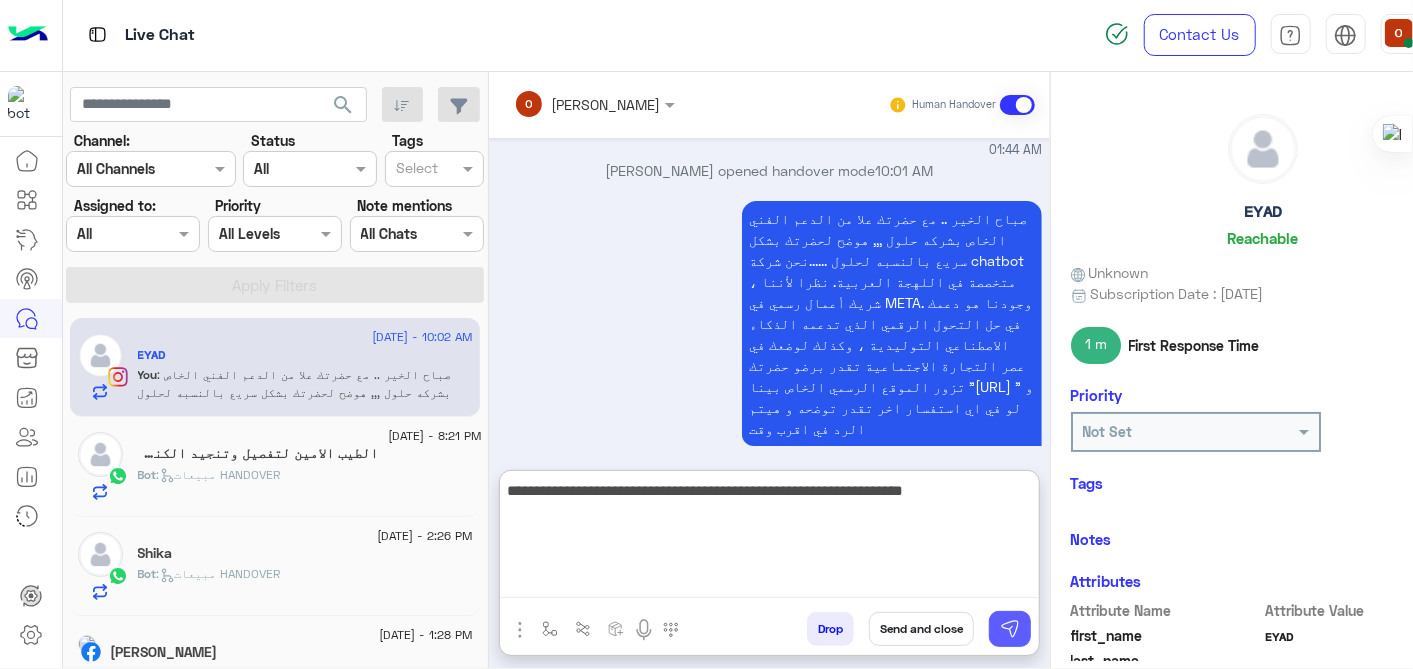 type on "**********" 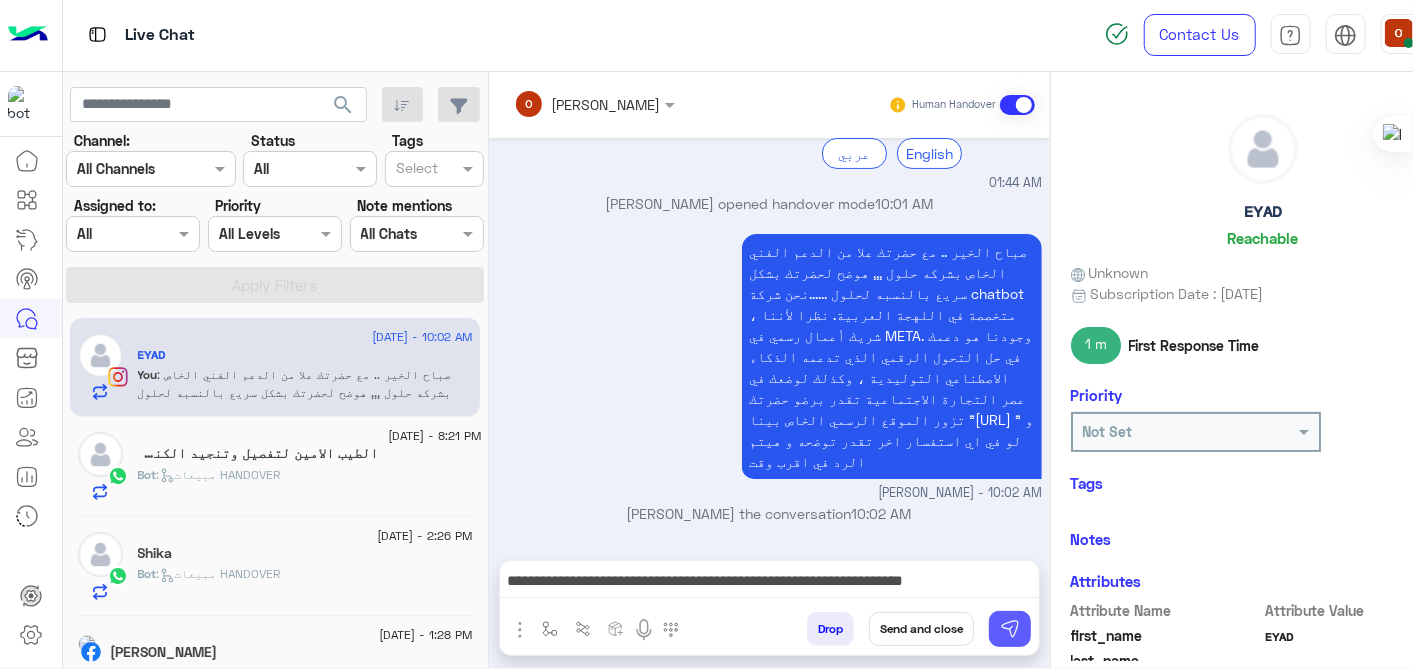 click at bounding box center (1010, 629) 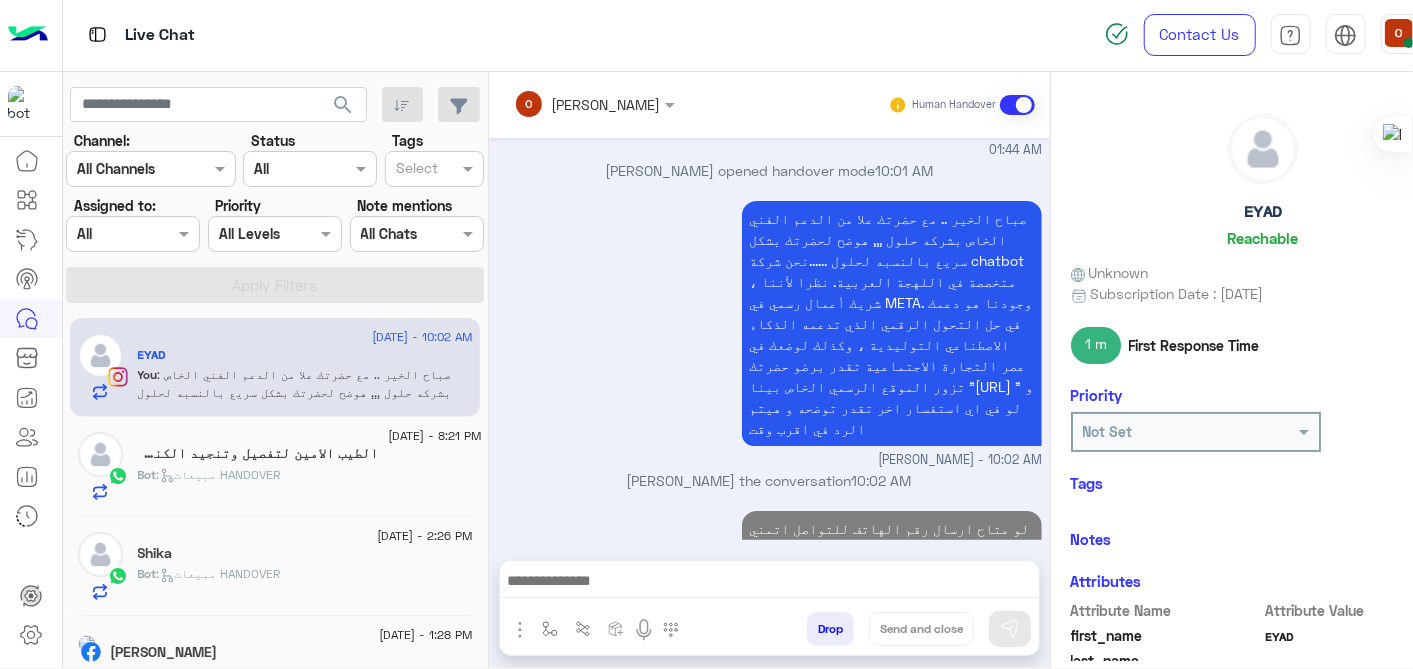 scroll, scrollTop: 314, scrollLeft: 0, axis: vertical 